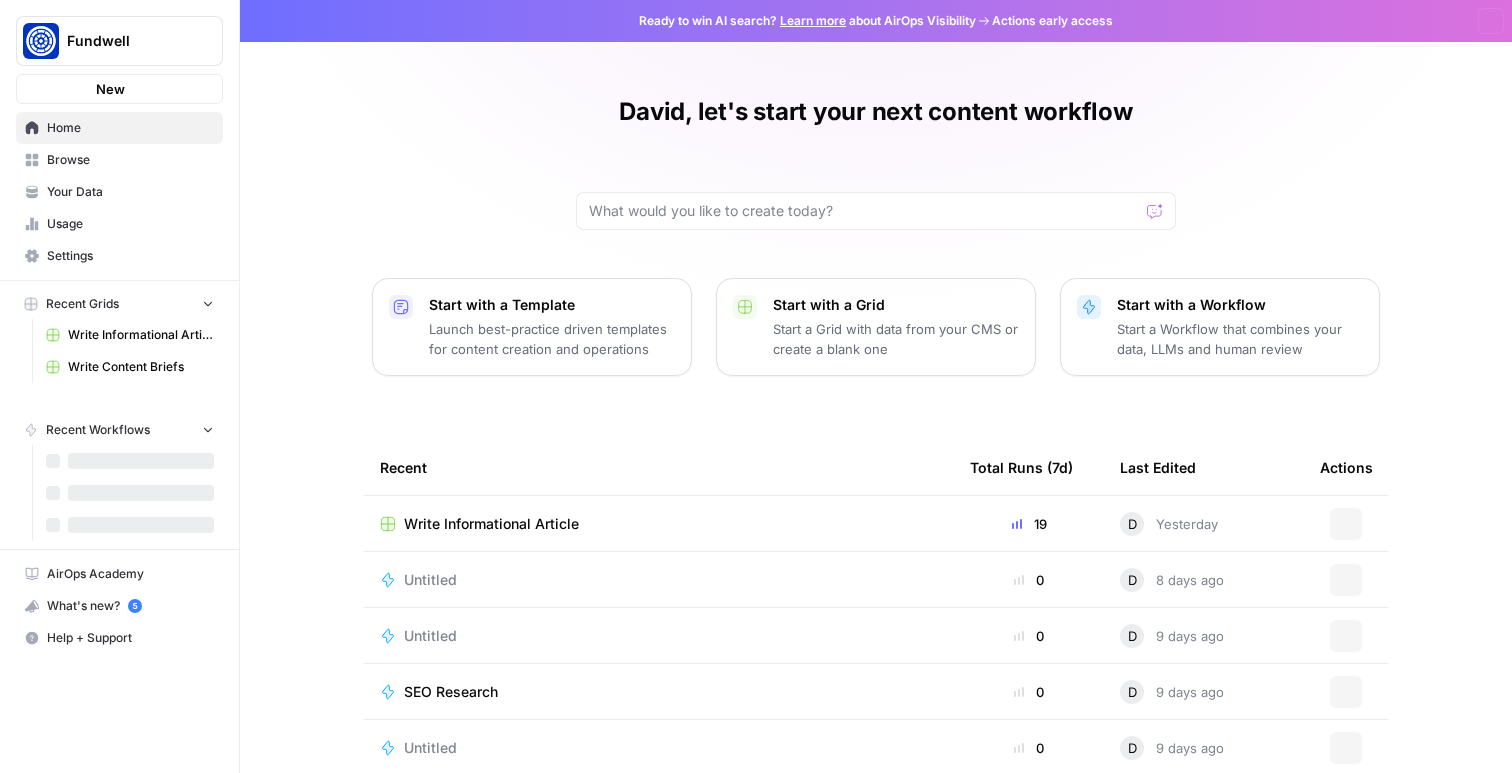 scroll, scrollTop: 0, scrollLeft: 0, axis: both 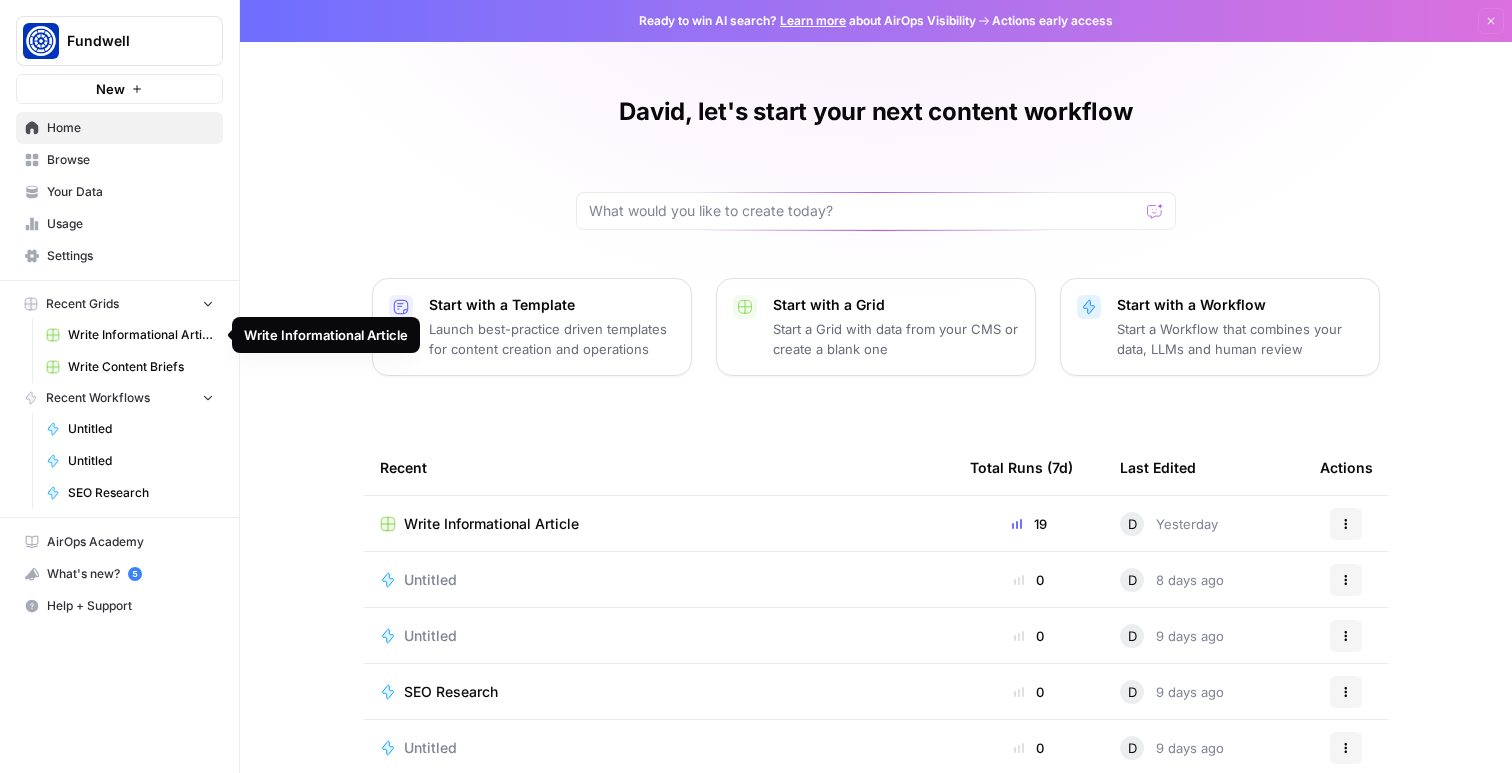 click on "Write Informational Article" at bounding box center [141, 335] 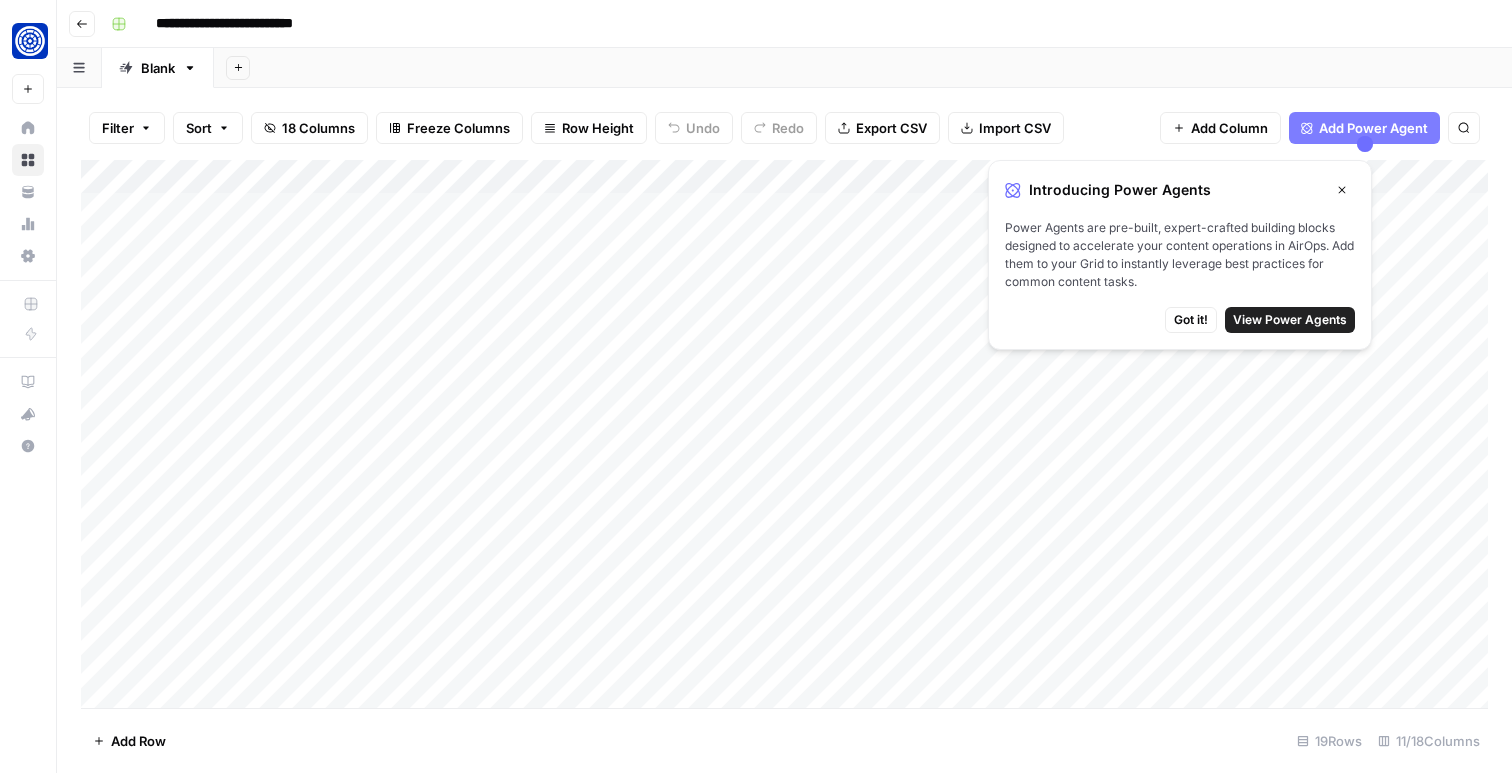 click on "View Power Agents" at bounding box center (1290, 320) 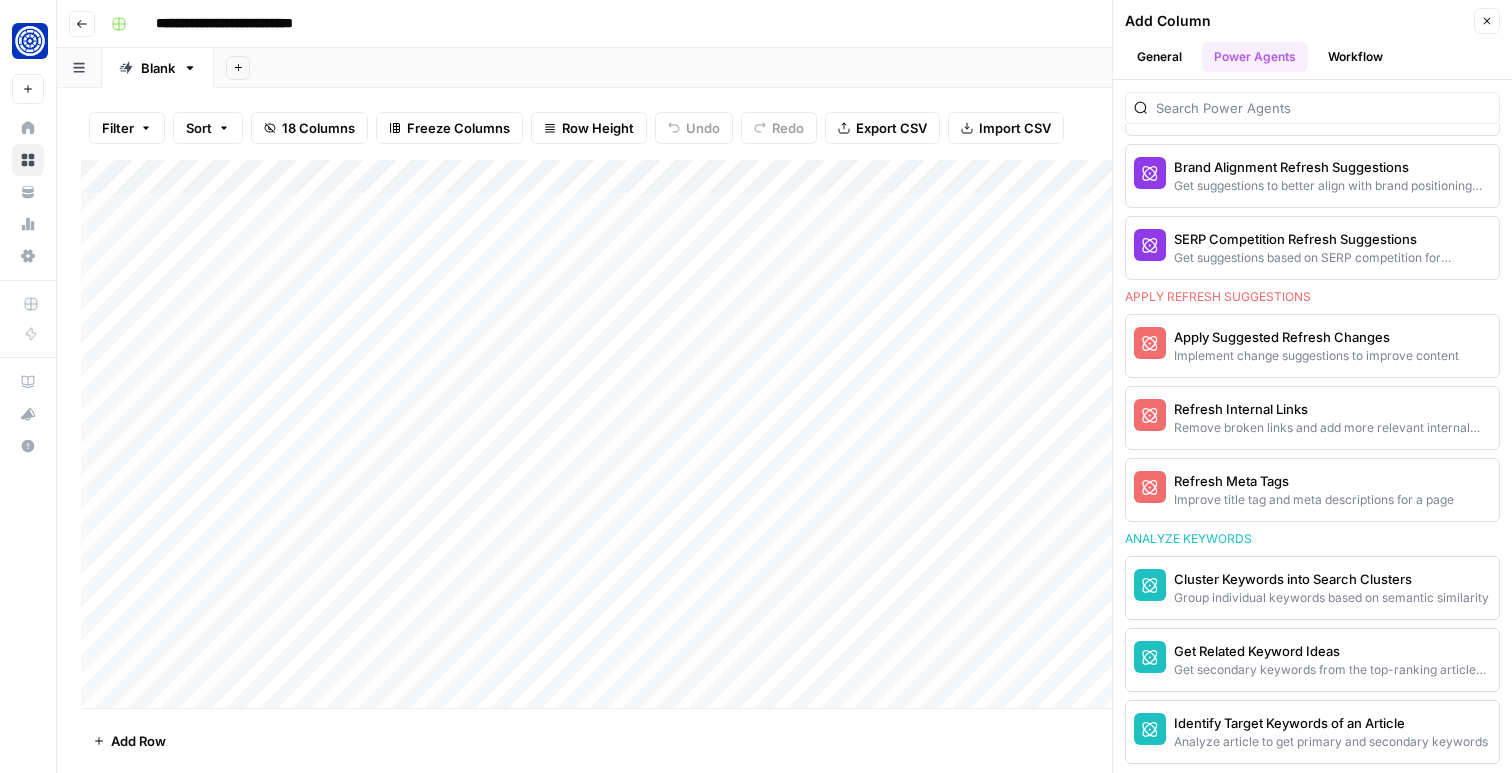 scroll, scrollTop: 1201, scrollLeft: 0, axis: vertical 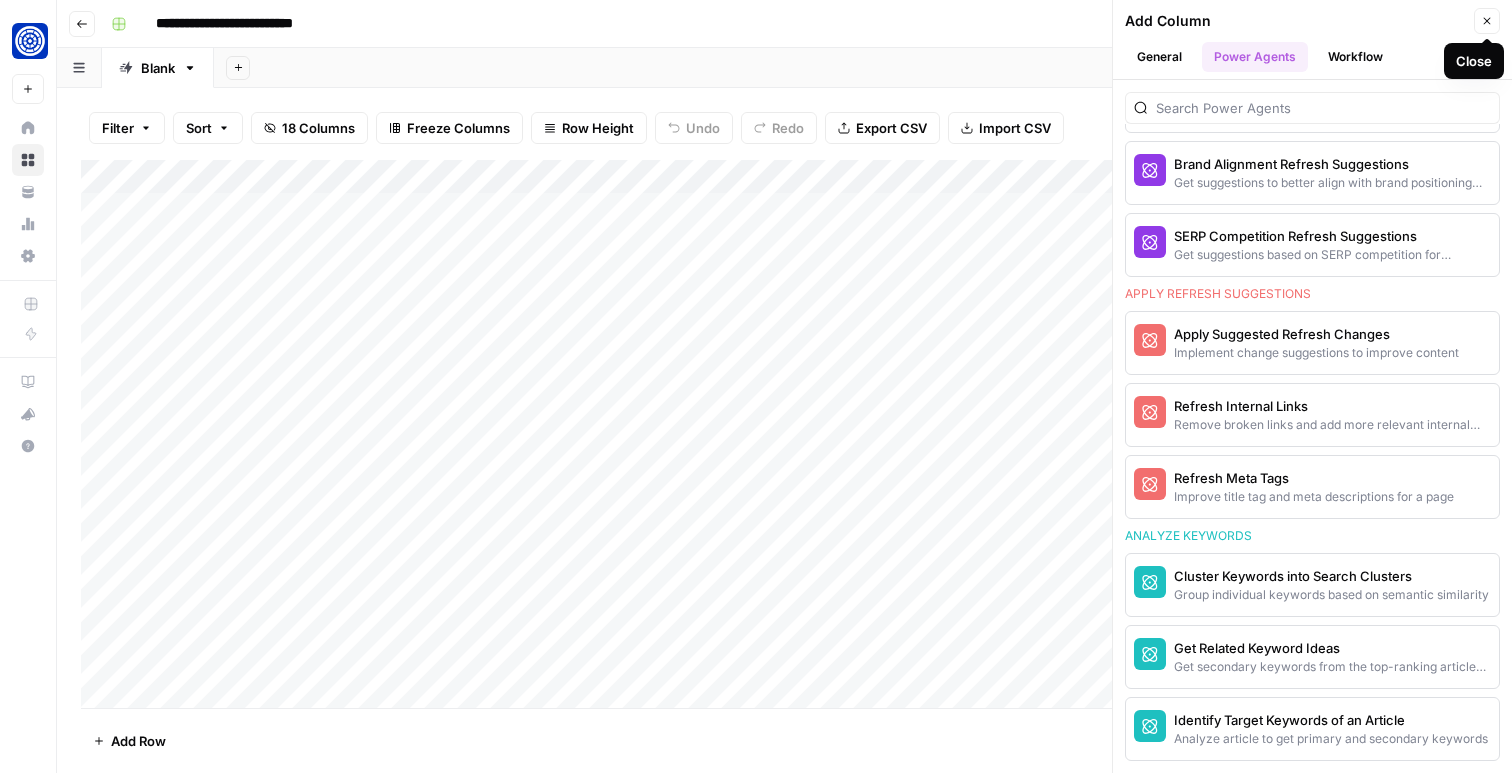 click 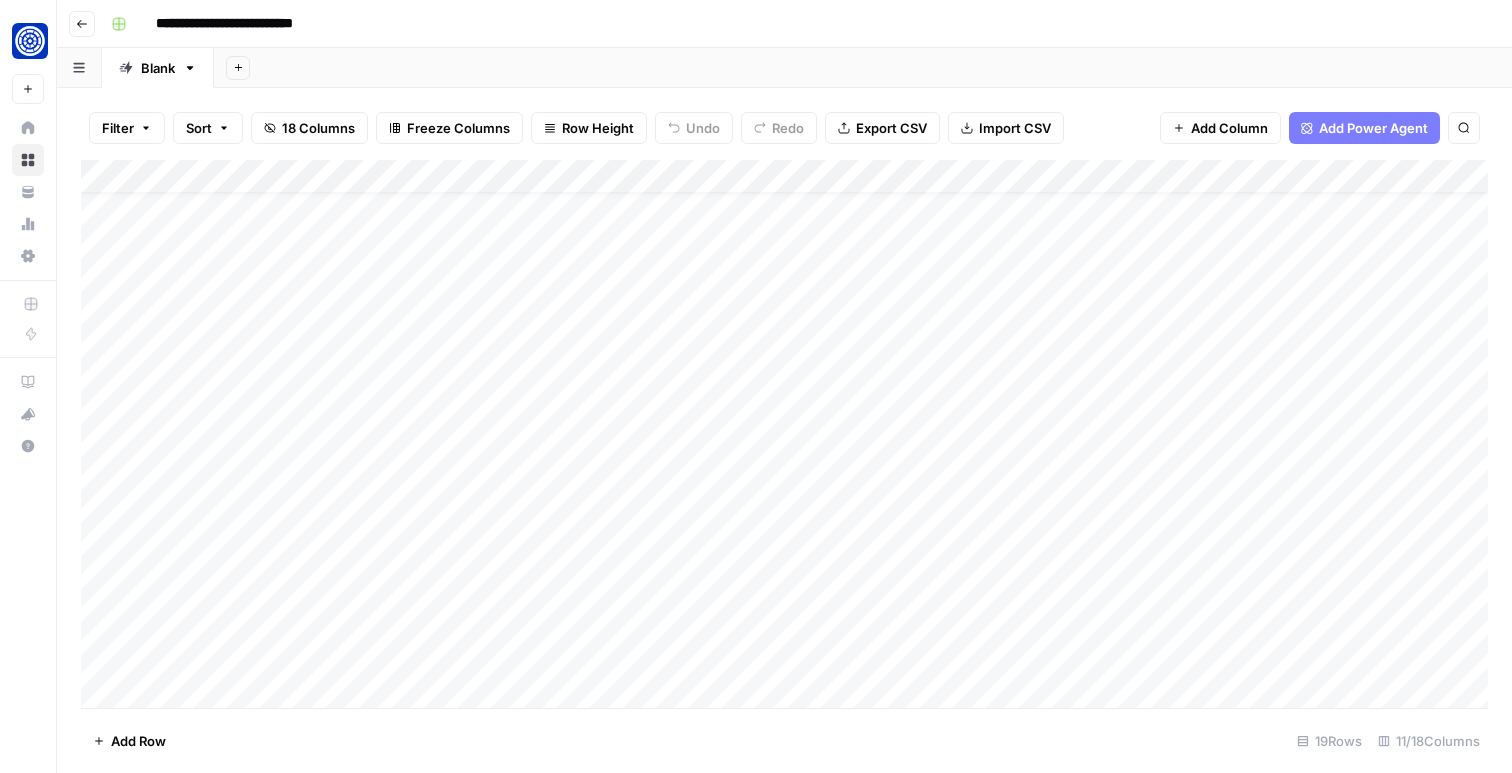 scroll, scrollTop: 0, scrollLeft: 0, axis: both 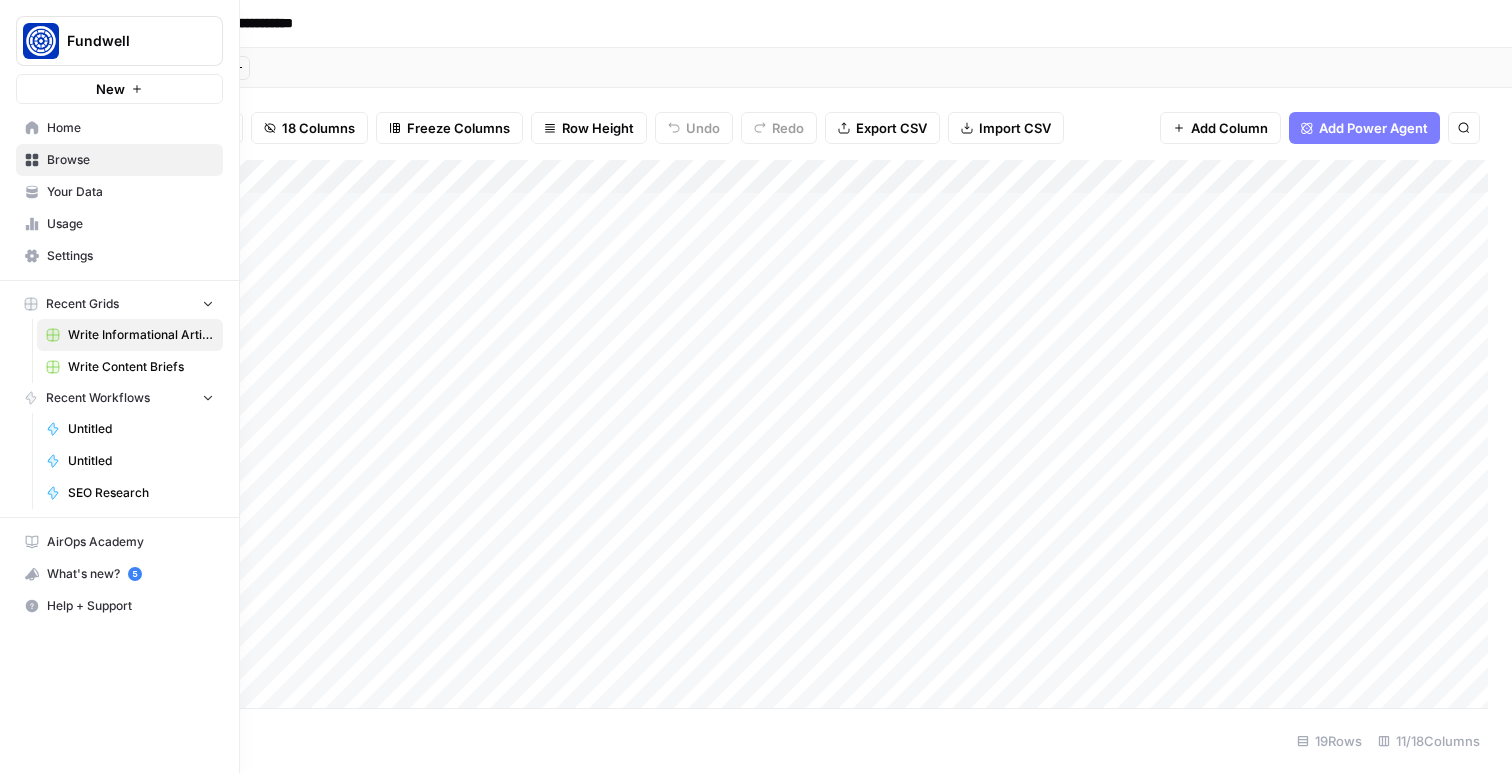 click on "Recent Workflows" at bounding box center (98, 398) 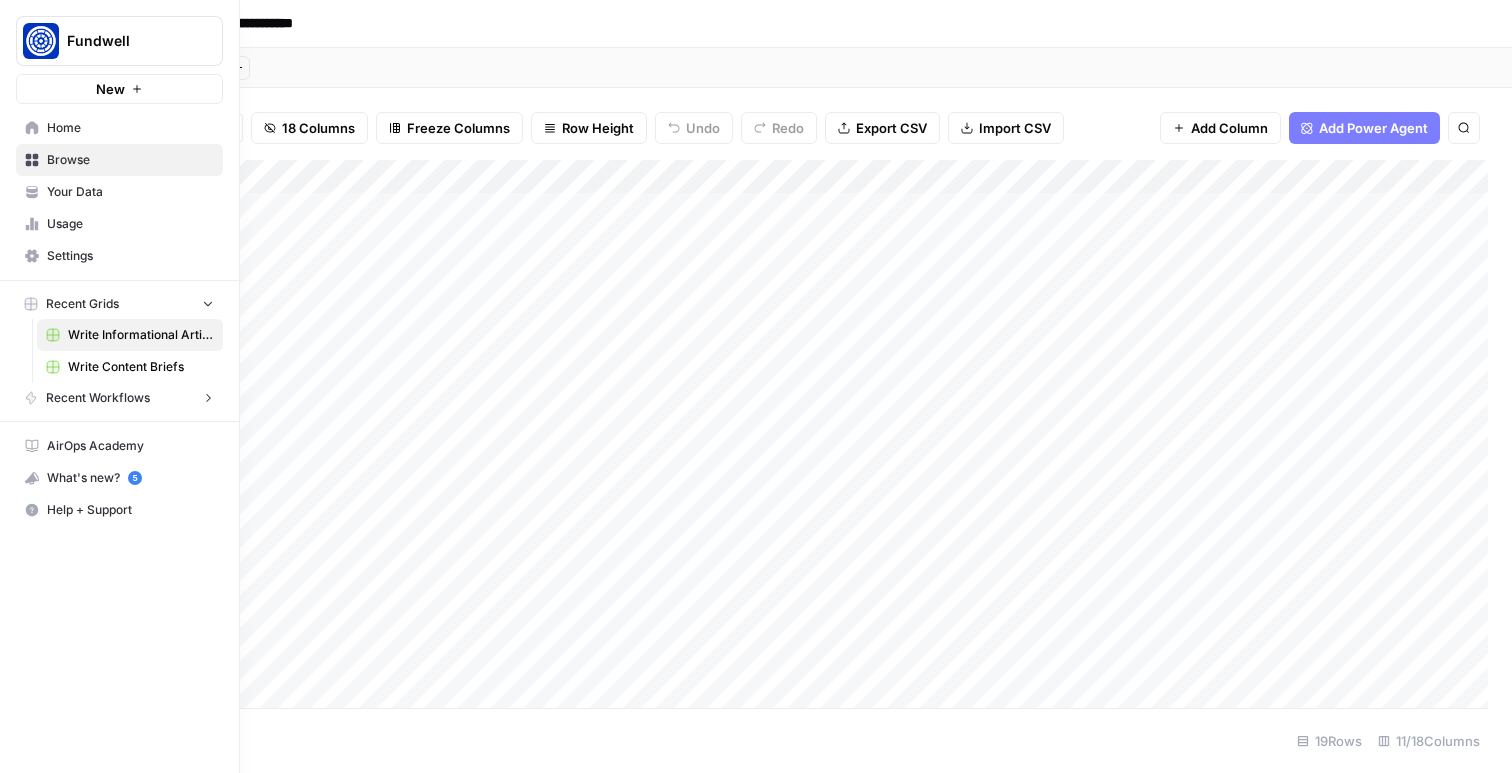 click on "Recent Workflows" at bounding box center (98, 398) 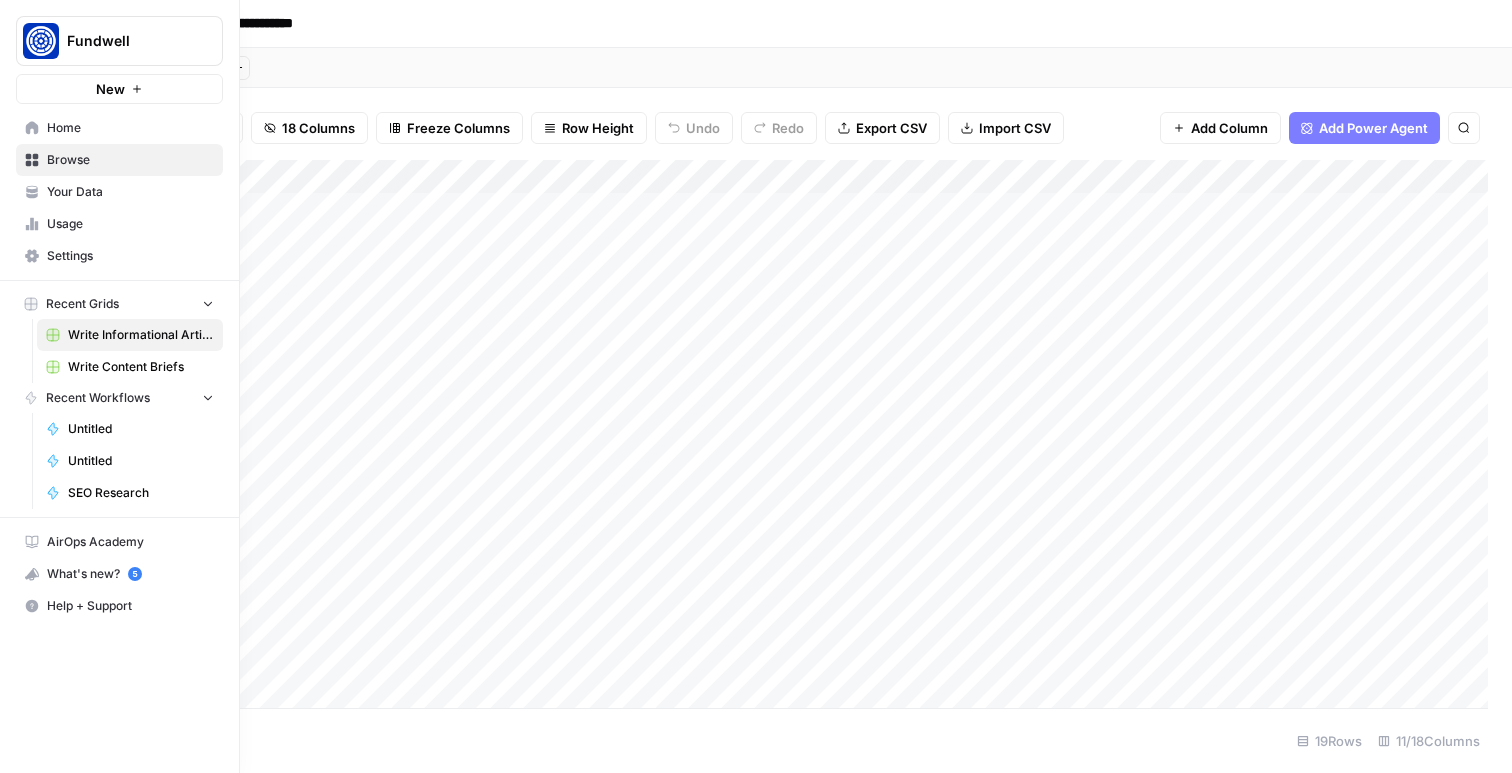 click on "Untitled" at bounding box center (141, 429) 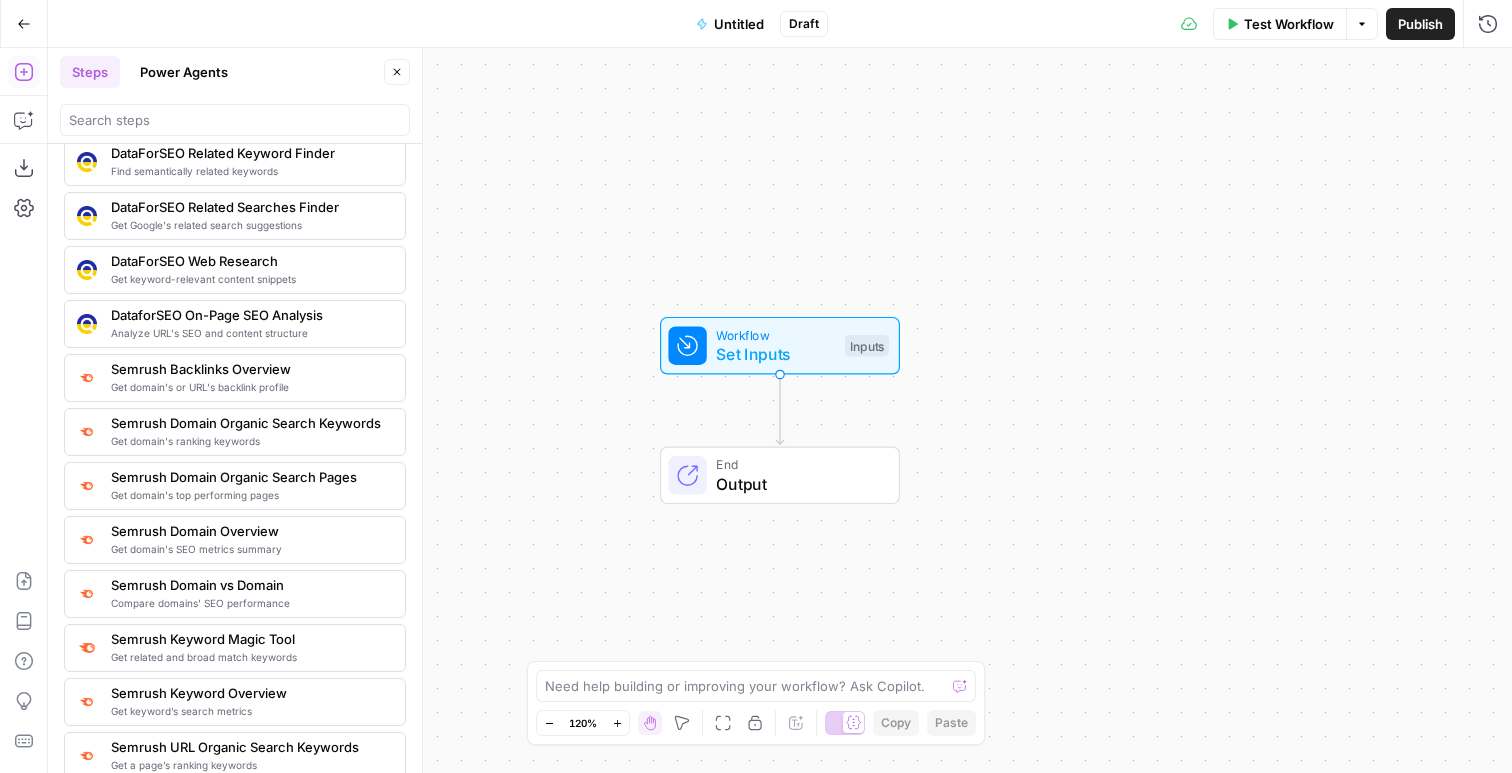 scroll, scrollTop: 2065, scrollLeft: 0, axis: vertical 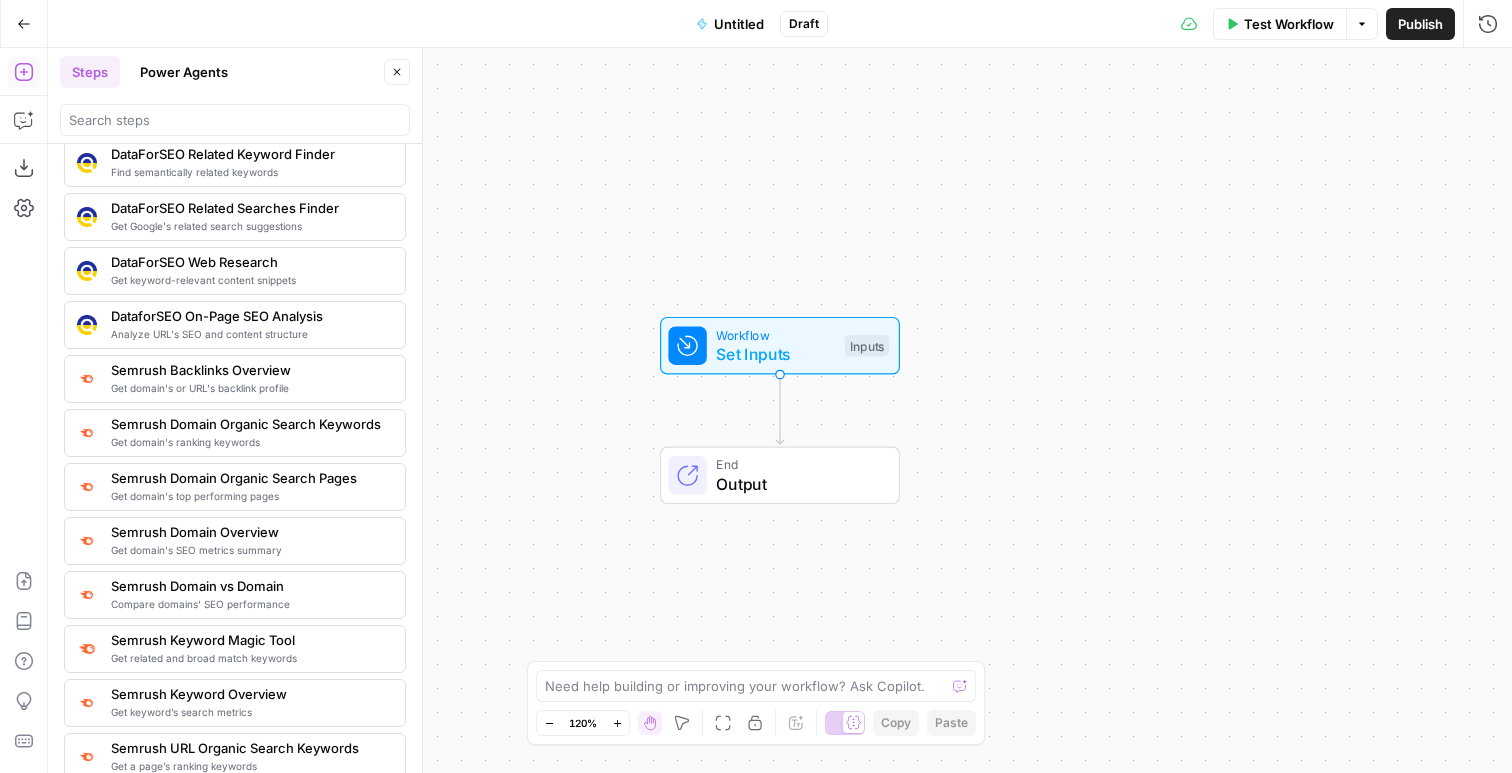 click on "Go Back" at bounding box center (24, 24) 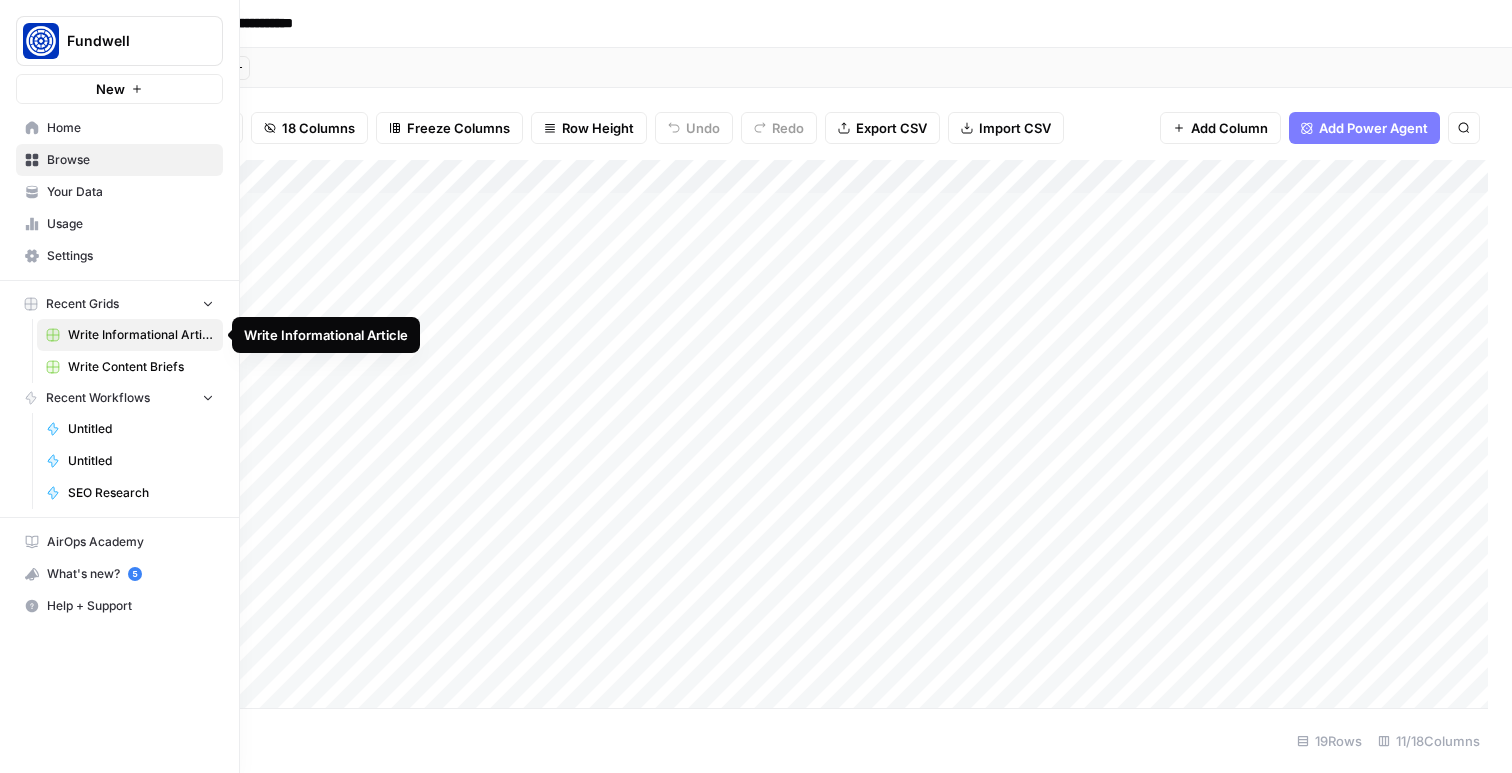 click on "Write Informational Article" at bounding box center (141, 335) 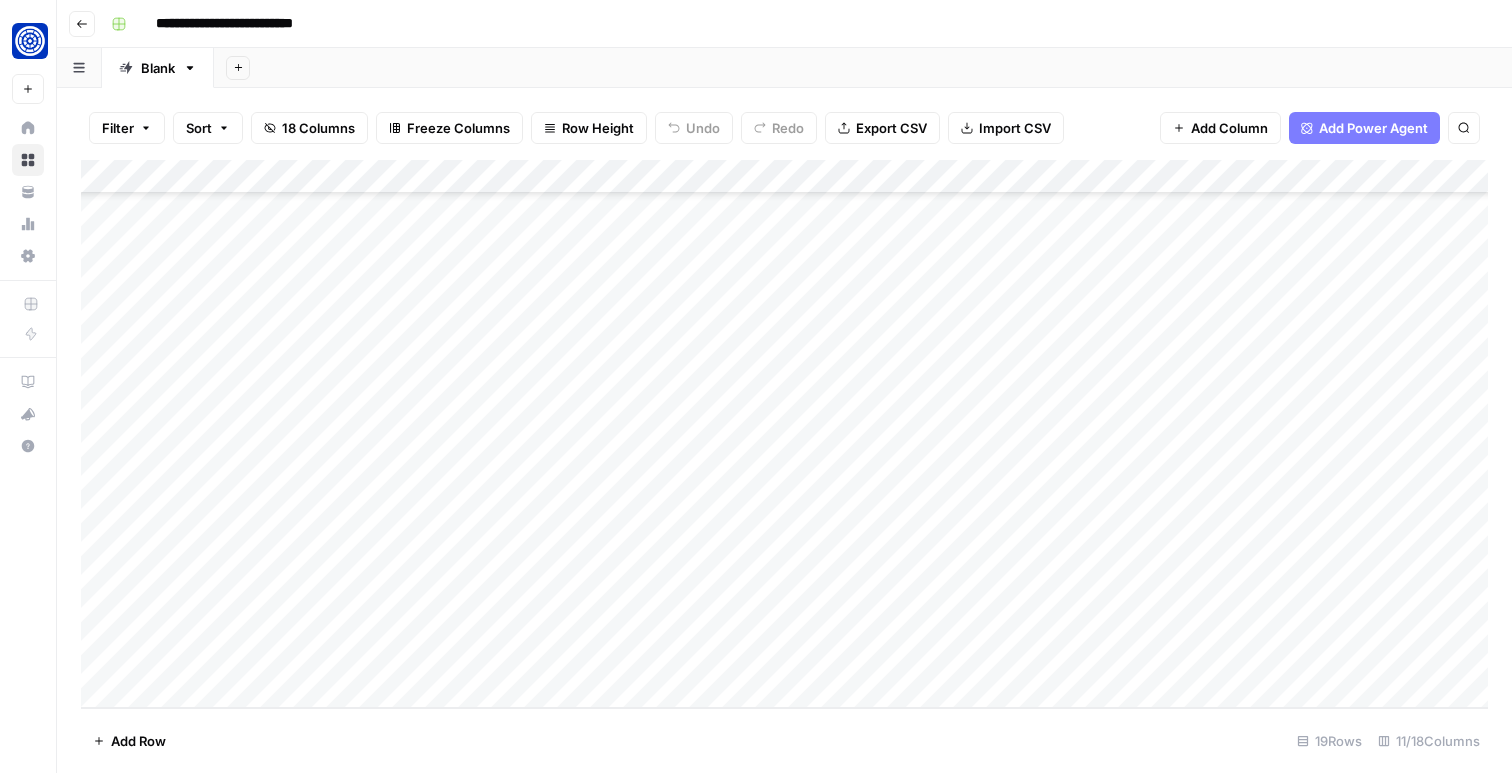 click on "Add Column" at bounding box center [784, 434] 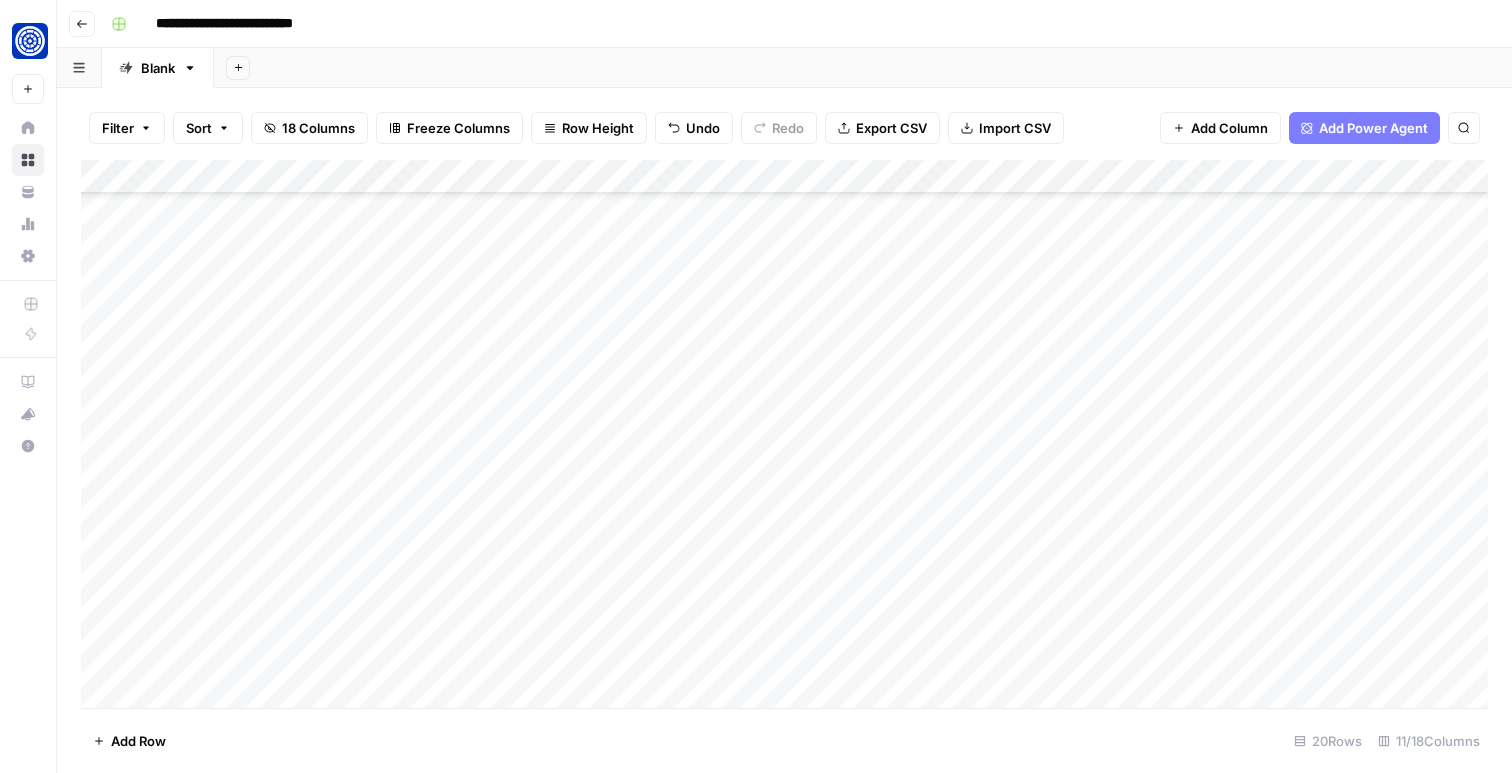 scroll, scrollTop: 198, scrollLeft: 0, axis: vertical 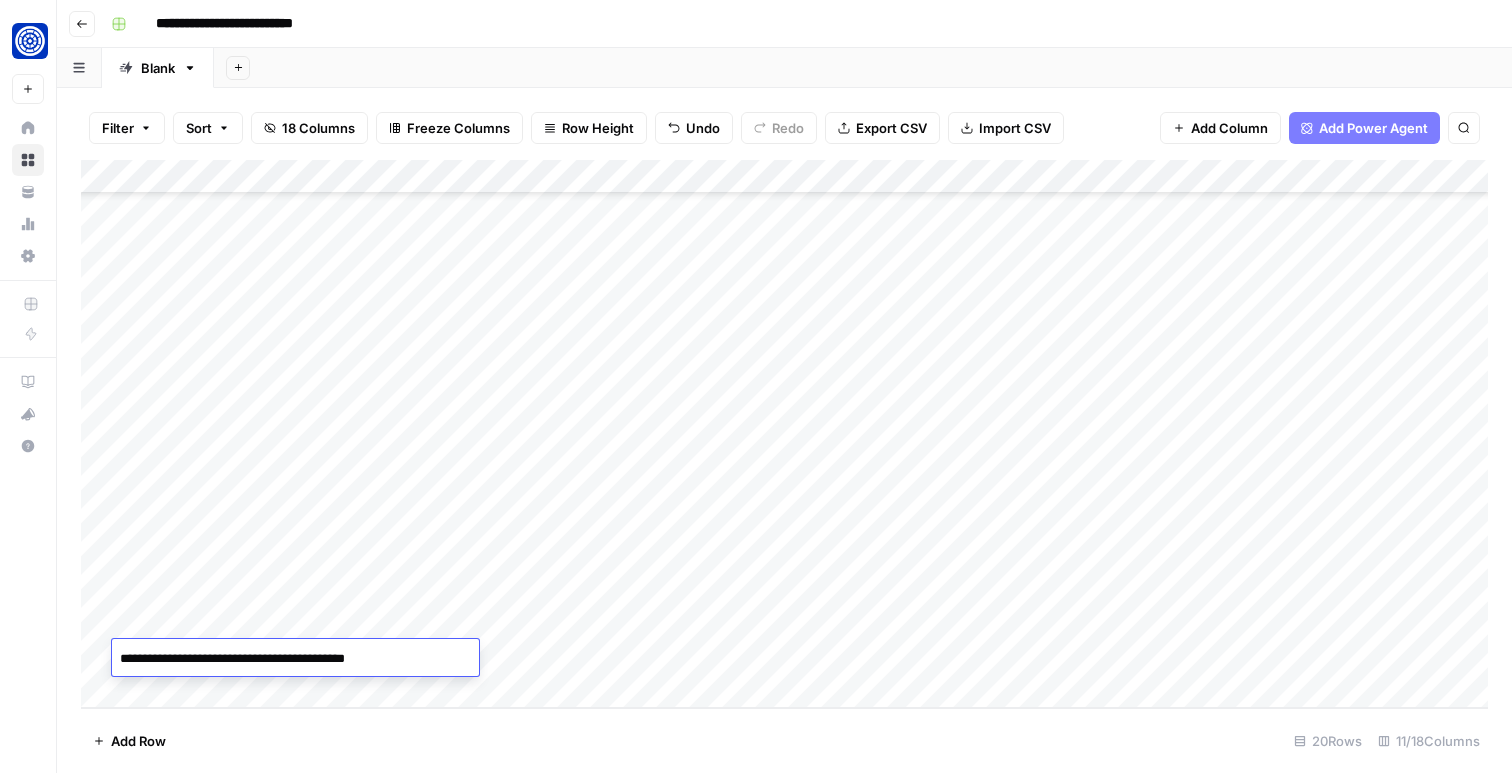 type on "**********" 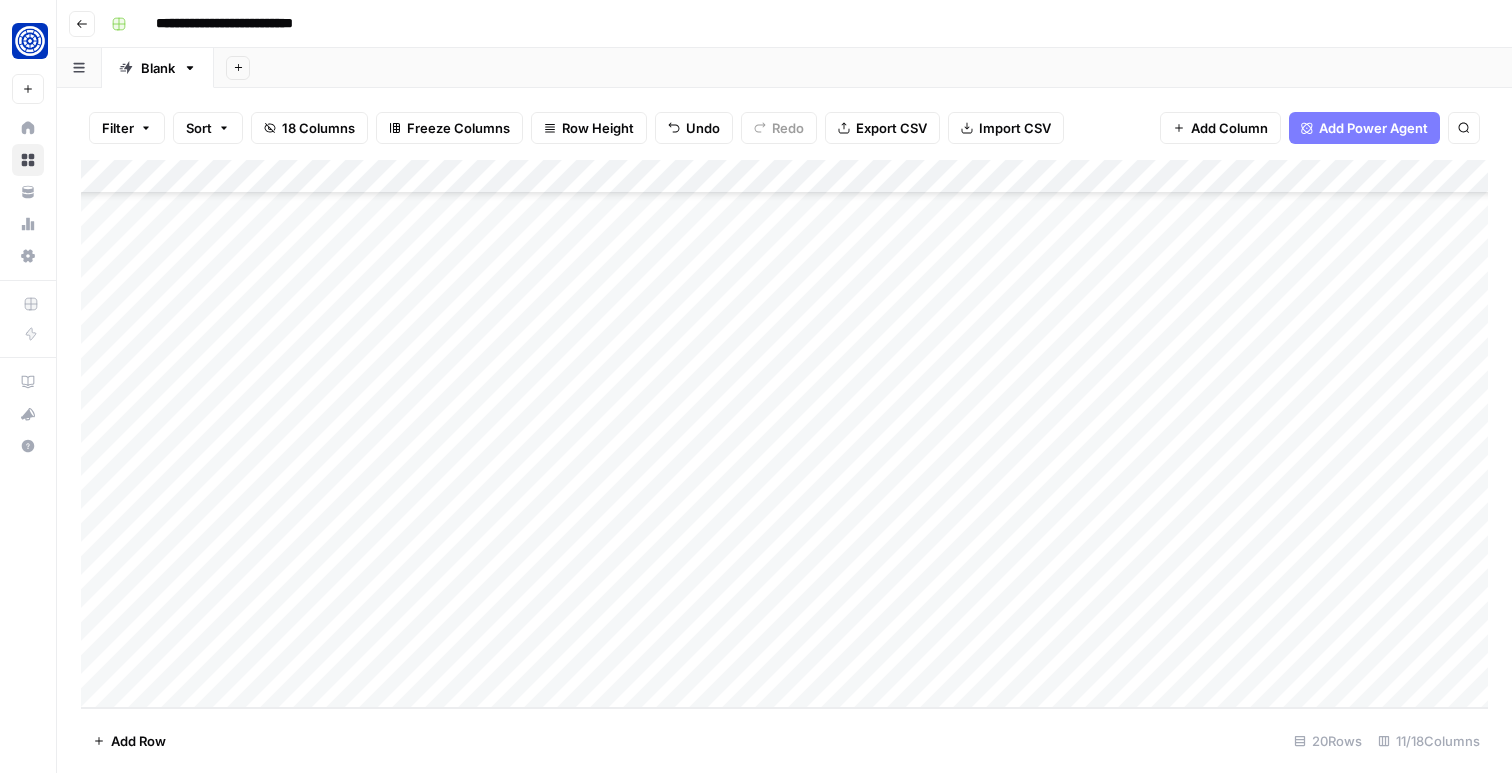 click on "Add Column" at bounding box center [784, 434] 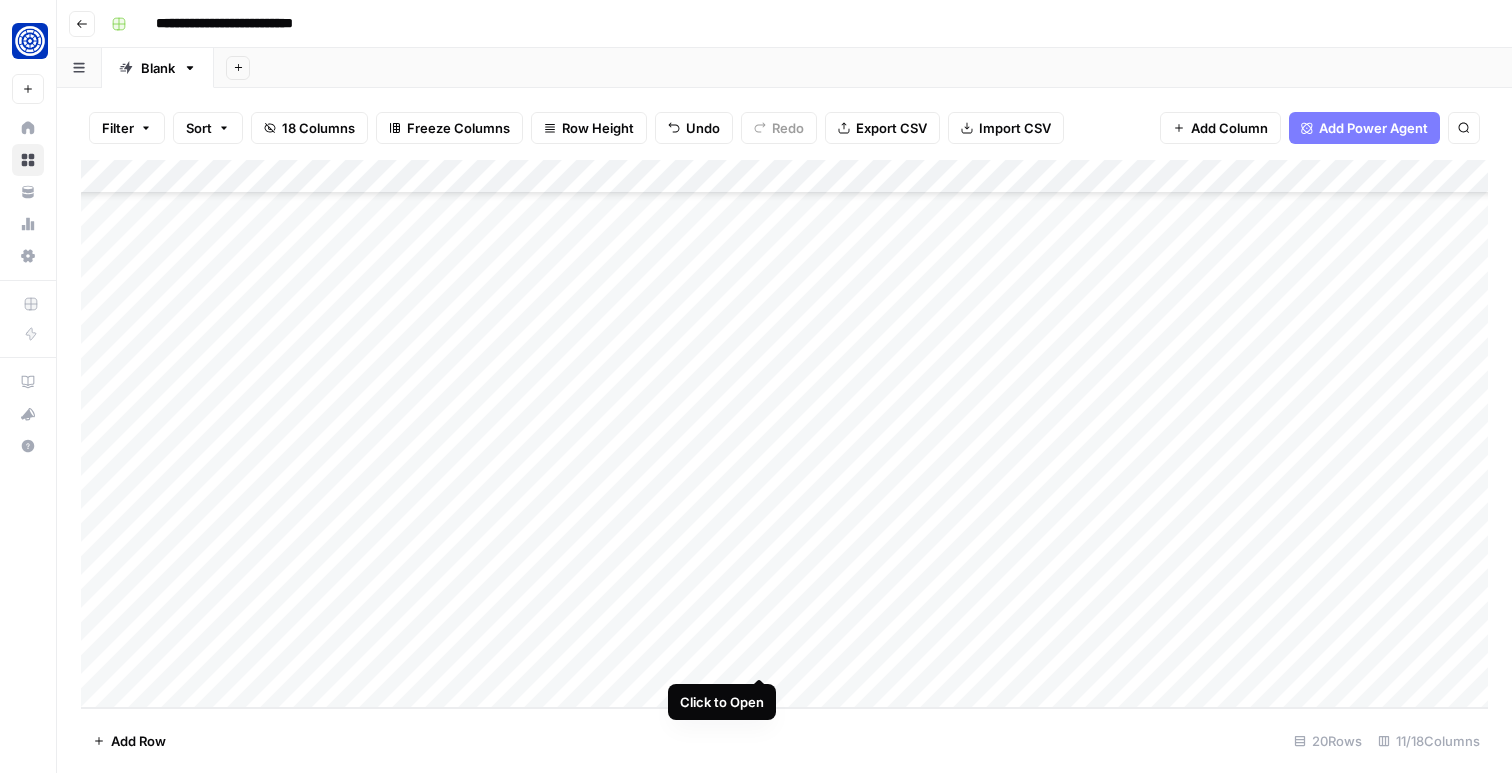 click on "Add Column" at bounding box center [784, 434] 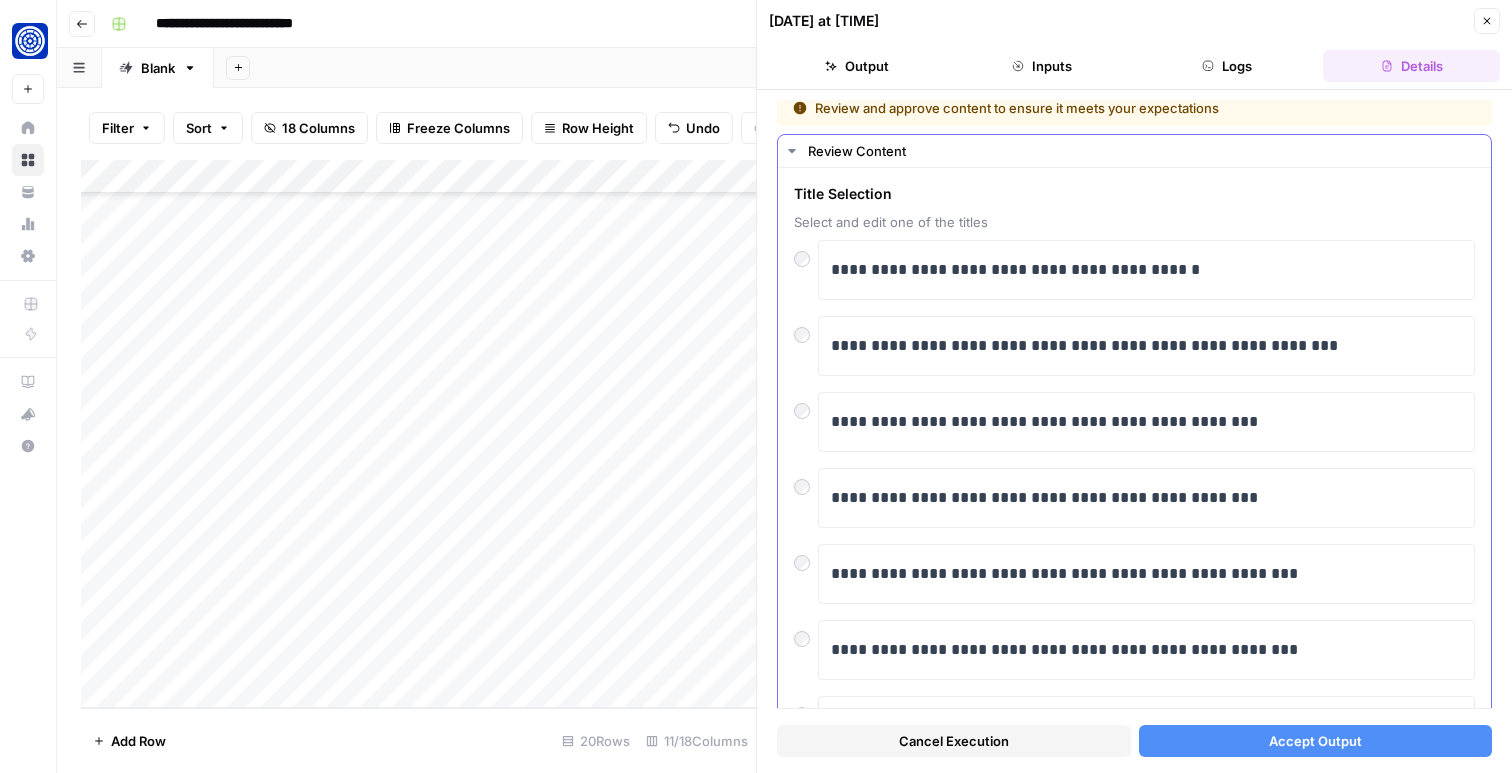 scroll, scrollTop: 0, scrollLeft: 0, axis: both 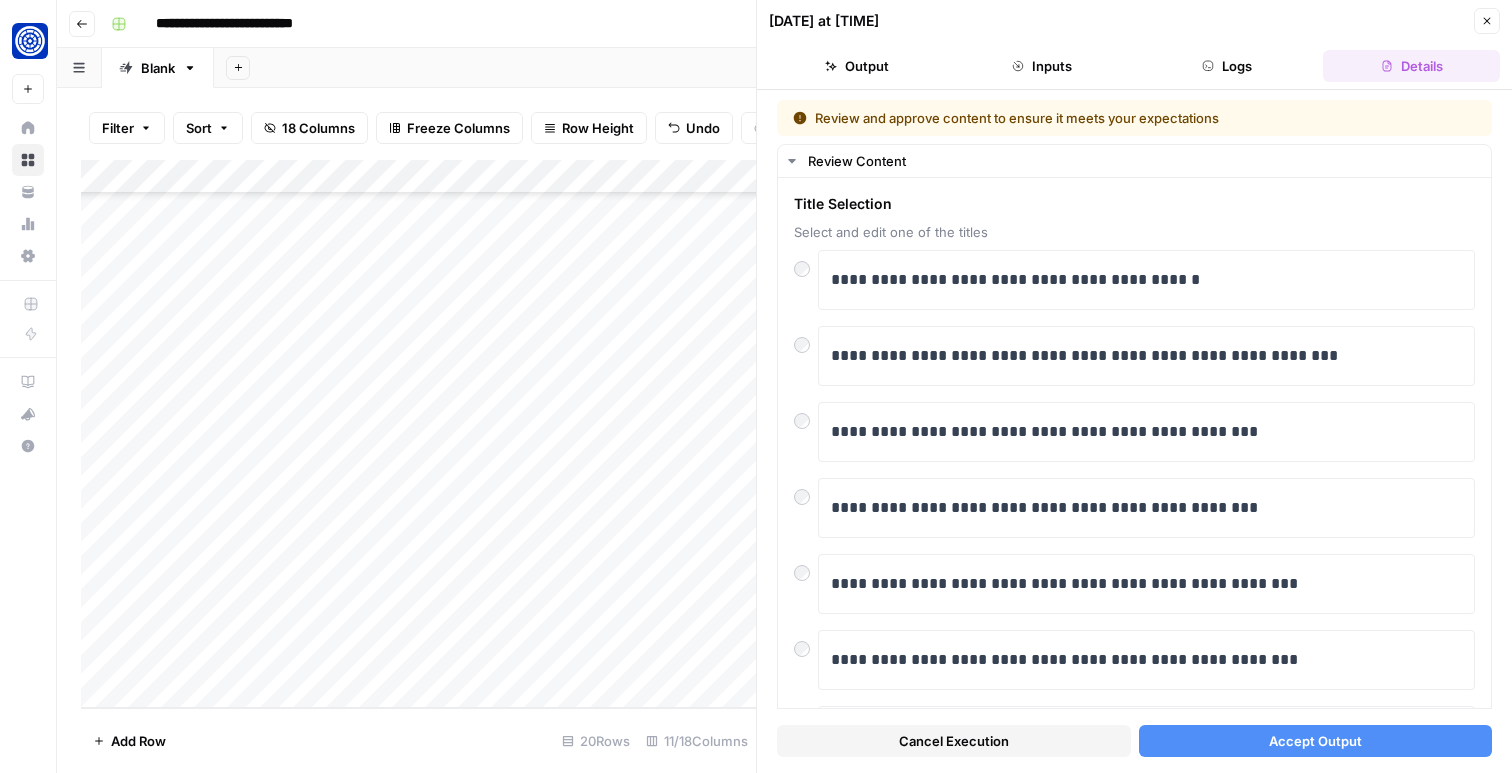 click on "Accept Output" at bounding box center [1316, 741] 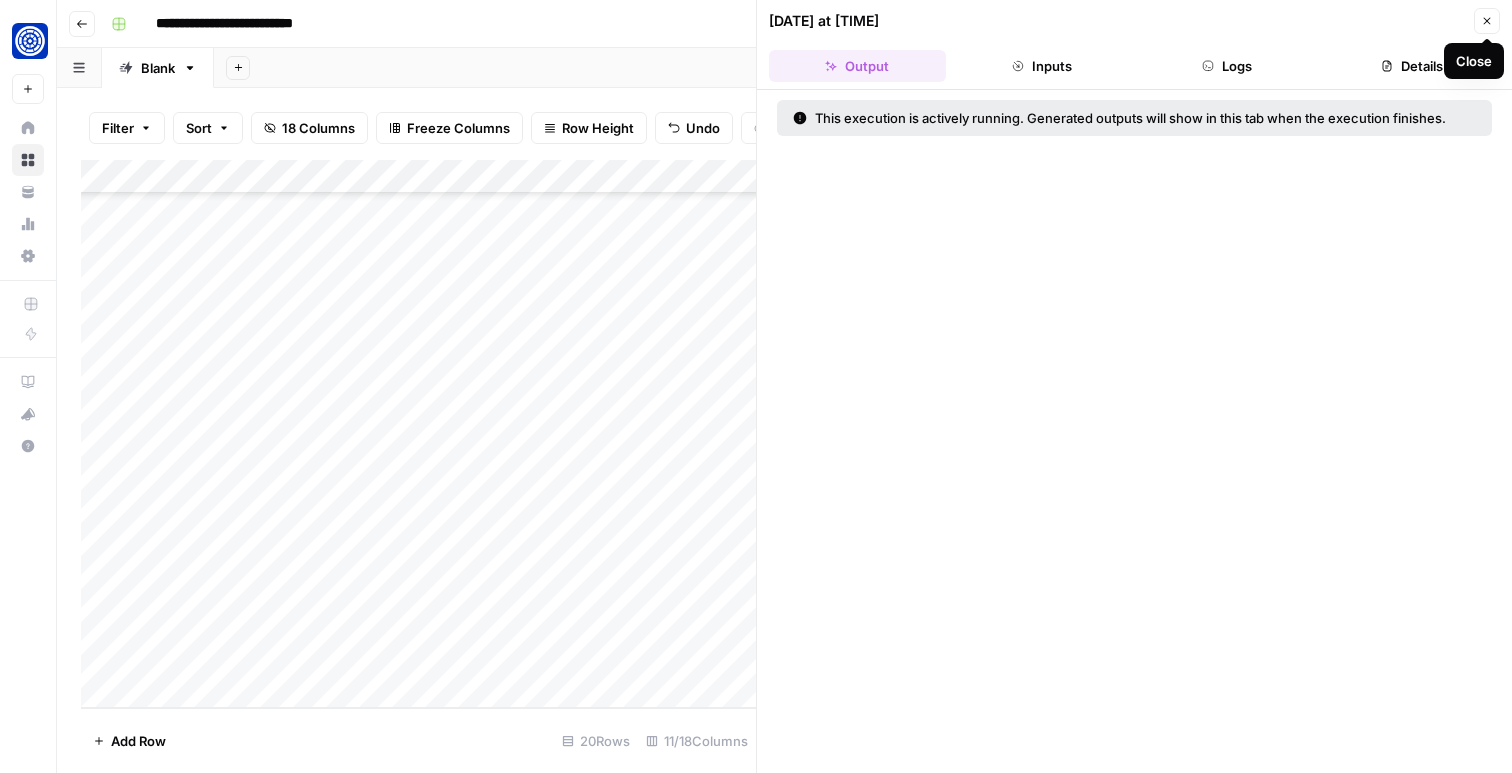 click 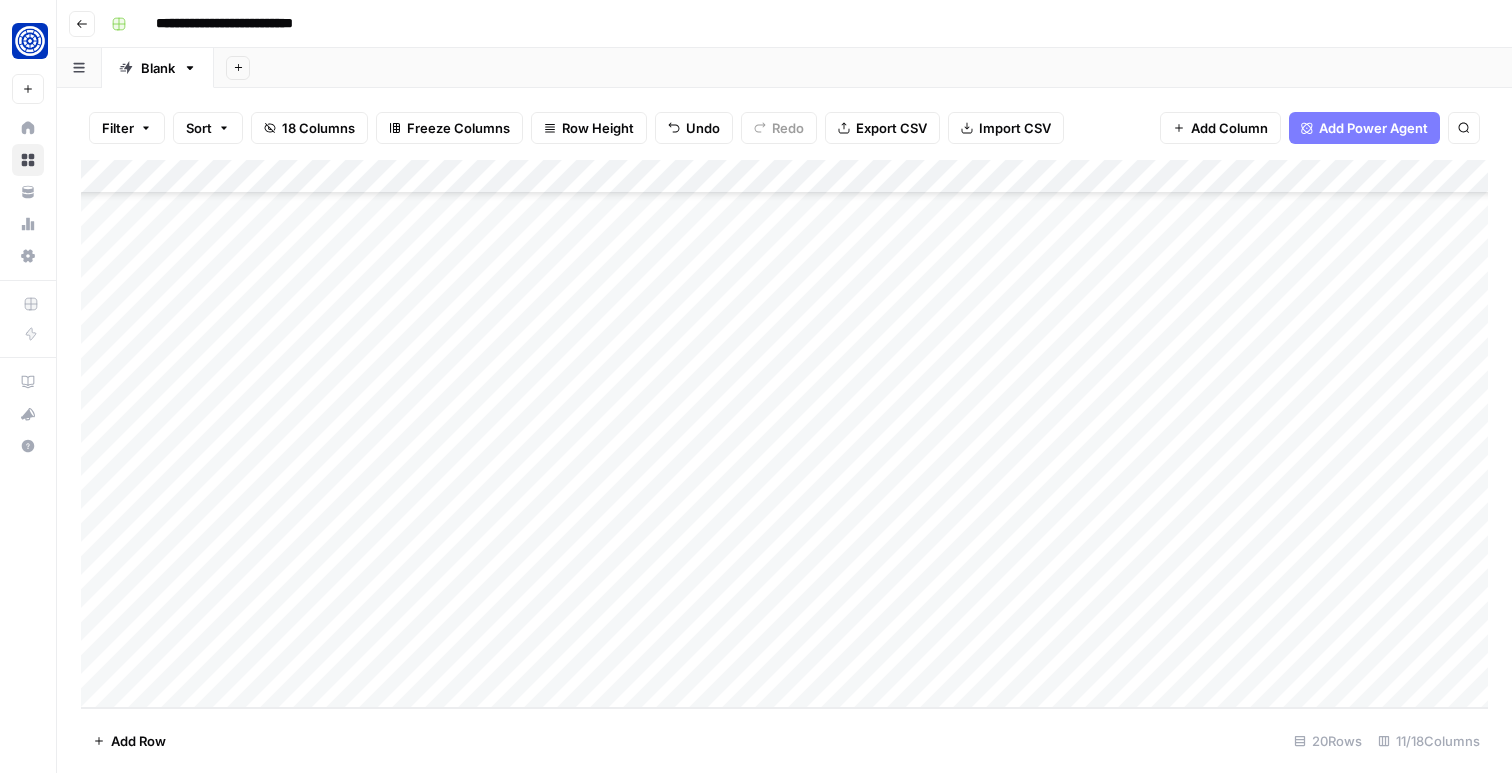 click on "Add Column" at bounding box center (784, 434) 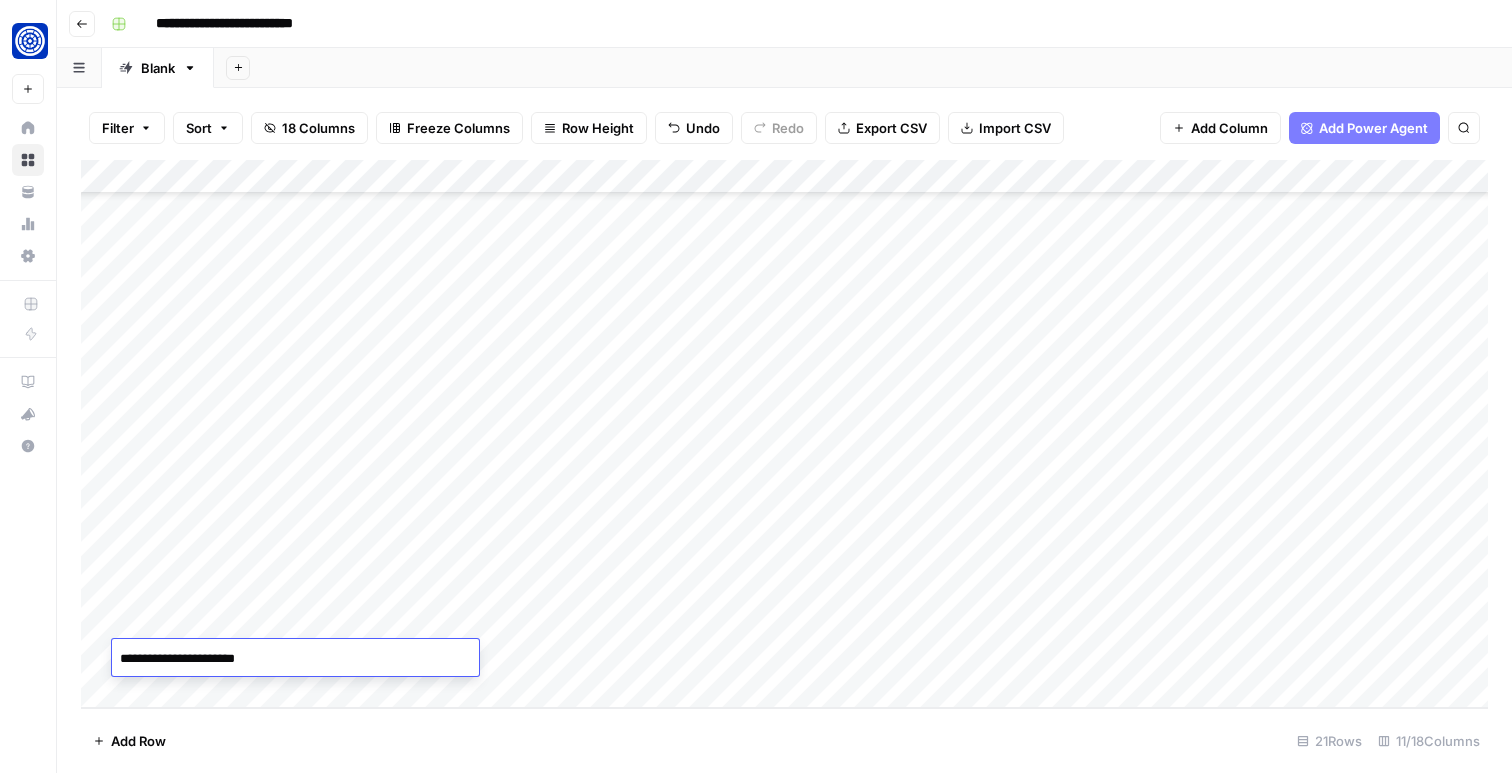 type on "**********" 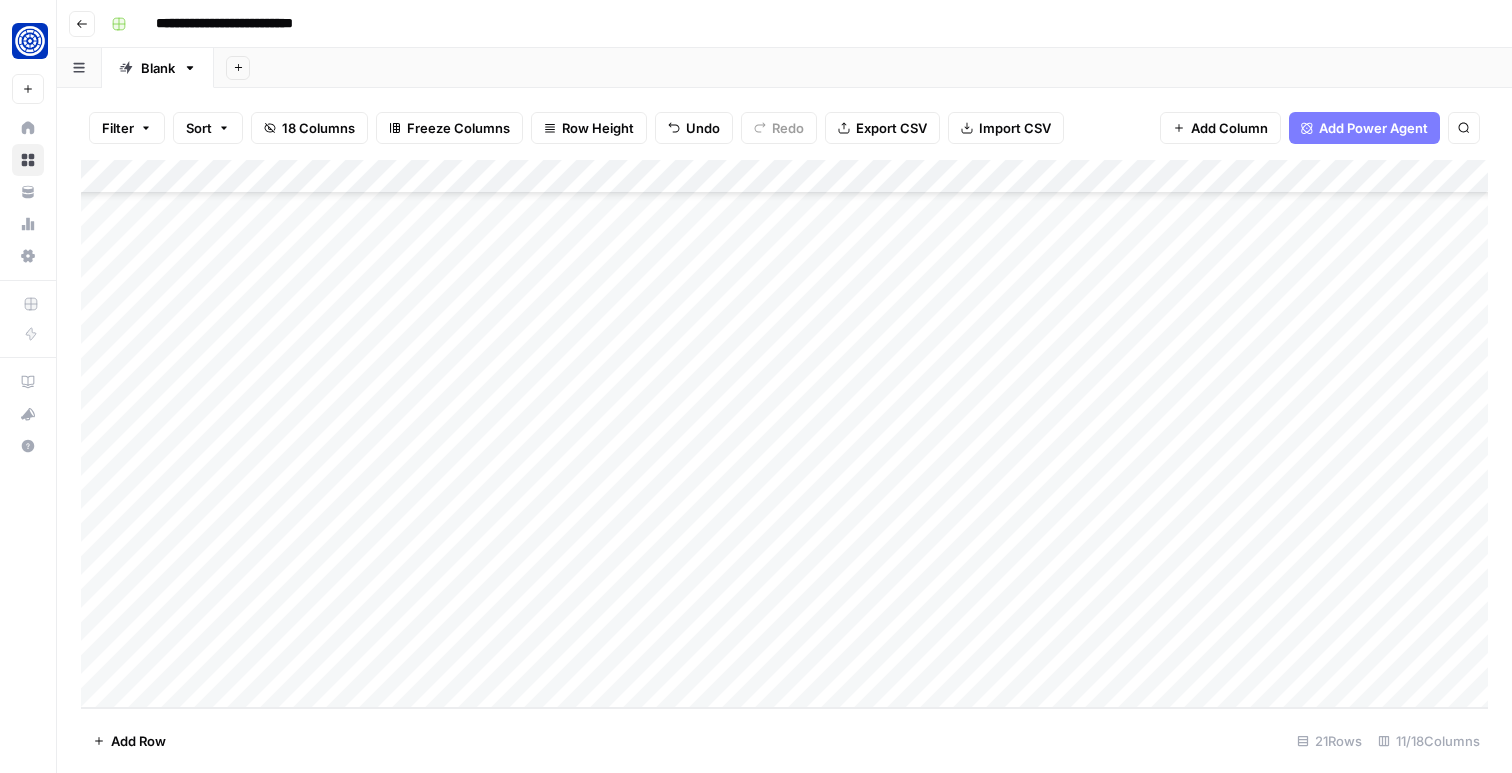 click on "Add Column" at bounding box center (784, 434) 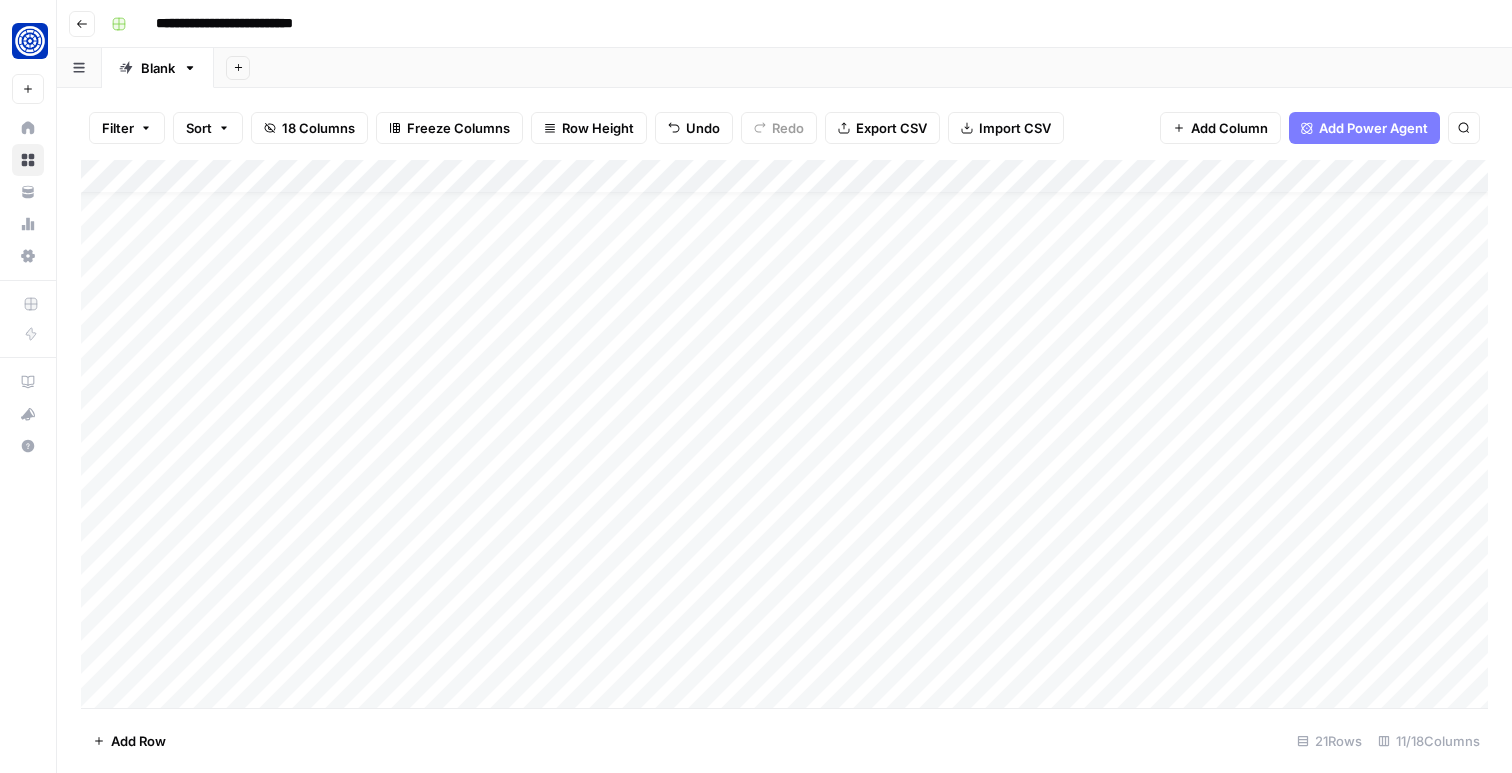 scroll, scrollTop: 0, scrollLeft: 0, axis: both 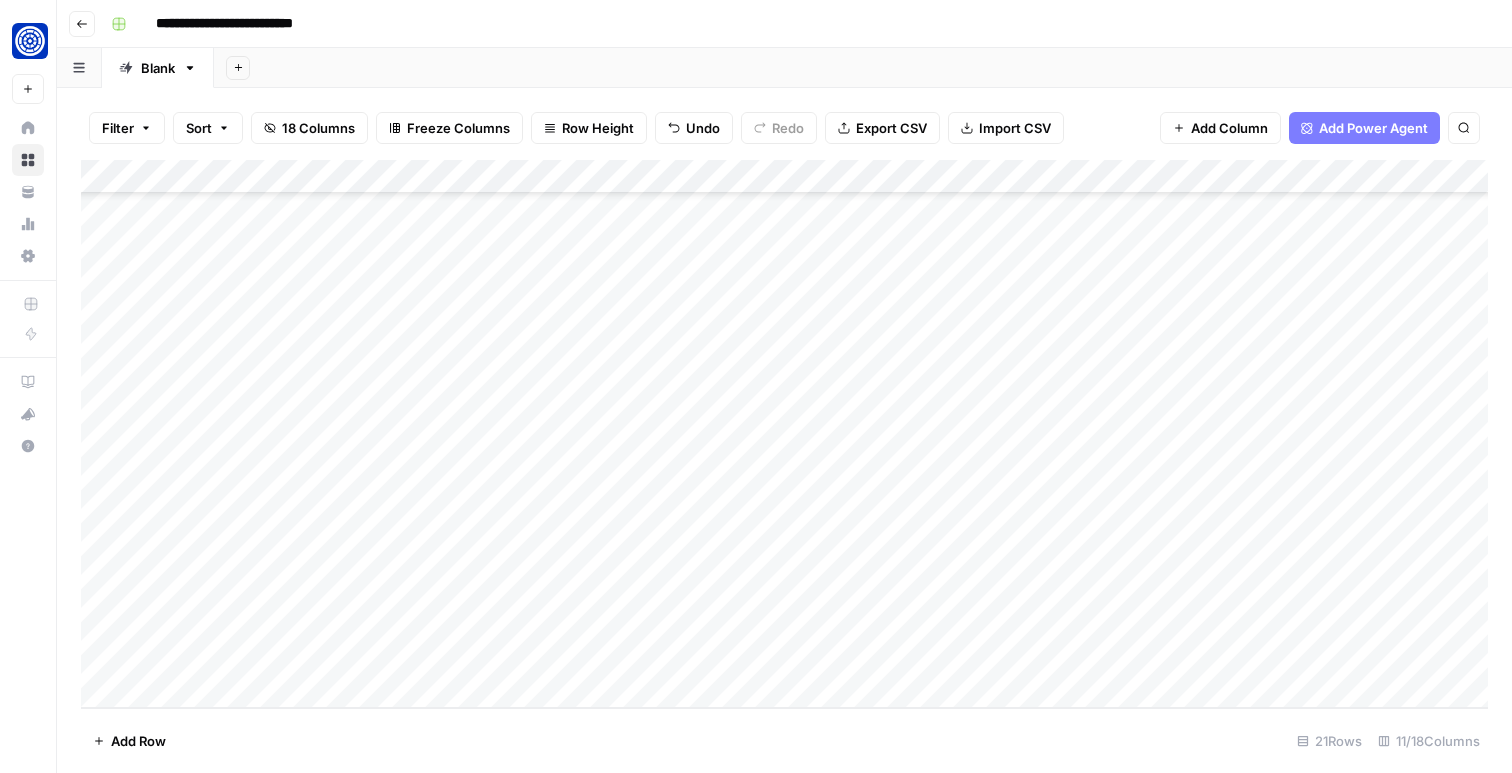 click on "Add Column" at bounding box center (784, 434) 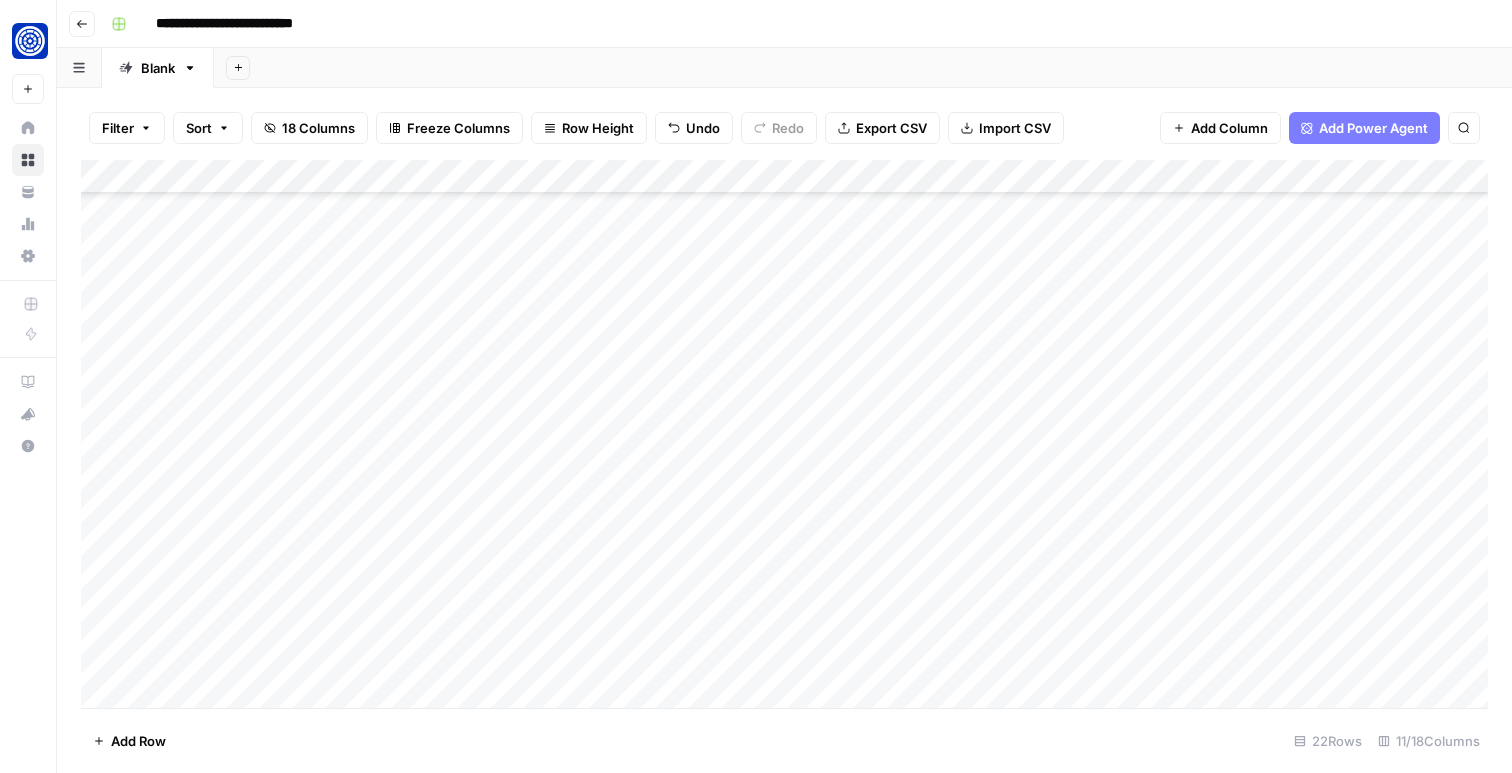 scroll, scrollTop: 266, scrollLeft: 0, axis: vertical 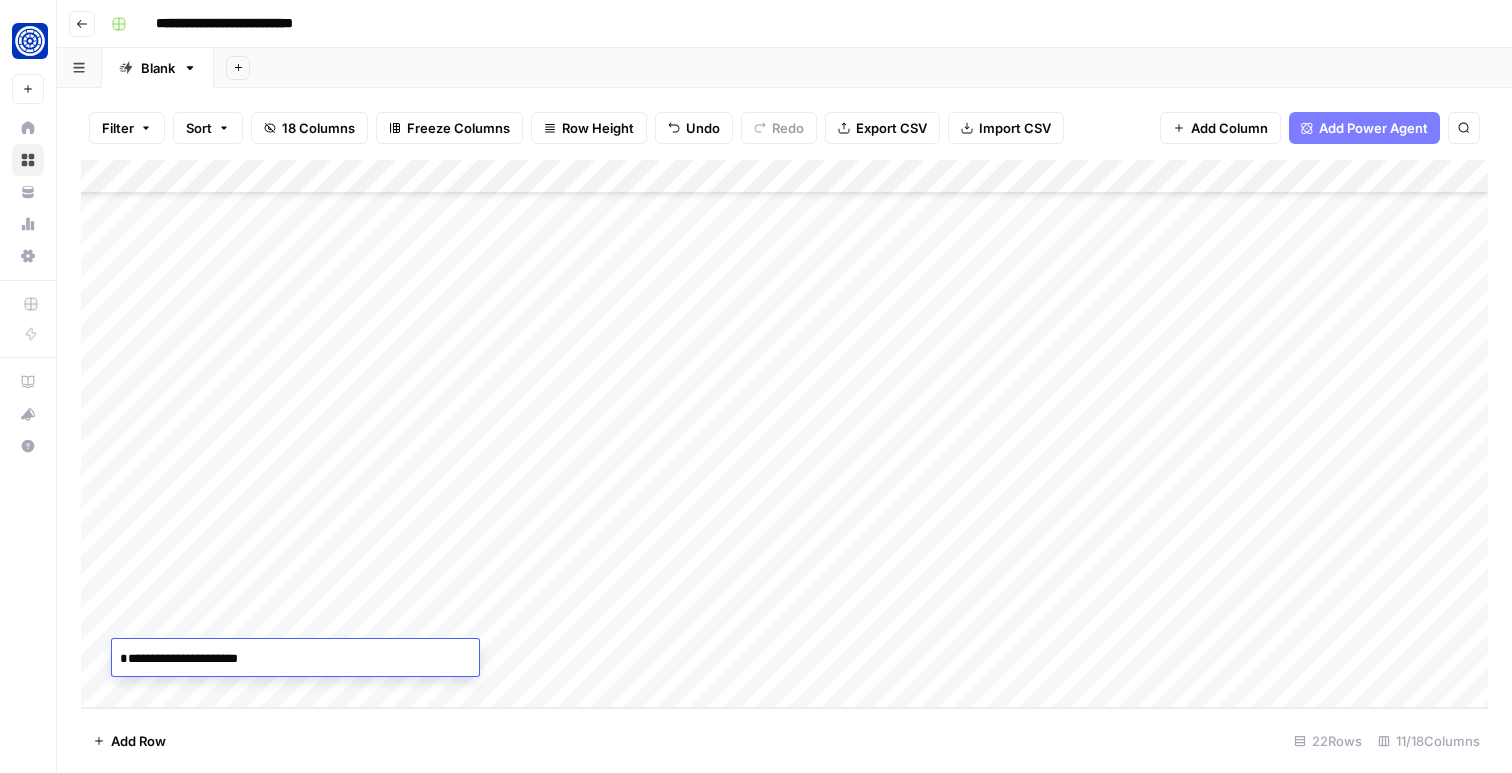 click on "**********" at bounding box center (295, 669) 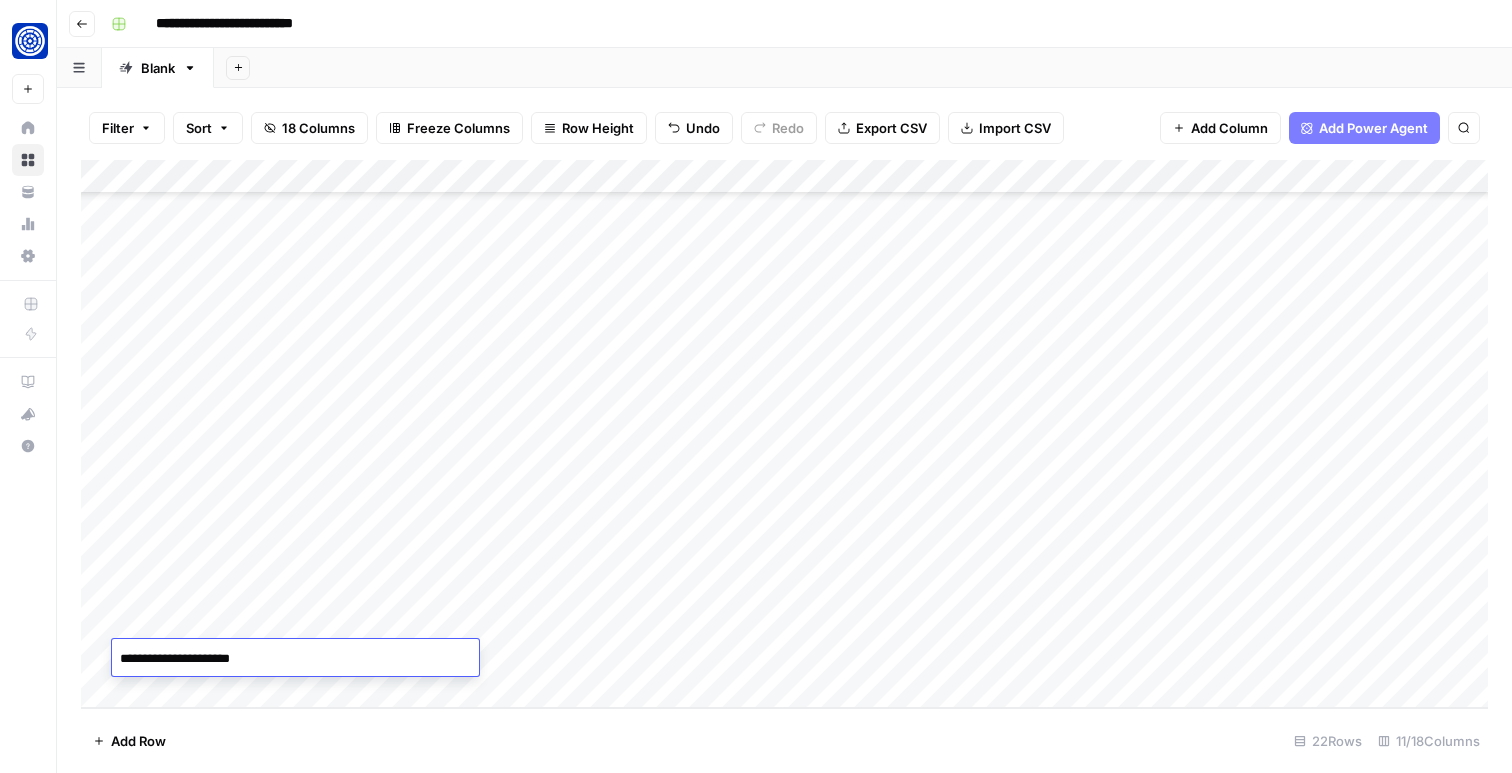 click on "**********" at bounding box center [295, 659] 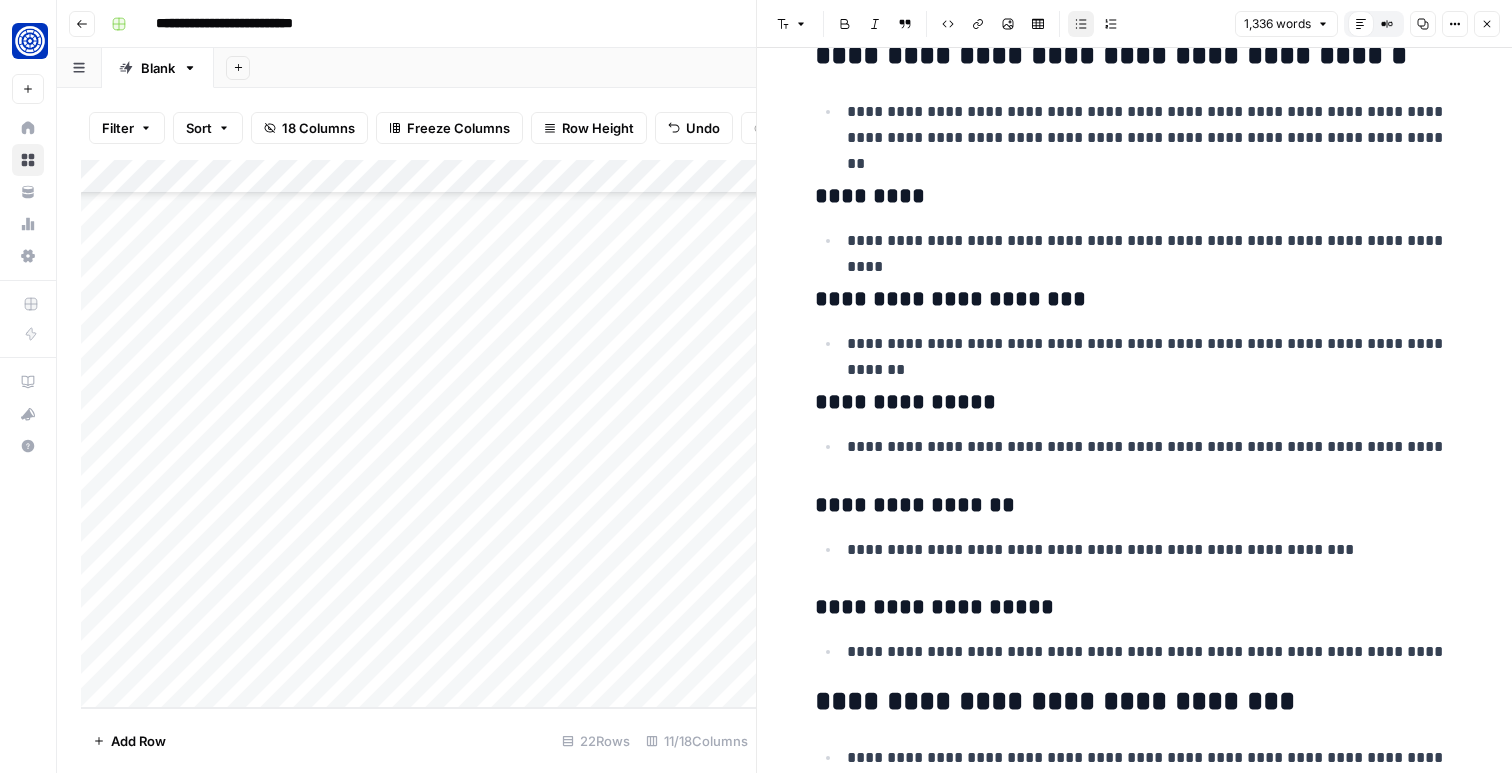 scroll, scrollTop: 6732, scrollLeft: 0, axis: vertical 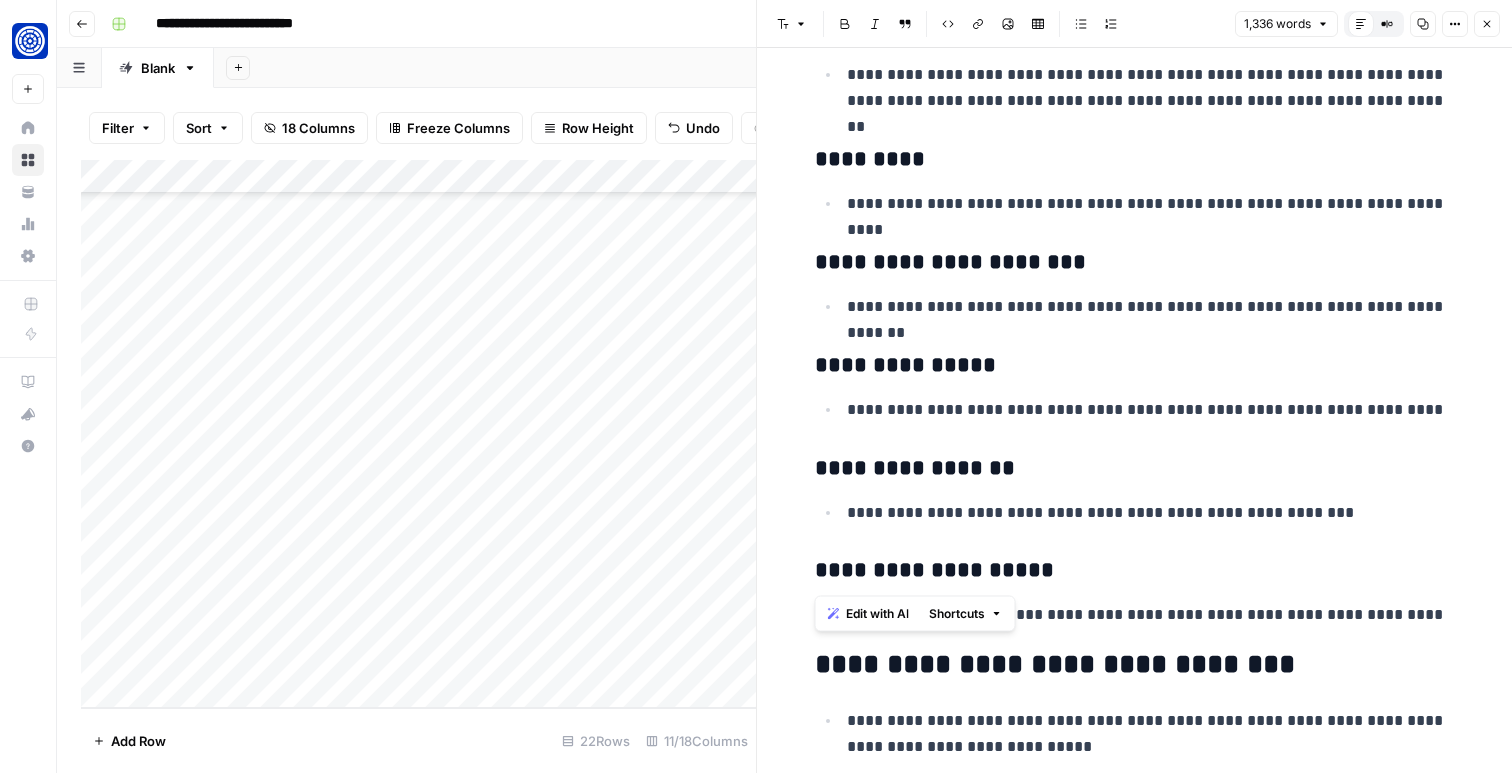 drag, startPoint x: 814, startPoint y: 471, endPoint x: 1376, endPoint y: 533, distance: 565.4096 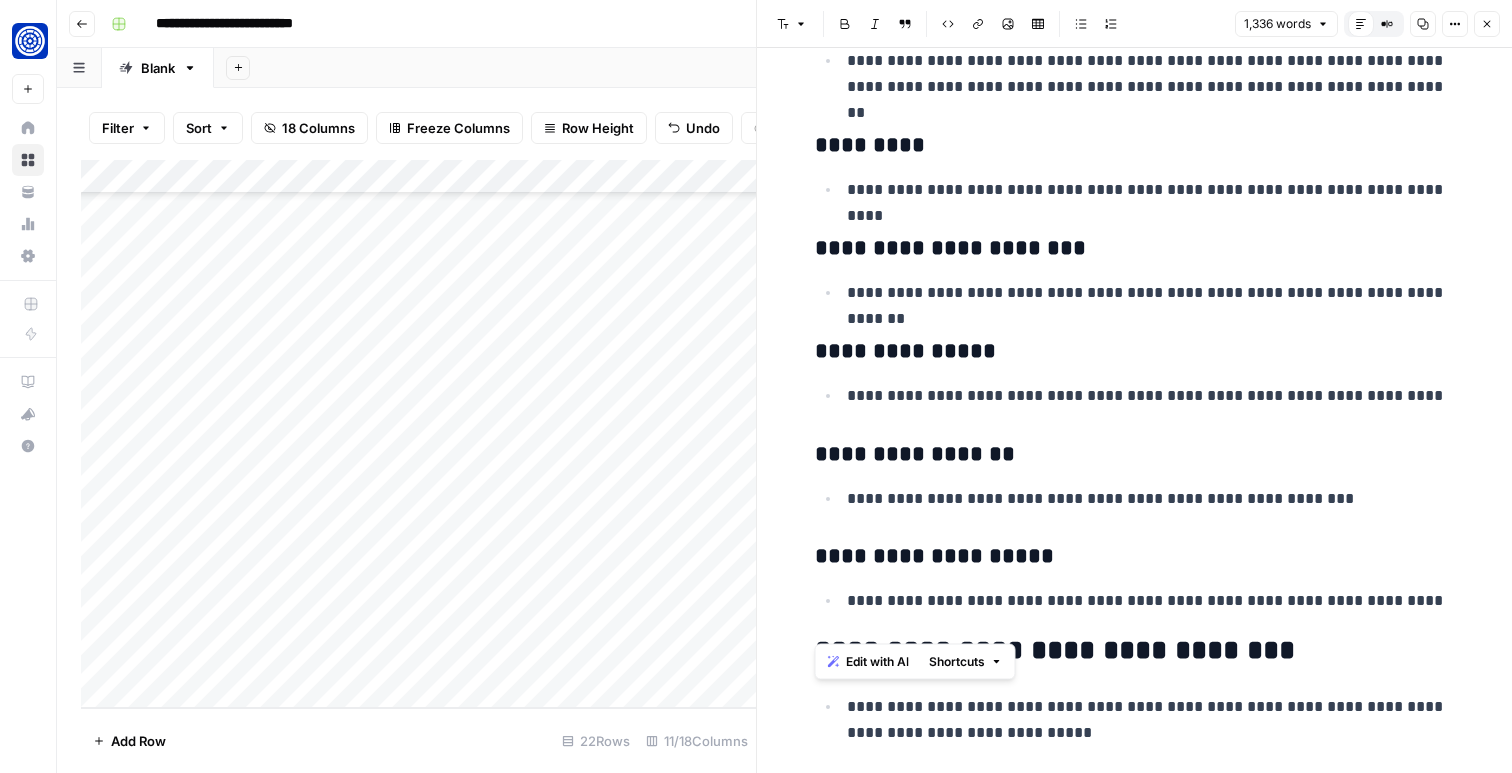 scroll, scrollTop: 6753, scrollLeft: 0, axis: vertical 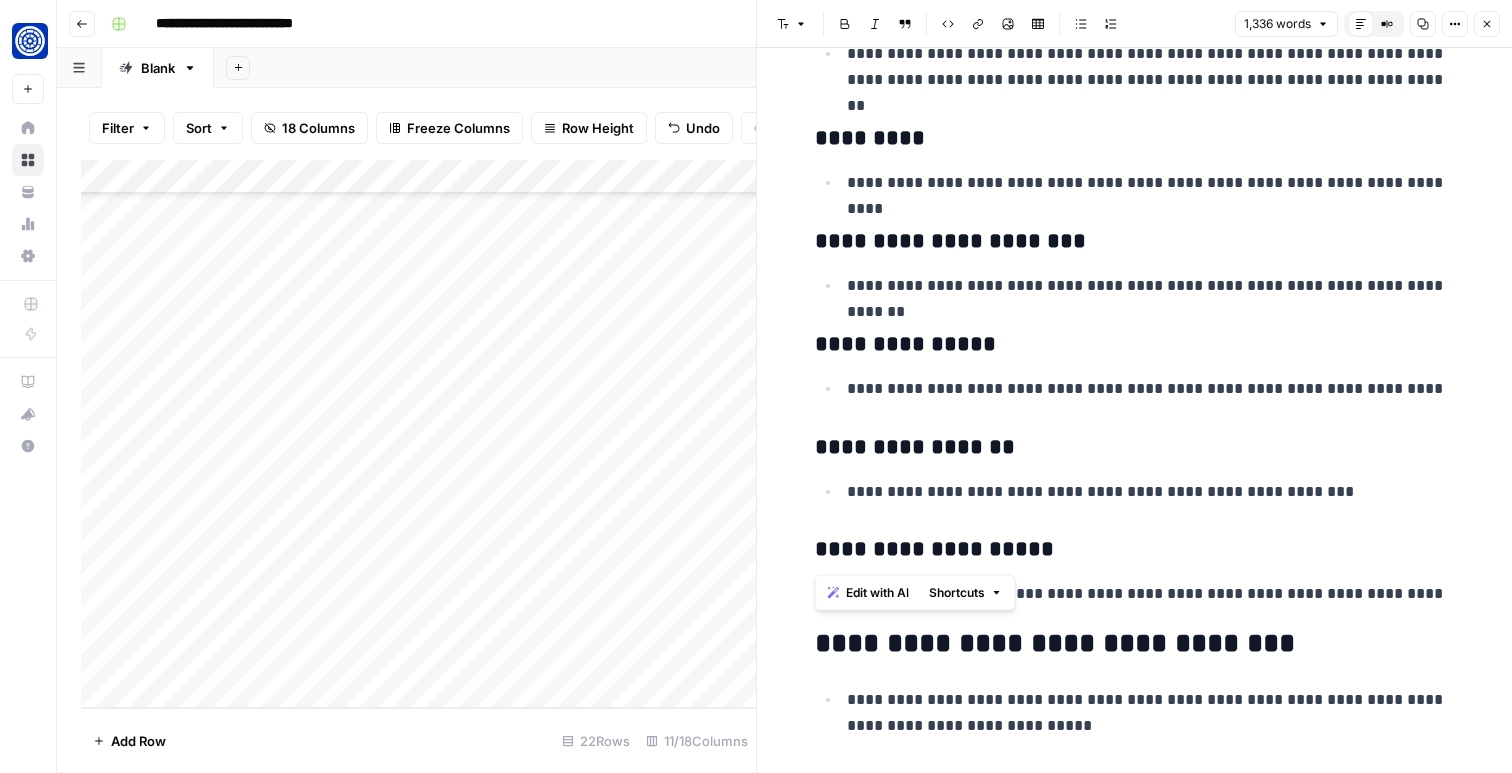 click on "Edit with AI" at bounding box center [877, 593] 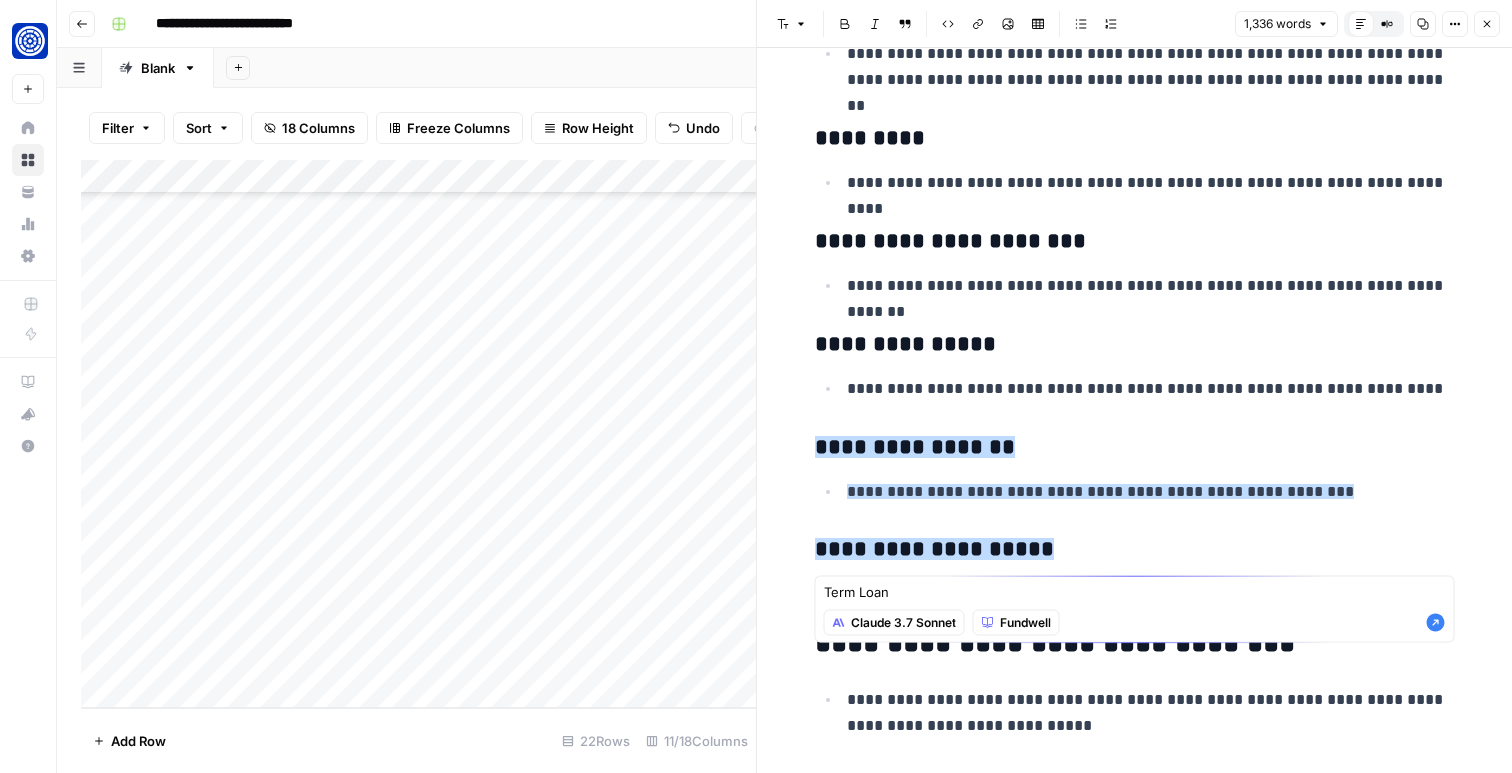 type on "Term Loan" 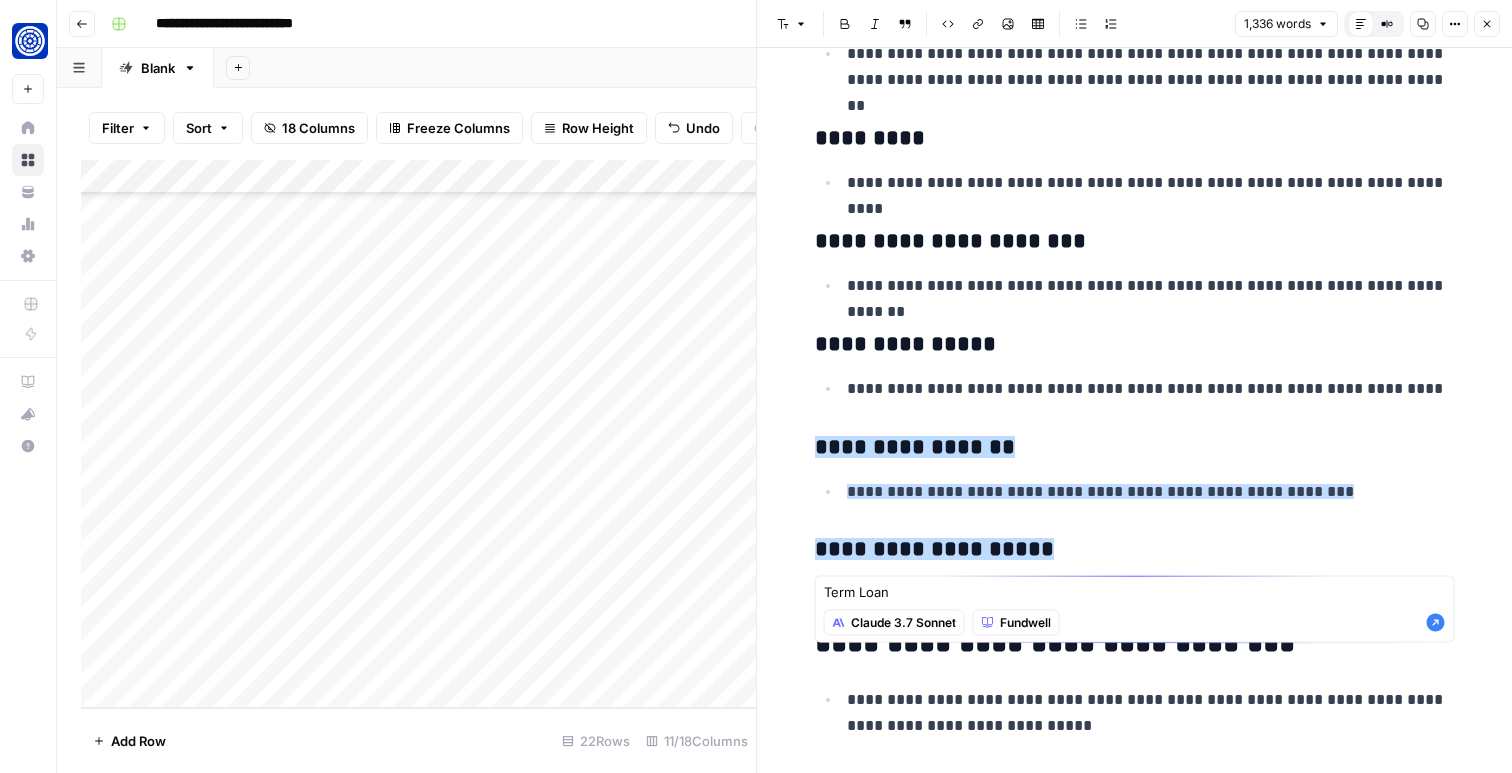click on "**********" at bounding box center [1100, 491] 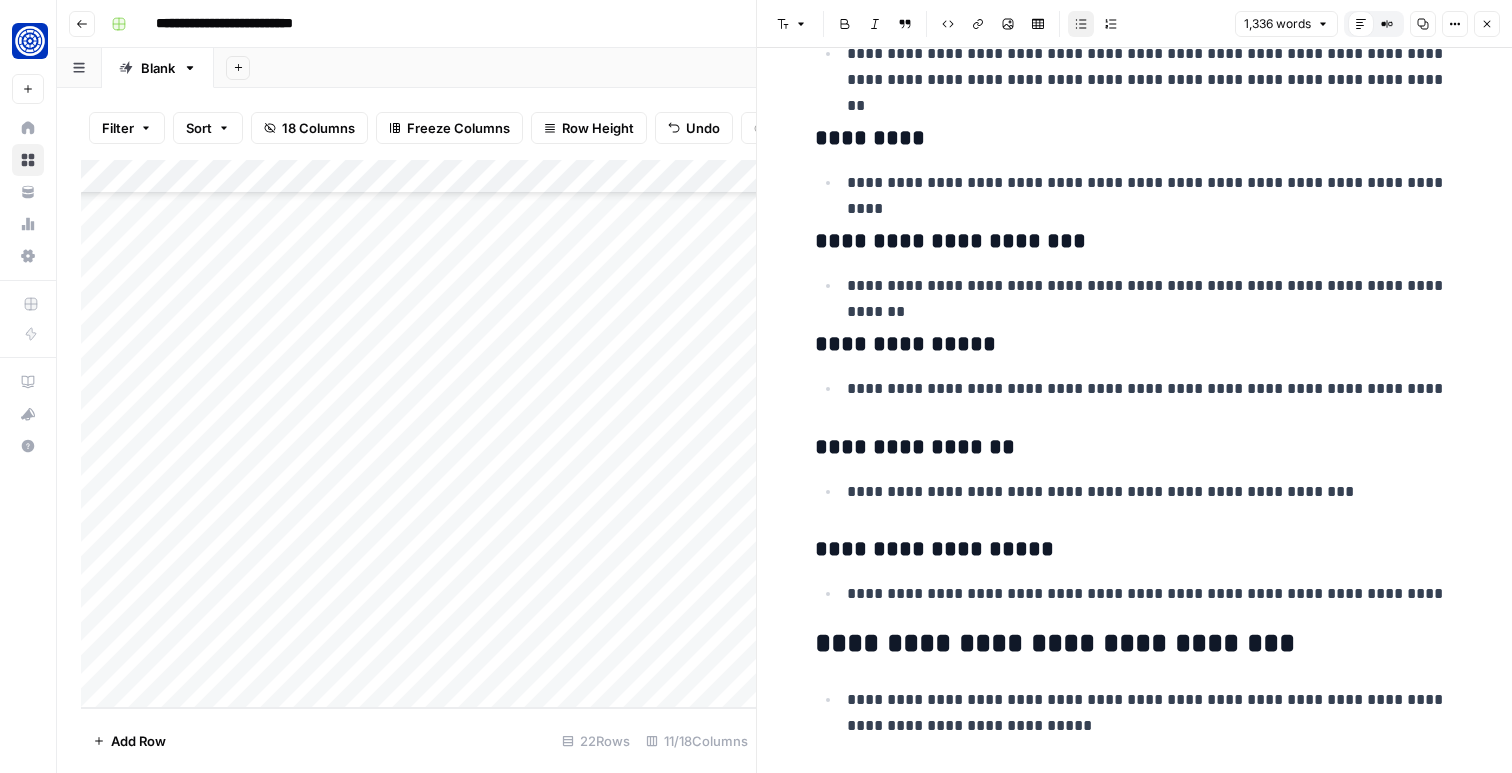 click on "**********" at bounding box center (1135, 448) 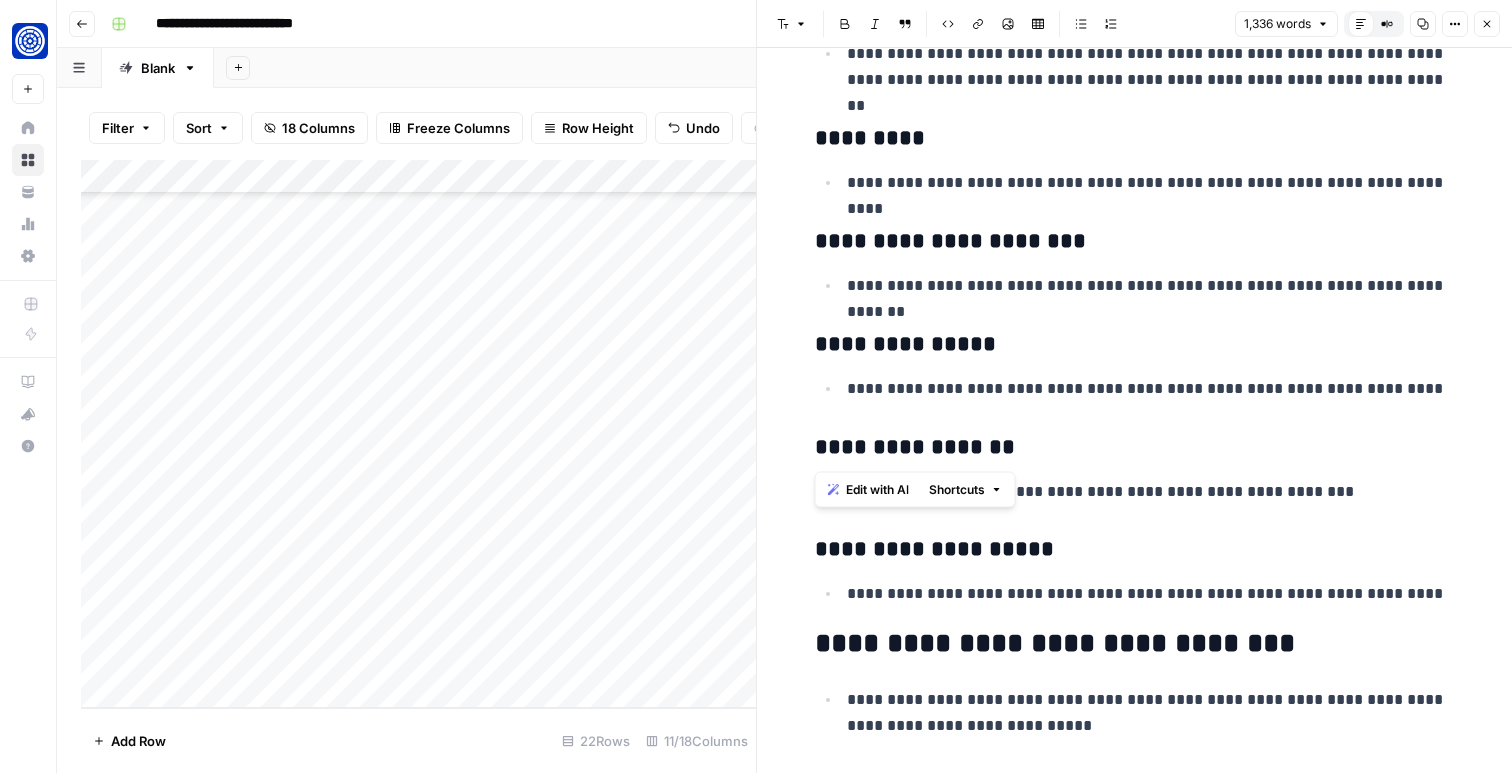click on "**********" at bounding box center (1135, 448) 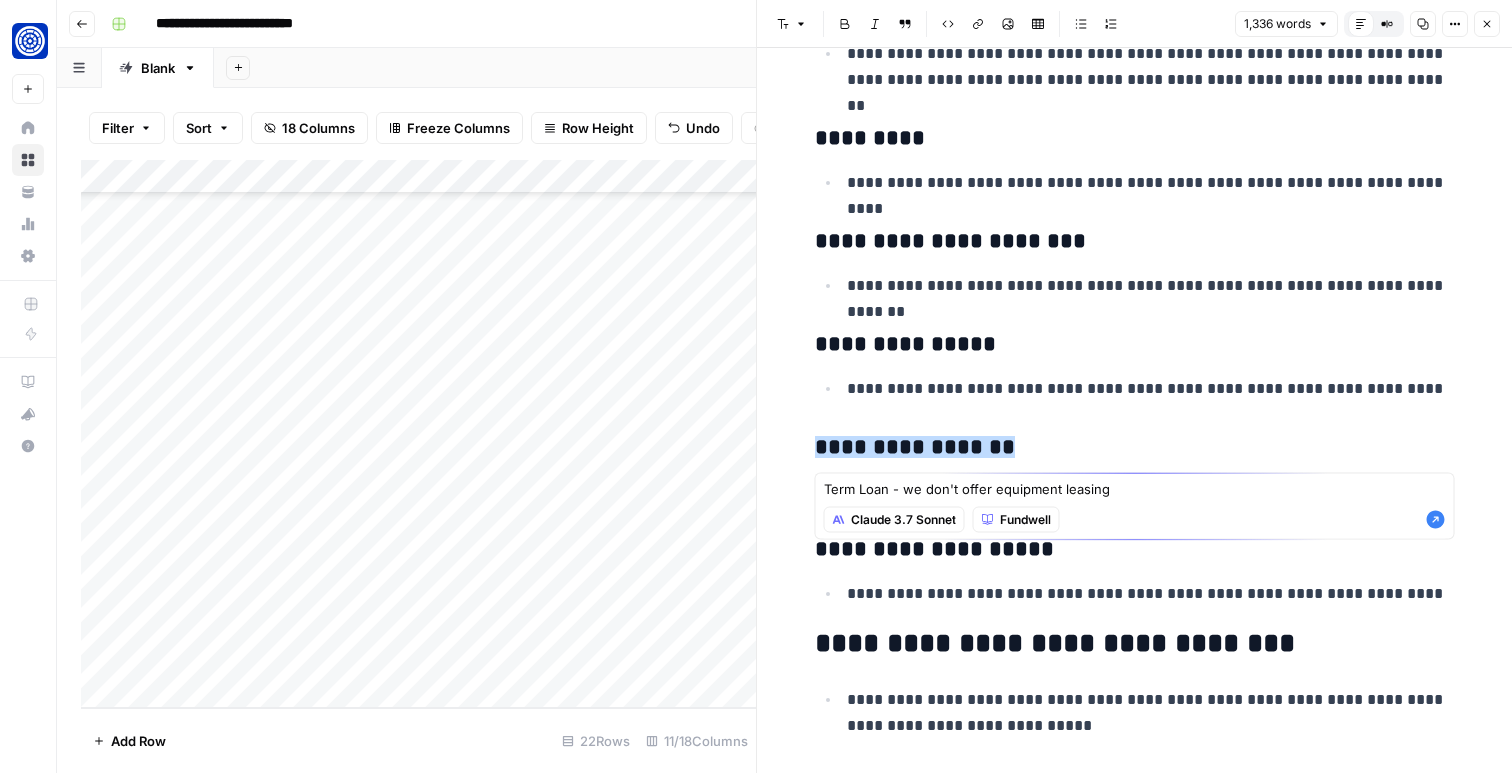 click on "Fundwell" at bounding box center (1025, 520) 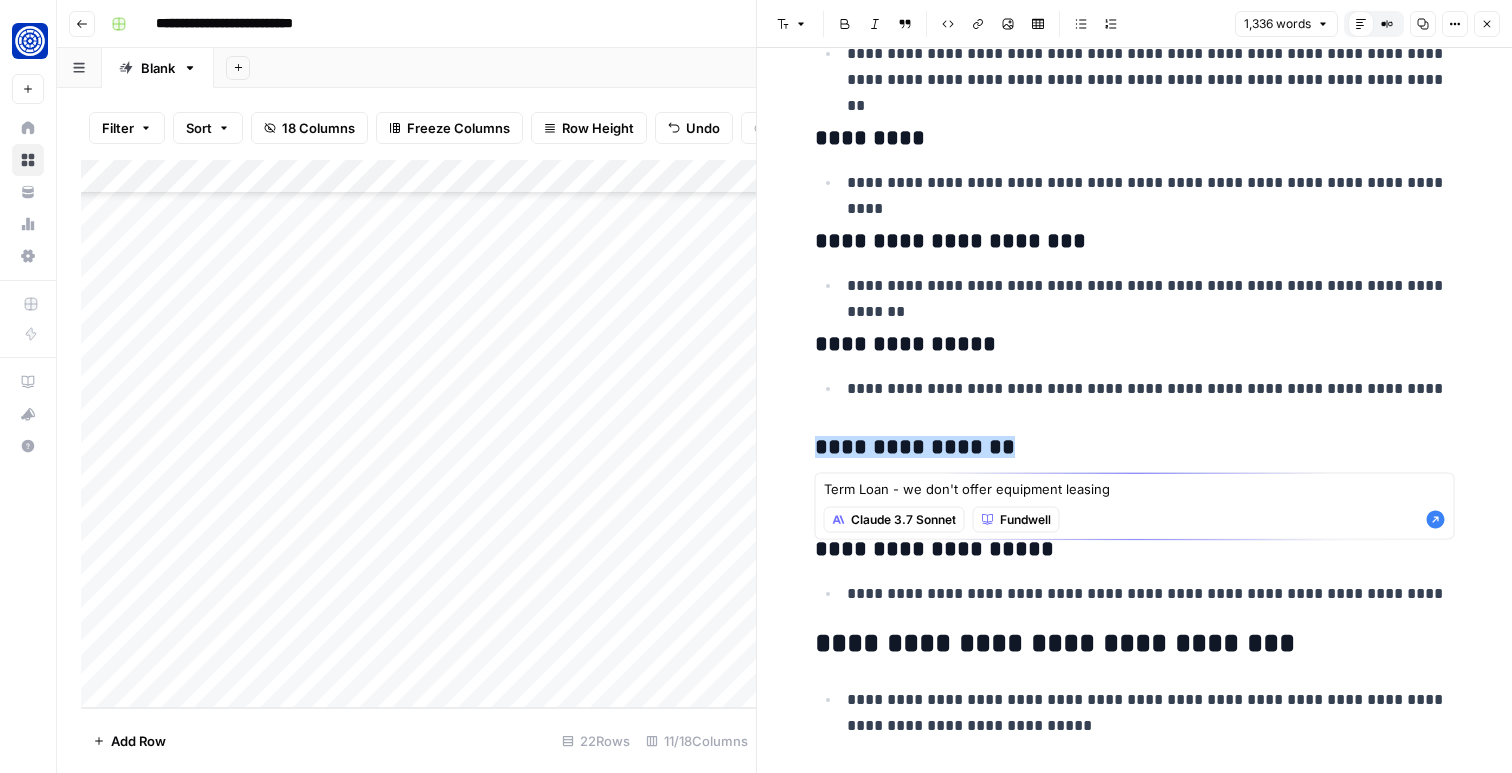 type on "Term Loan - we don't offer equipment leasing" 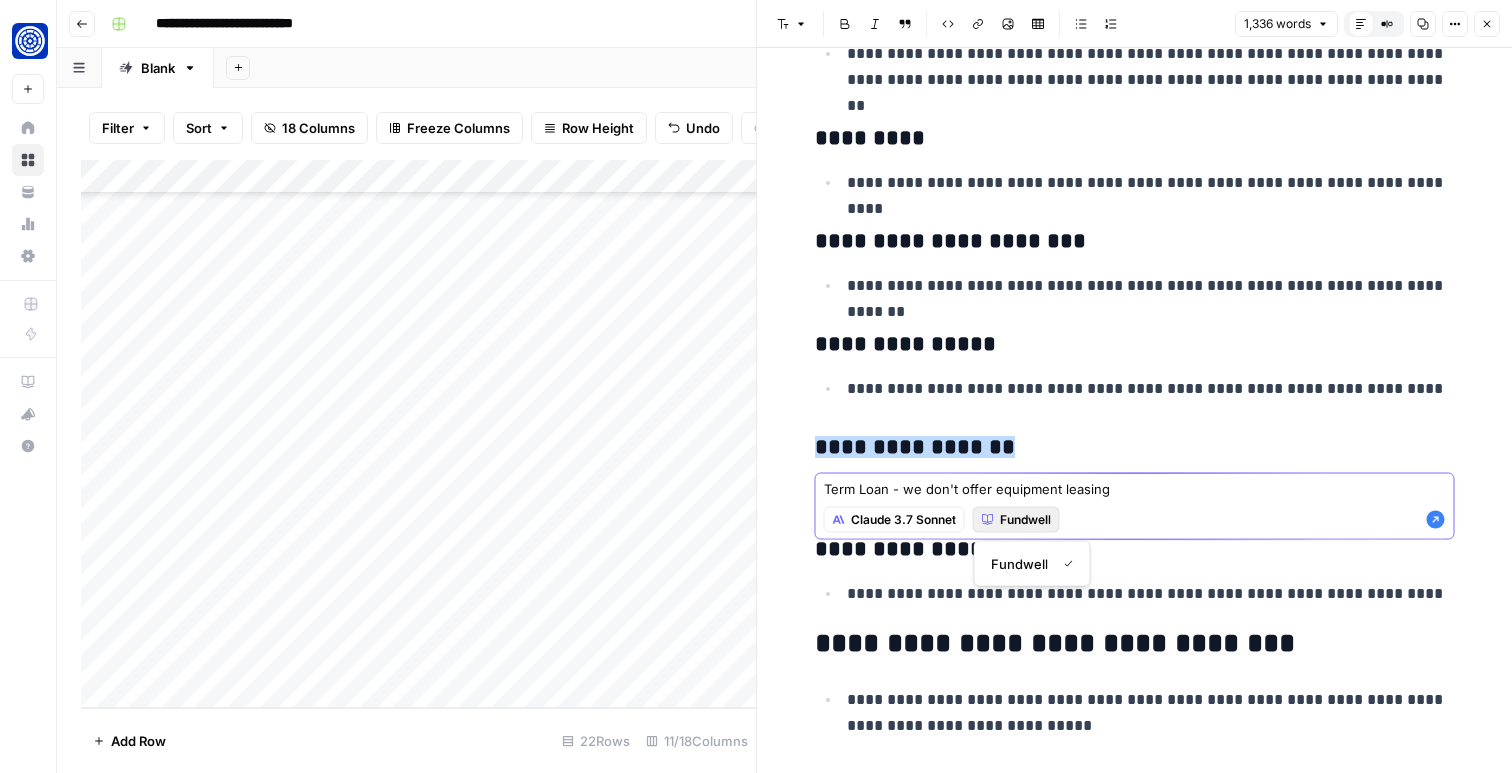 click on "Fundwell" at bounding box center [1025, 520] 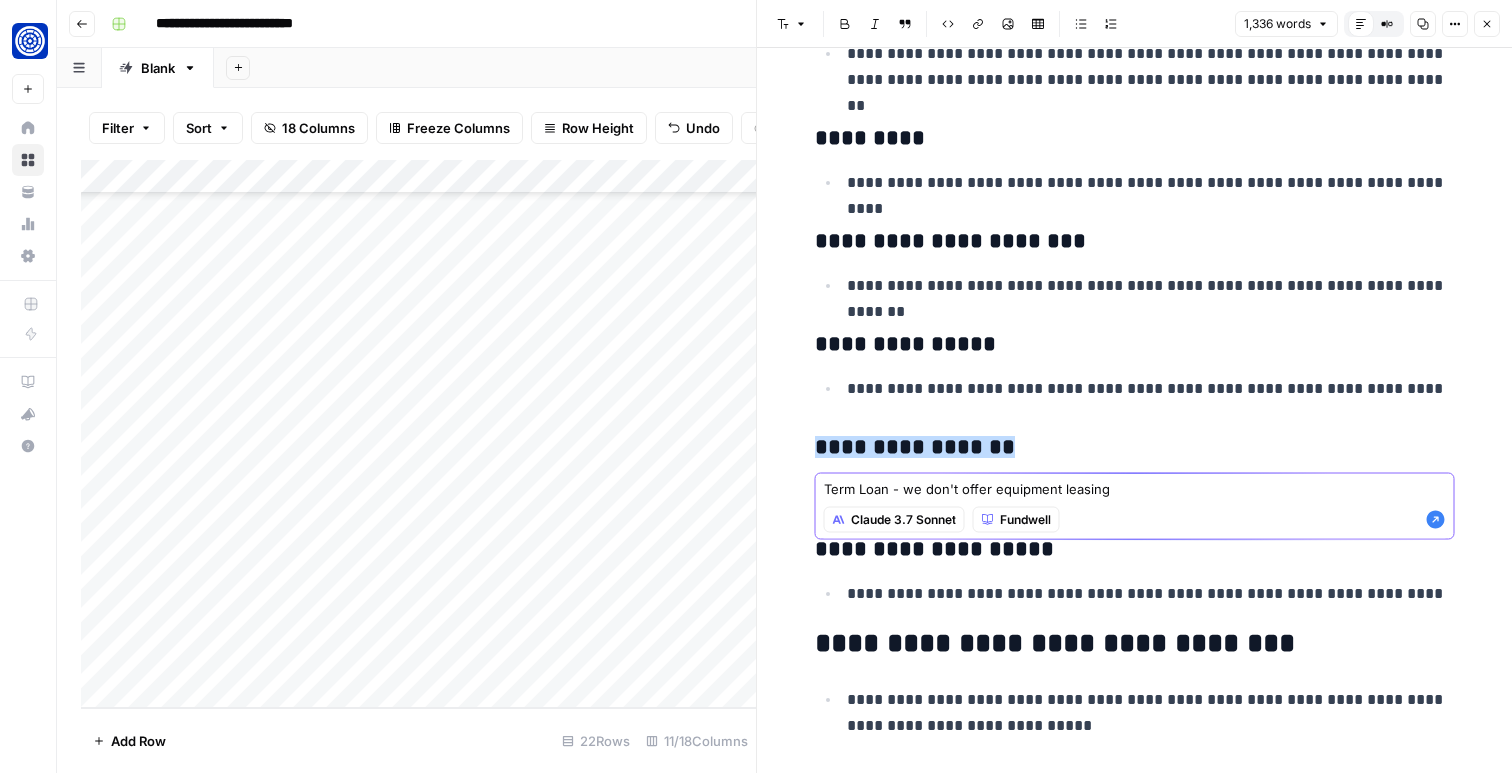 click 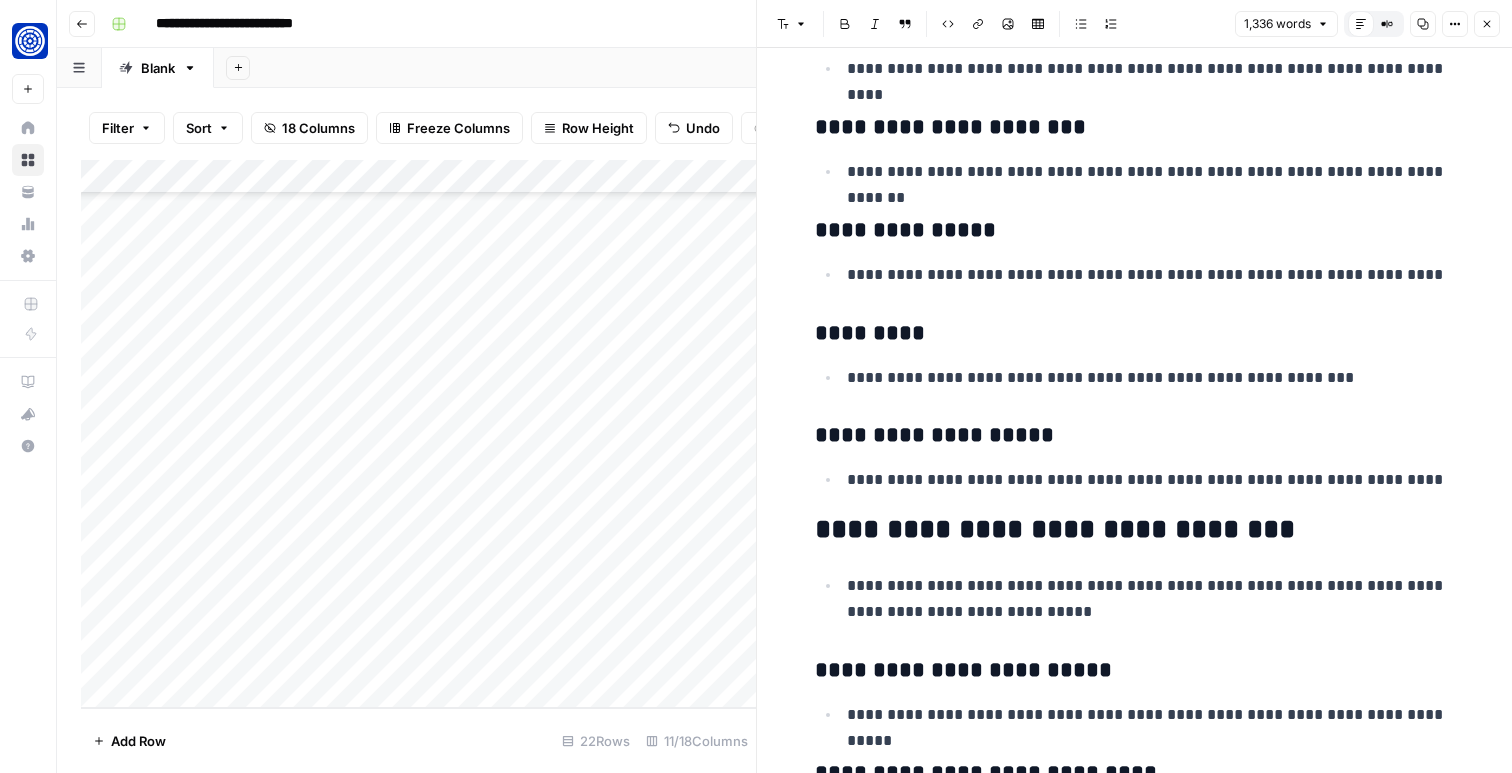 scroll, scrollTop: 6868, scrollLeft: 0, axis: vertical 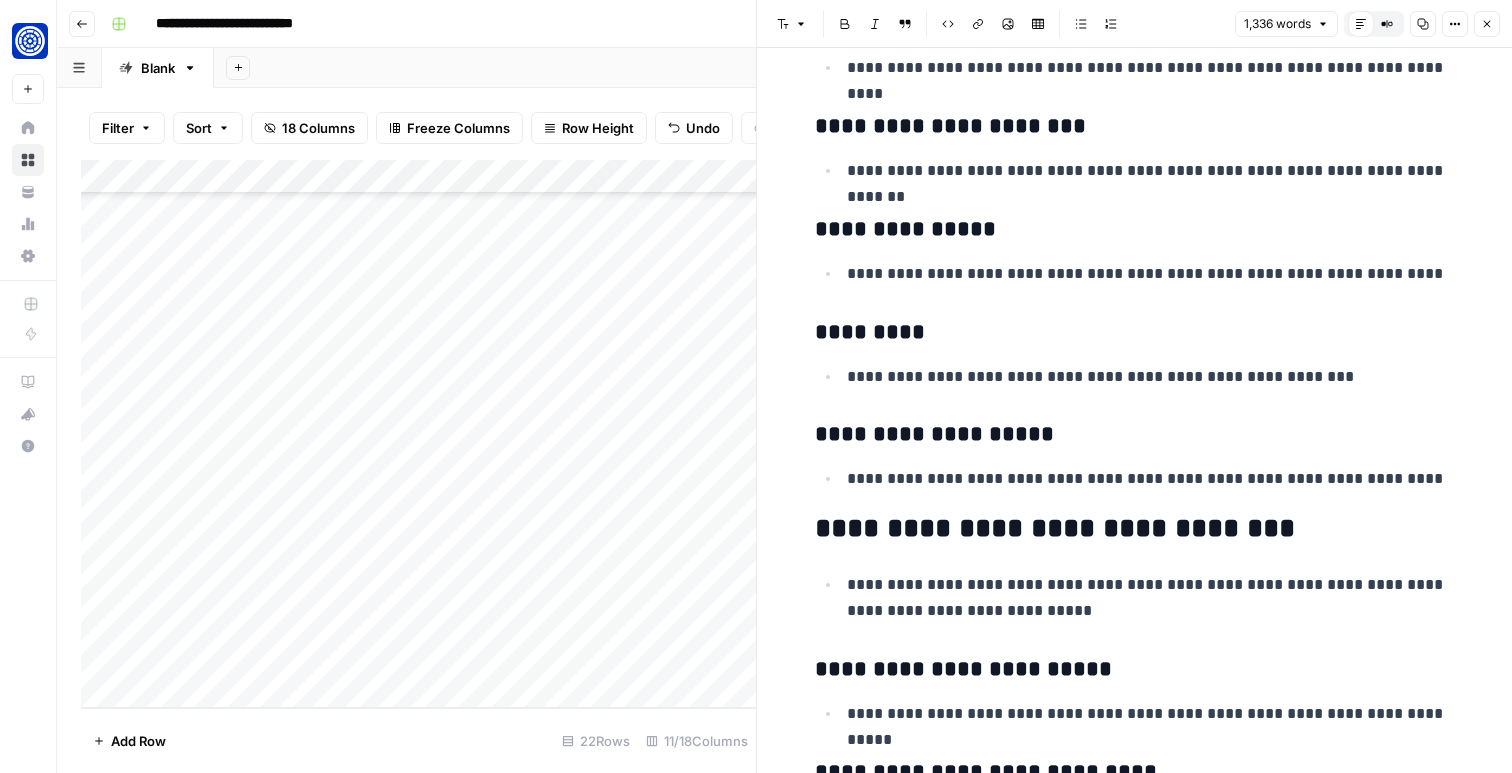 click on "**********" at bounding box center [1151, 377] 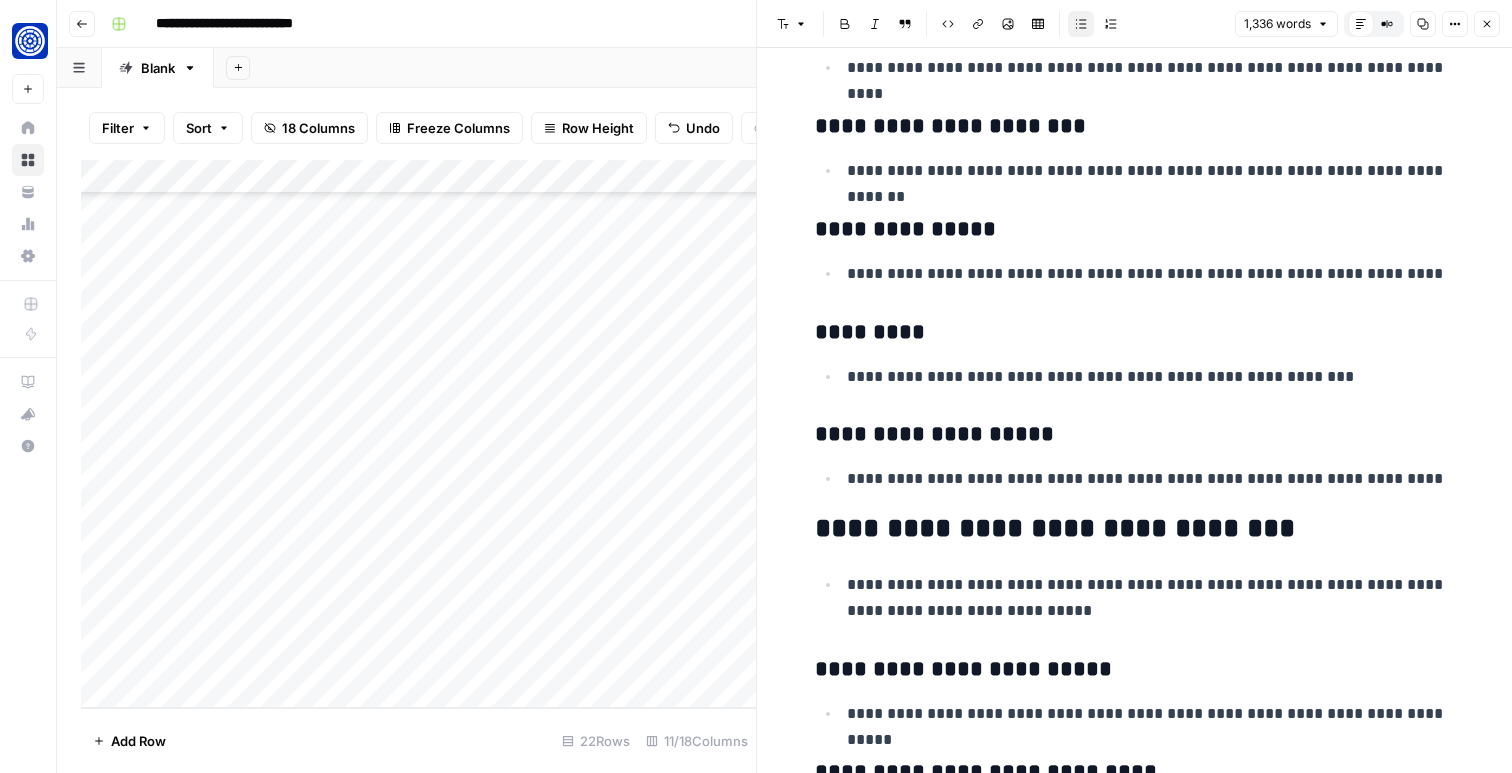 click on "**********" at bounding box center (1151, 377) 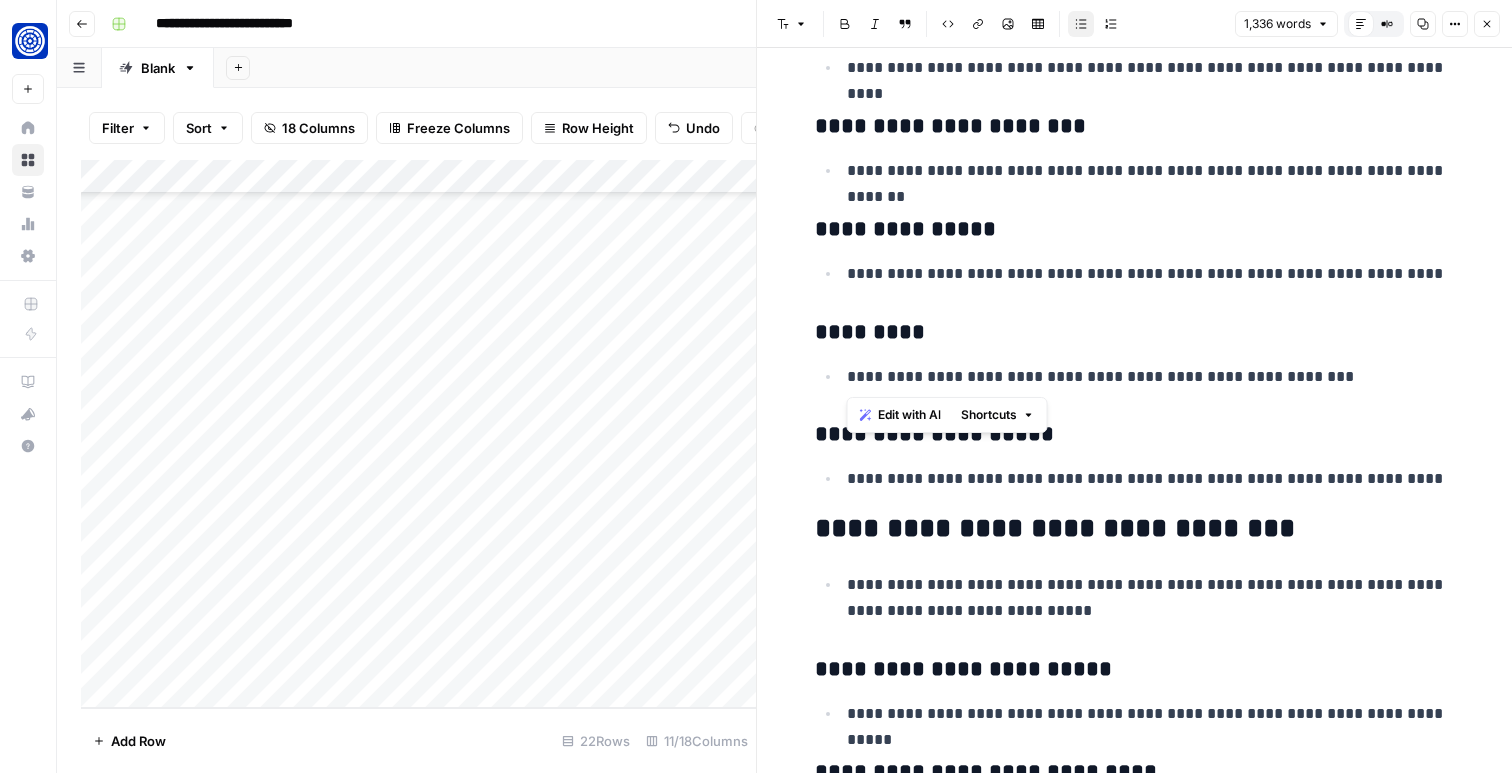 click on "Edit with AI" at bounding box center (909, 415) 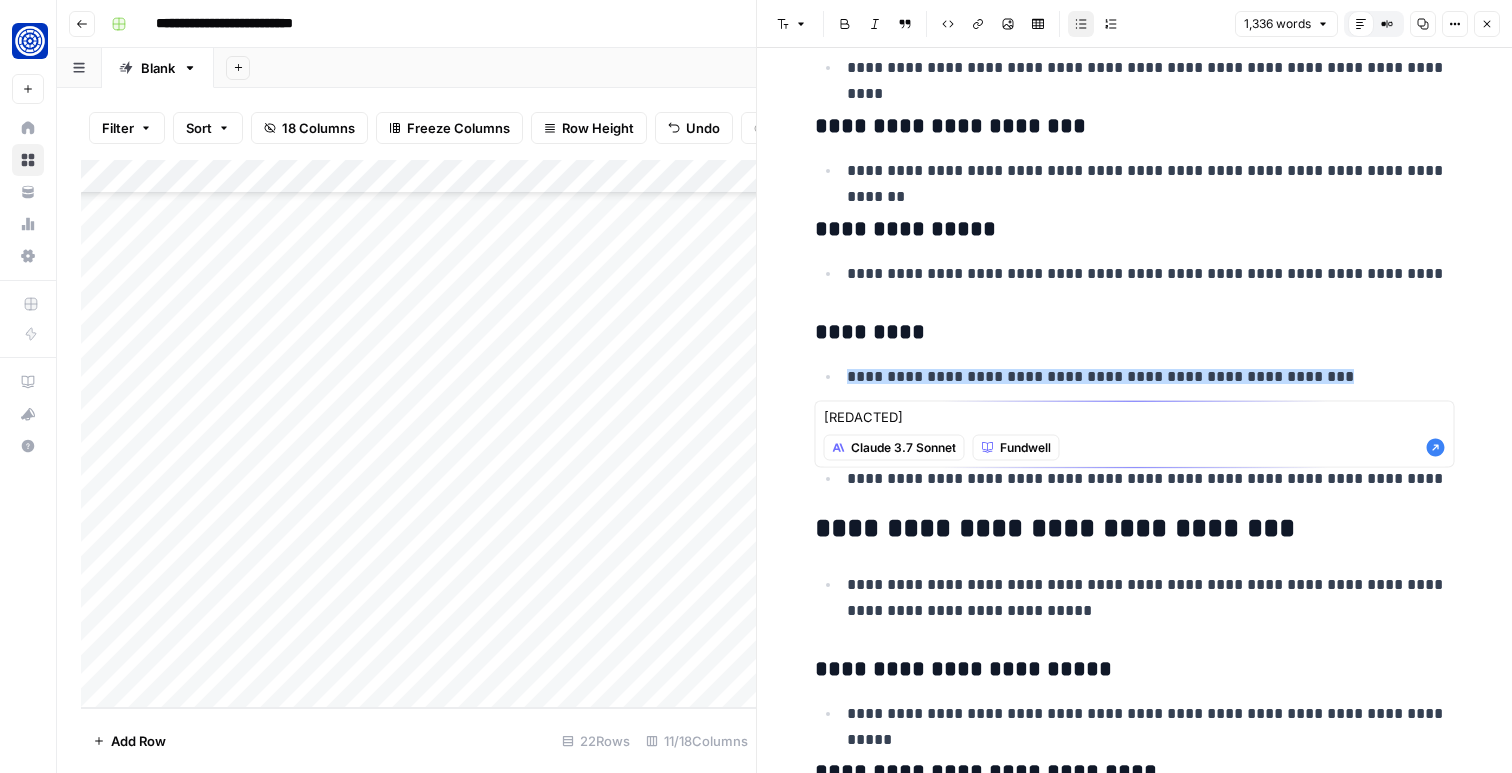 type on "[REDACTED]" 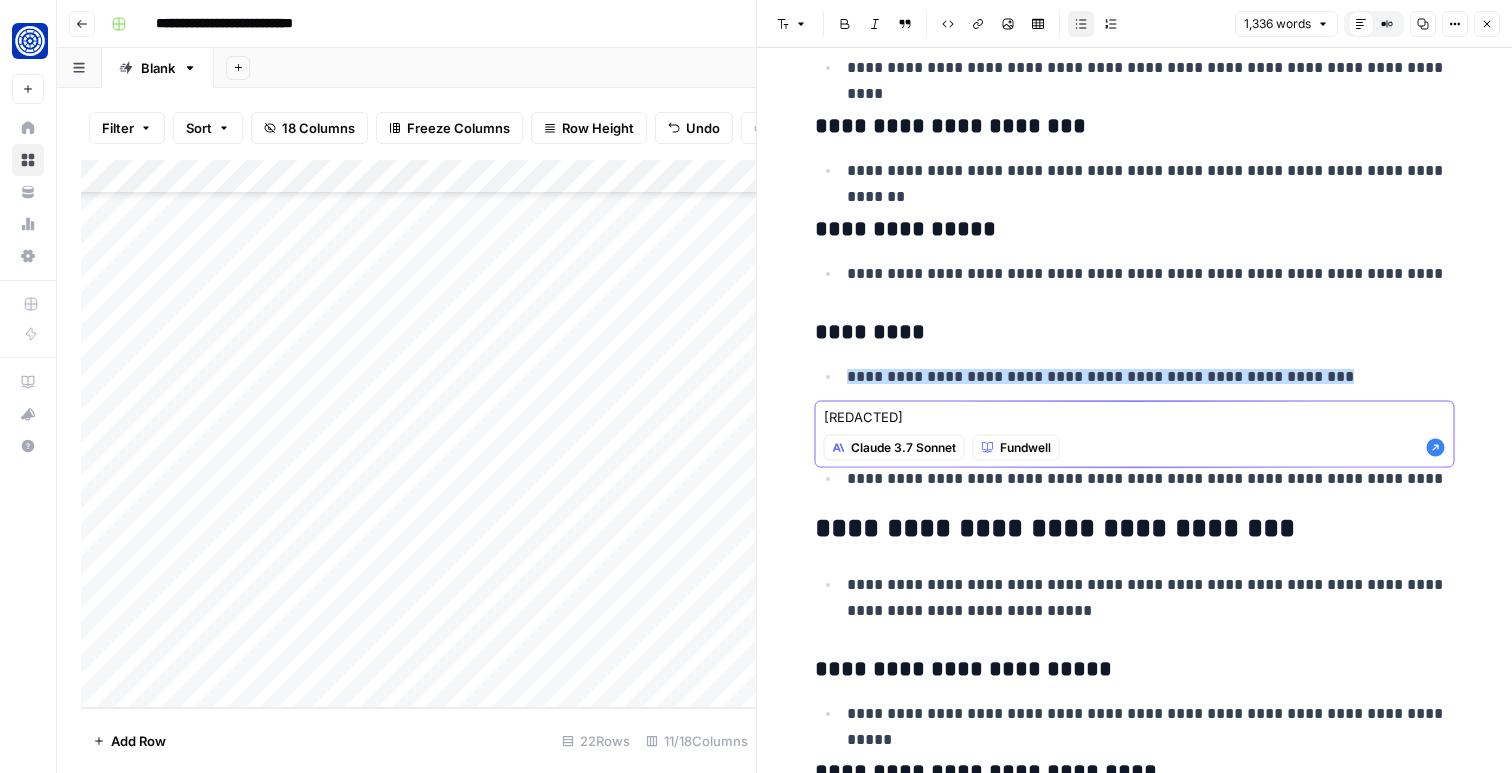 click 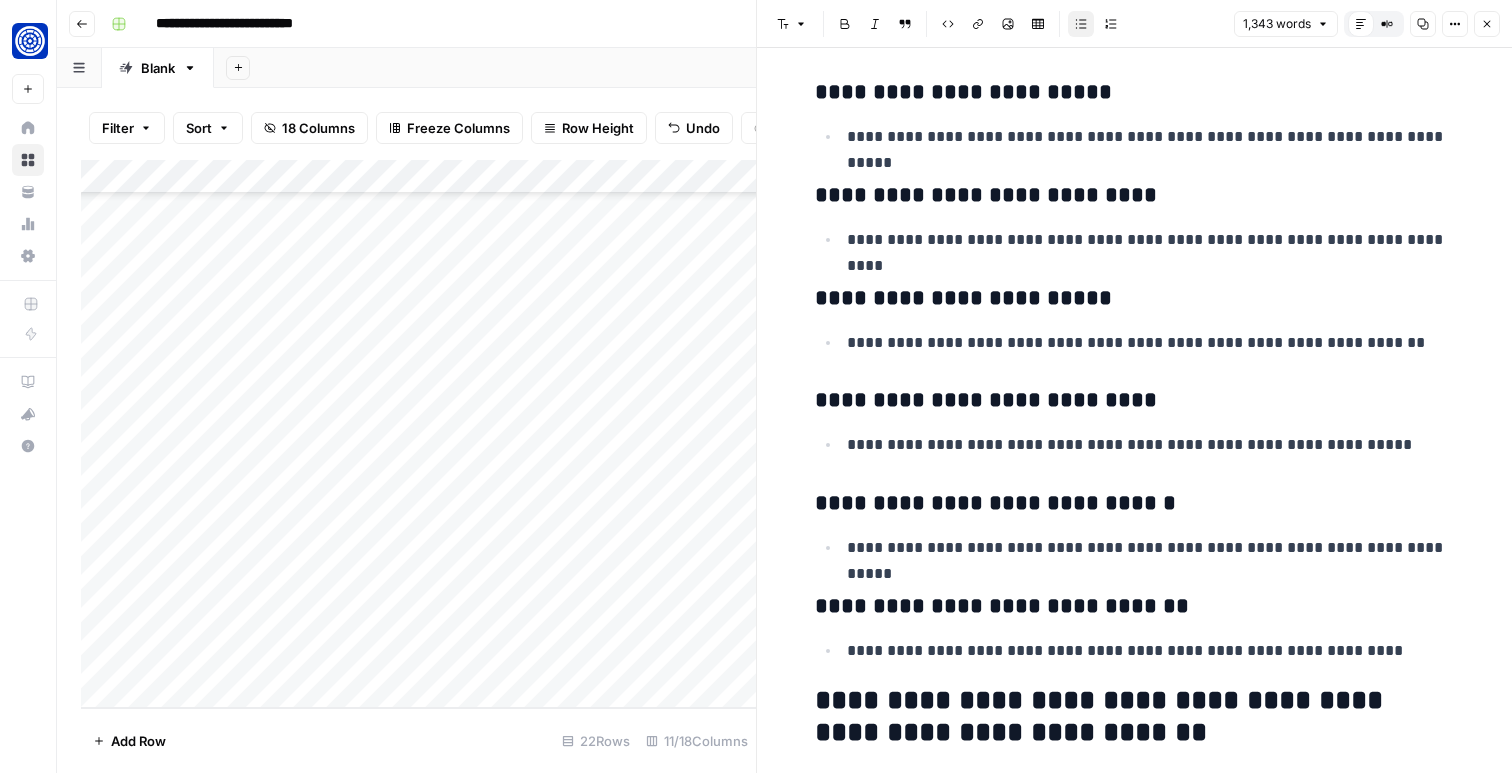 scroll, scrollTop: 7496, scrollLeft: 0, axis: vertical 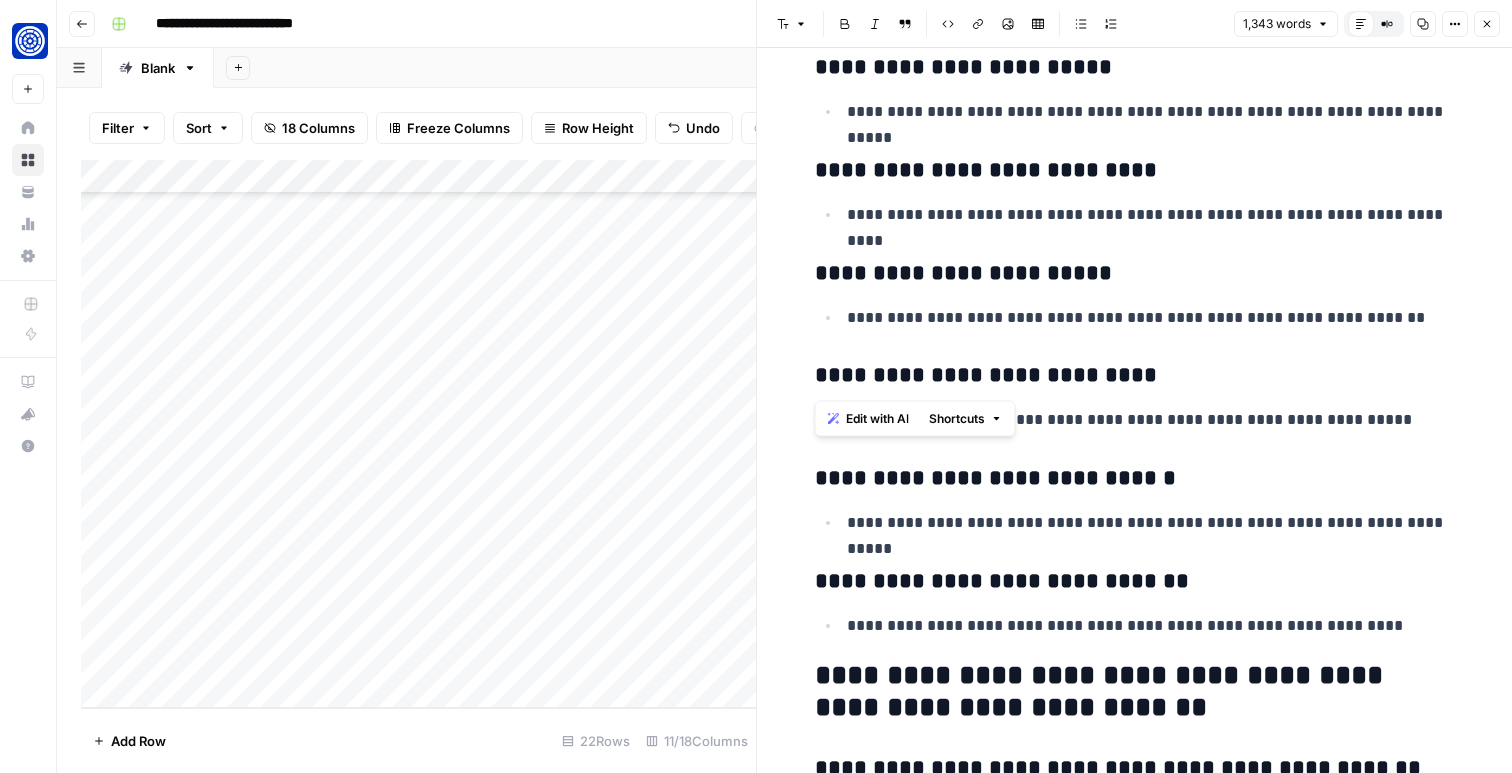 drag, startPoint x: 844, startPoint y: 275, endPoint x: 1356, endPoint y: 334, distance: 515.3882 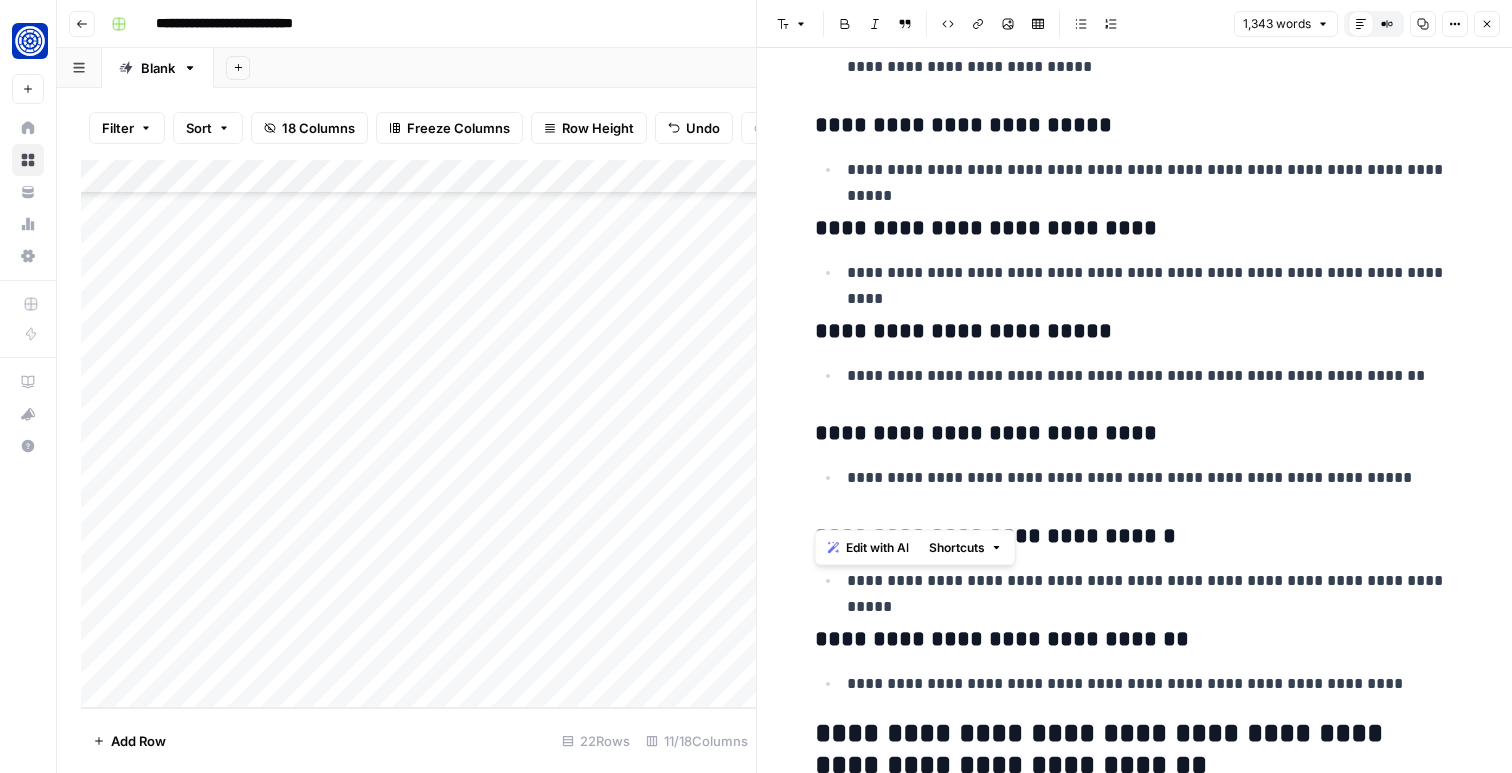 scroll, scrollTop: 7450, scrollLeft: 0, axis: vertical 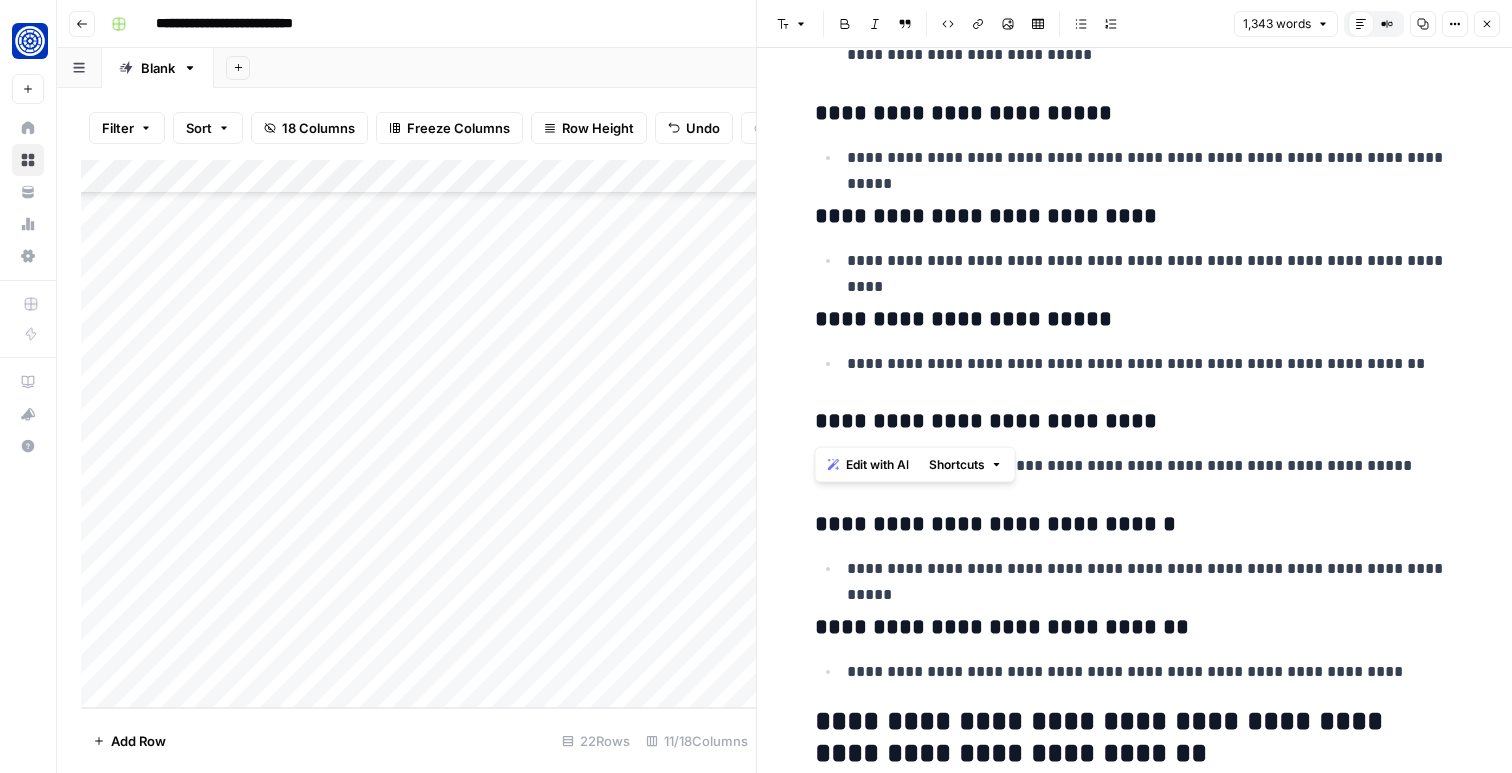 copy on "**********" 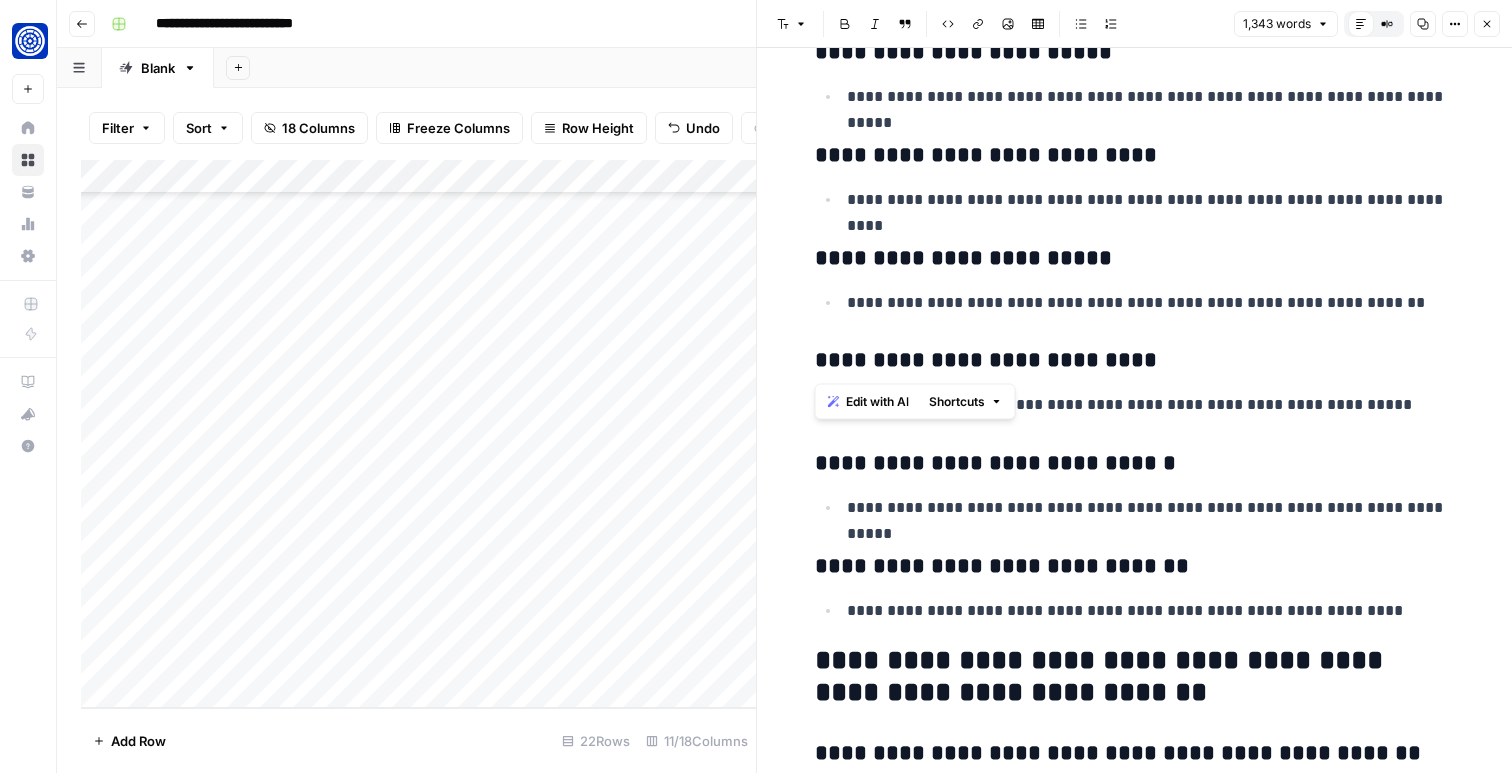 scroll, scrollTop: 7513, scrollLeft: 0, axis: vertical 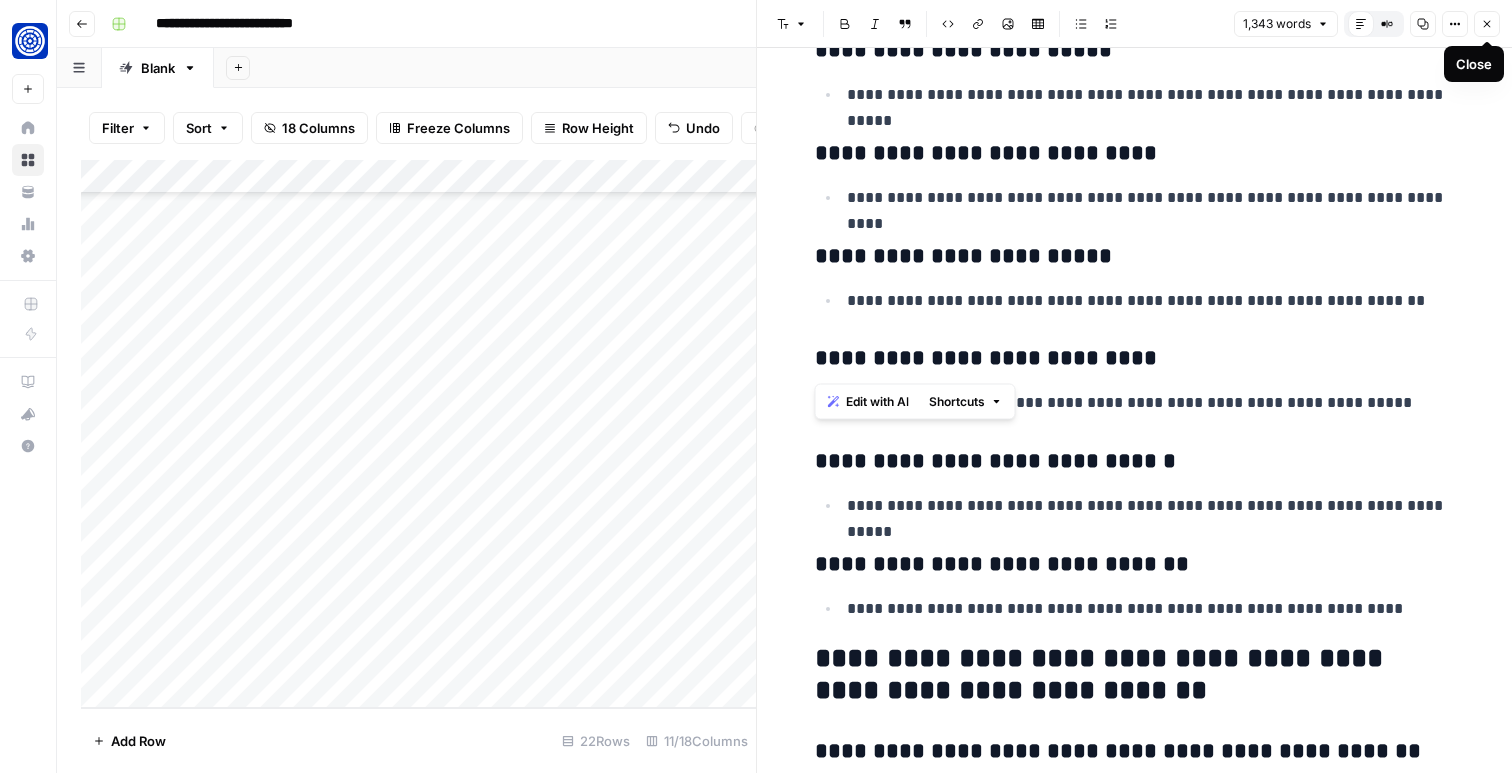 click 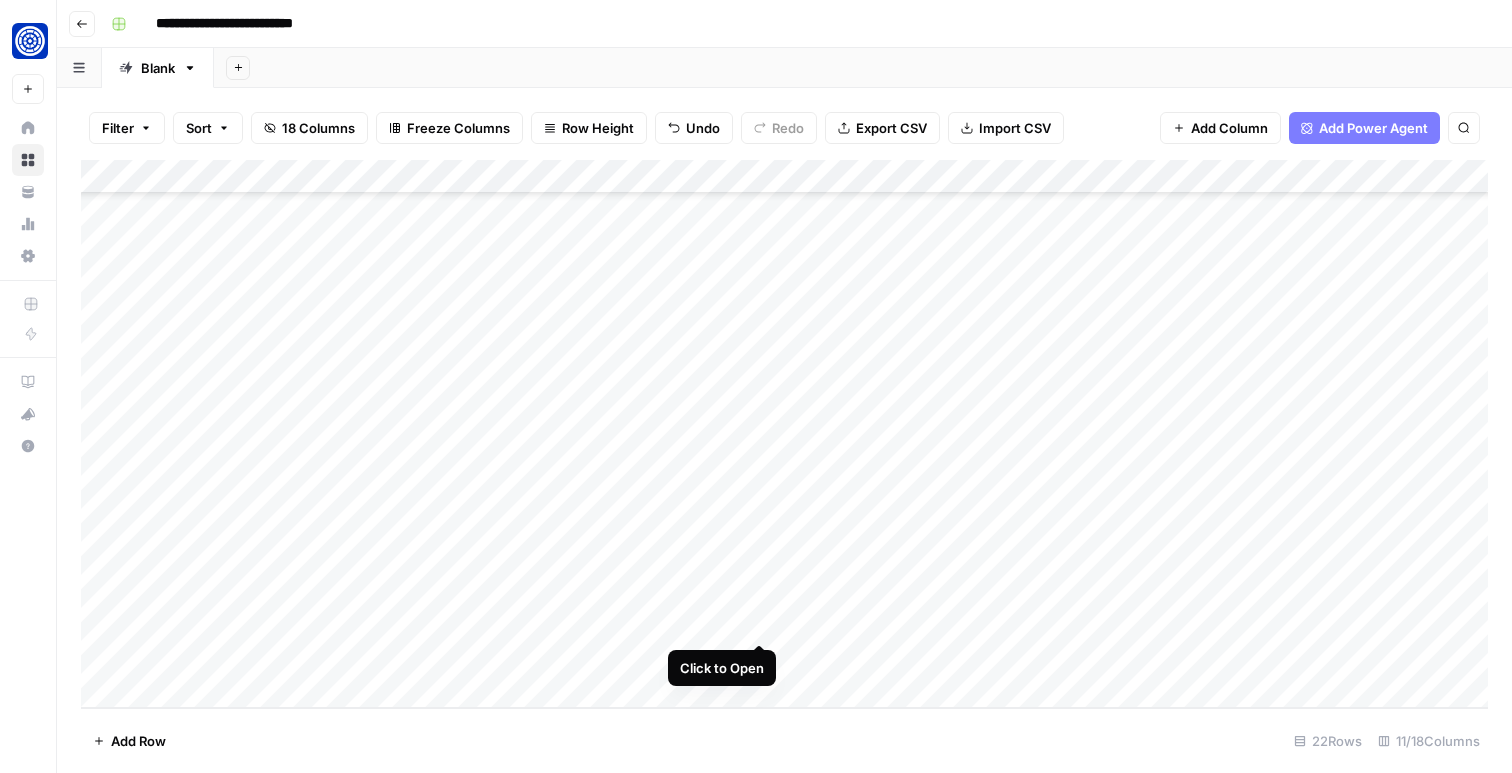click on "Add Column" at bounding box center [784, 434] 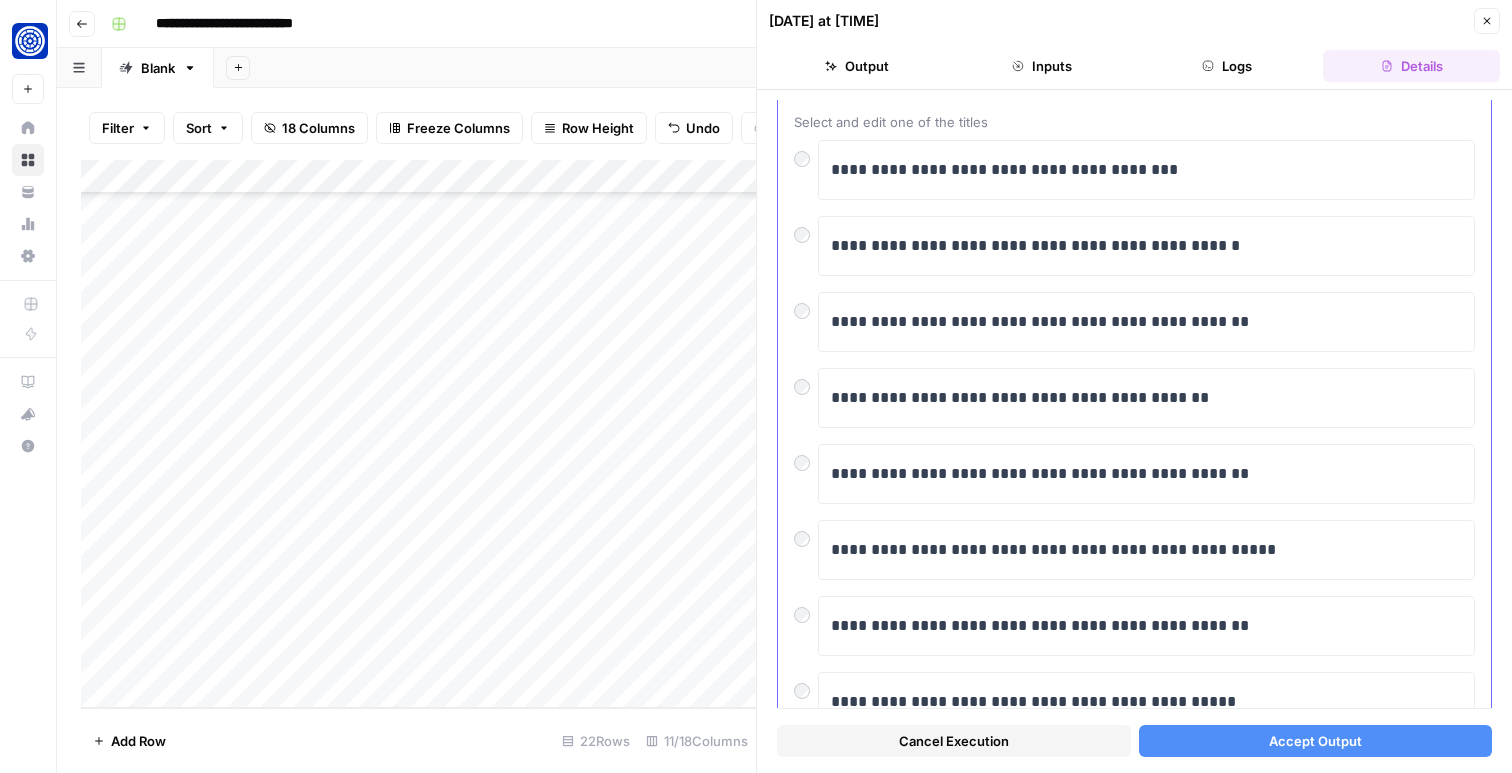 scroll, scrollTop: 0, scrollLeft: 0, axis: both 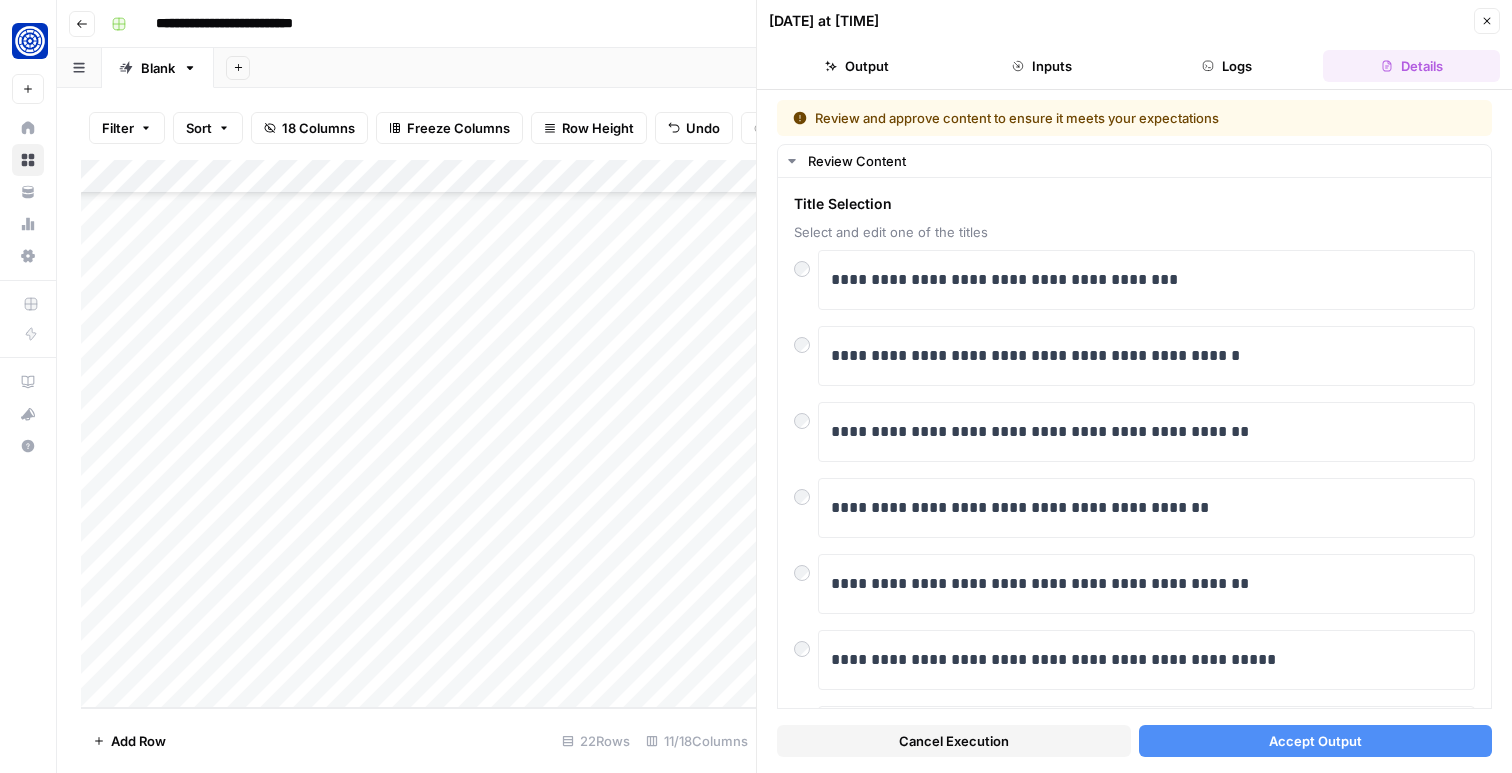 click 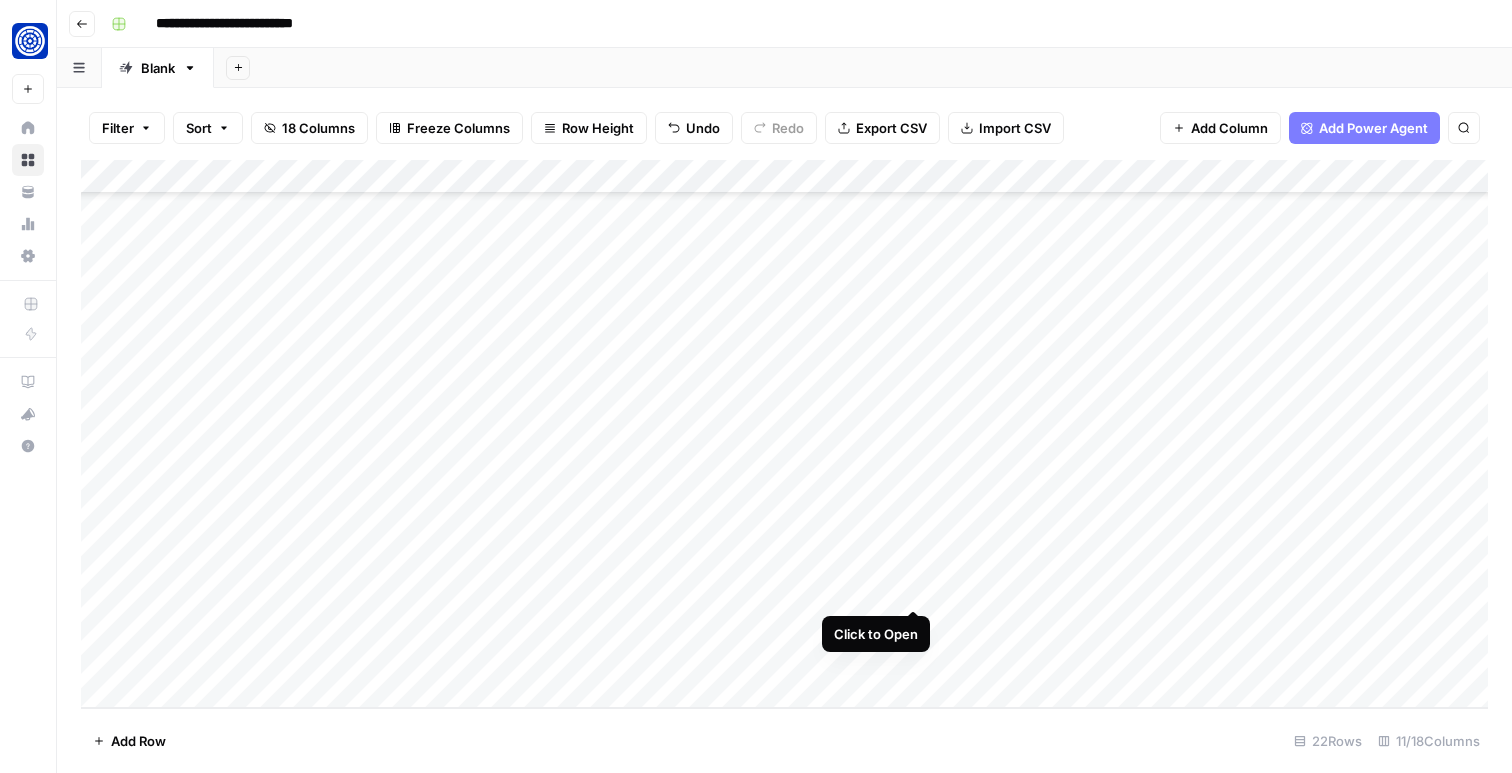 click on "Add Column" at bounding box center [784, 434] 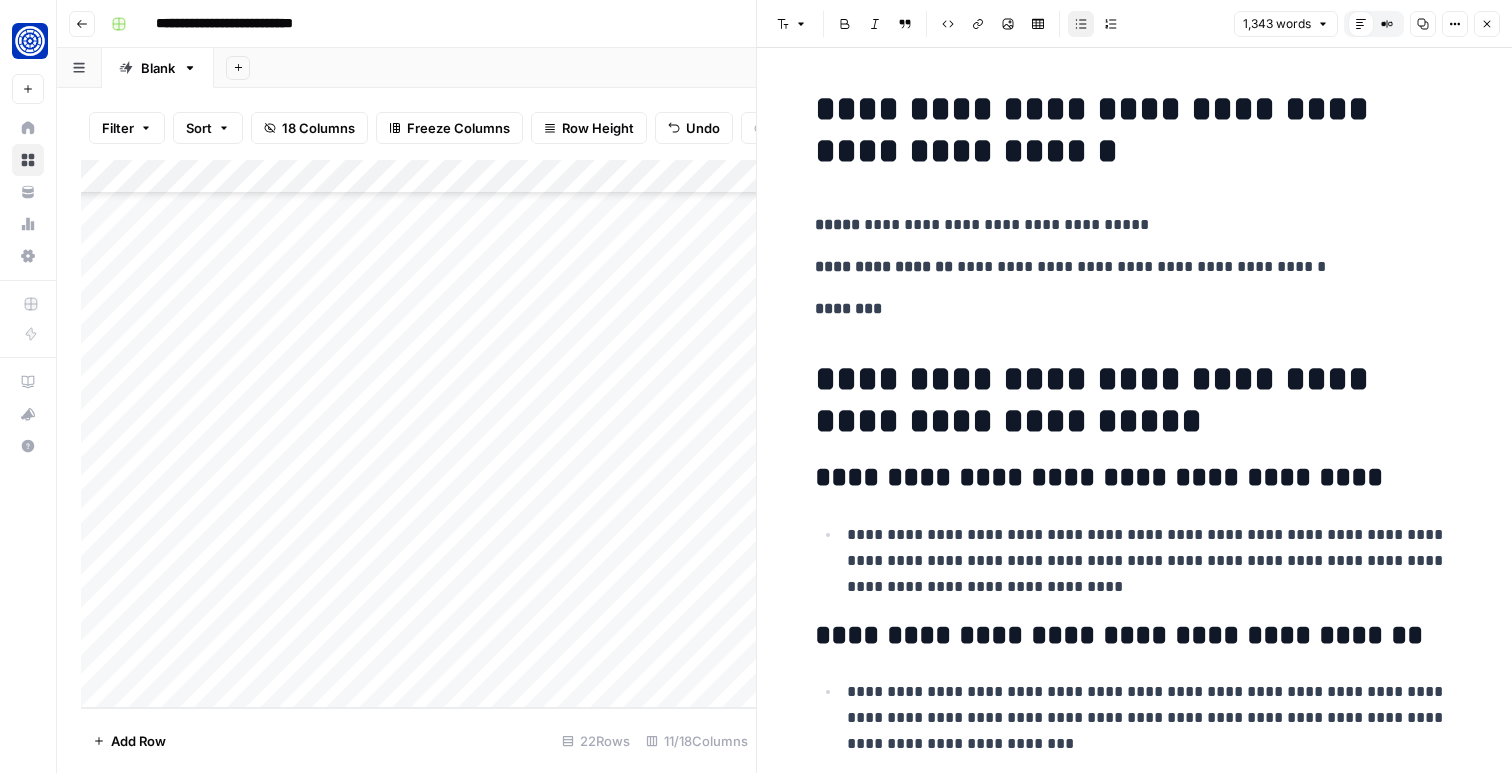 click on "**********" at bounding box center [1135, 400] 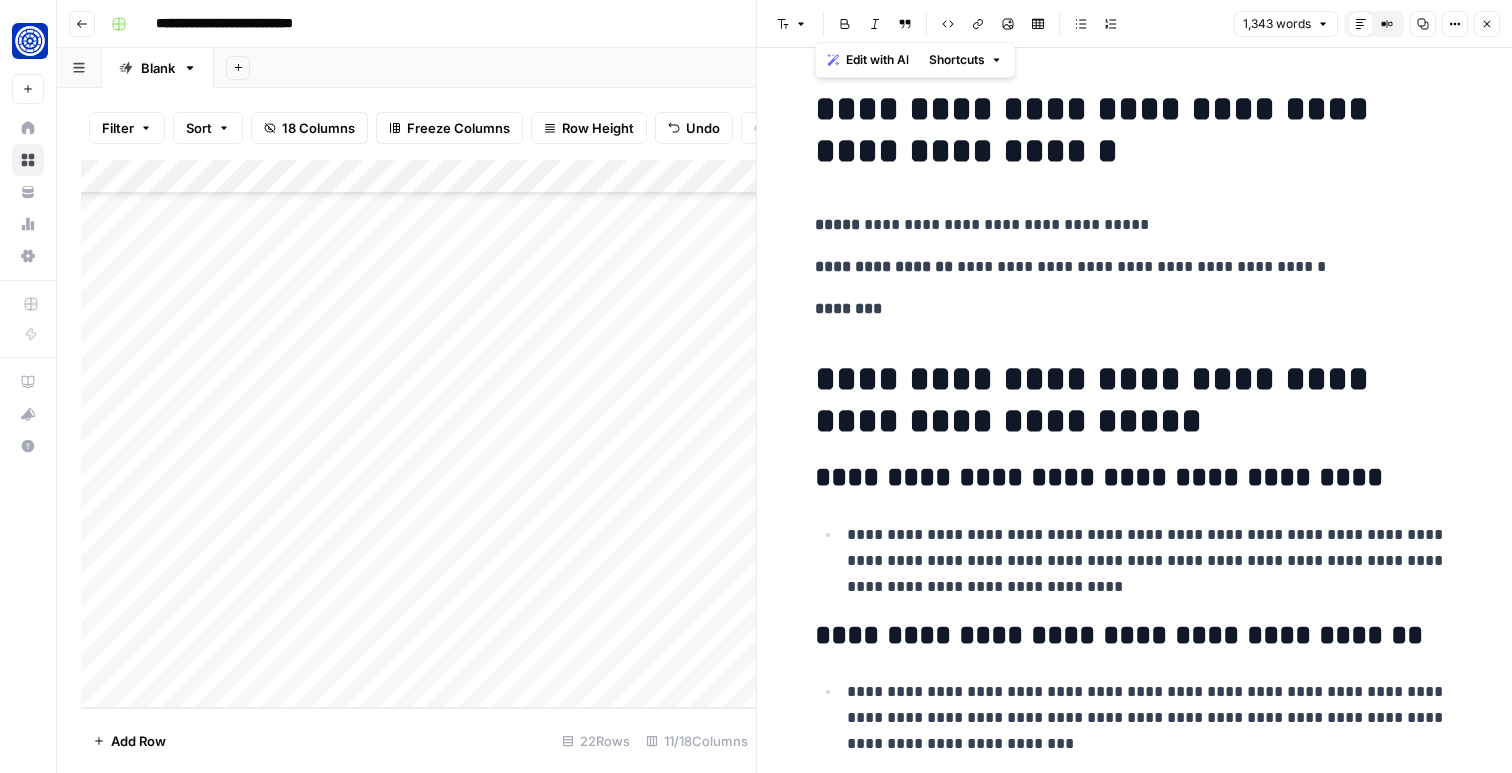 copy on "**********" 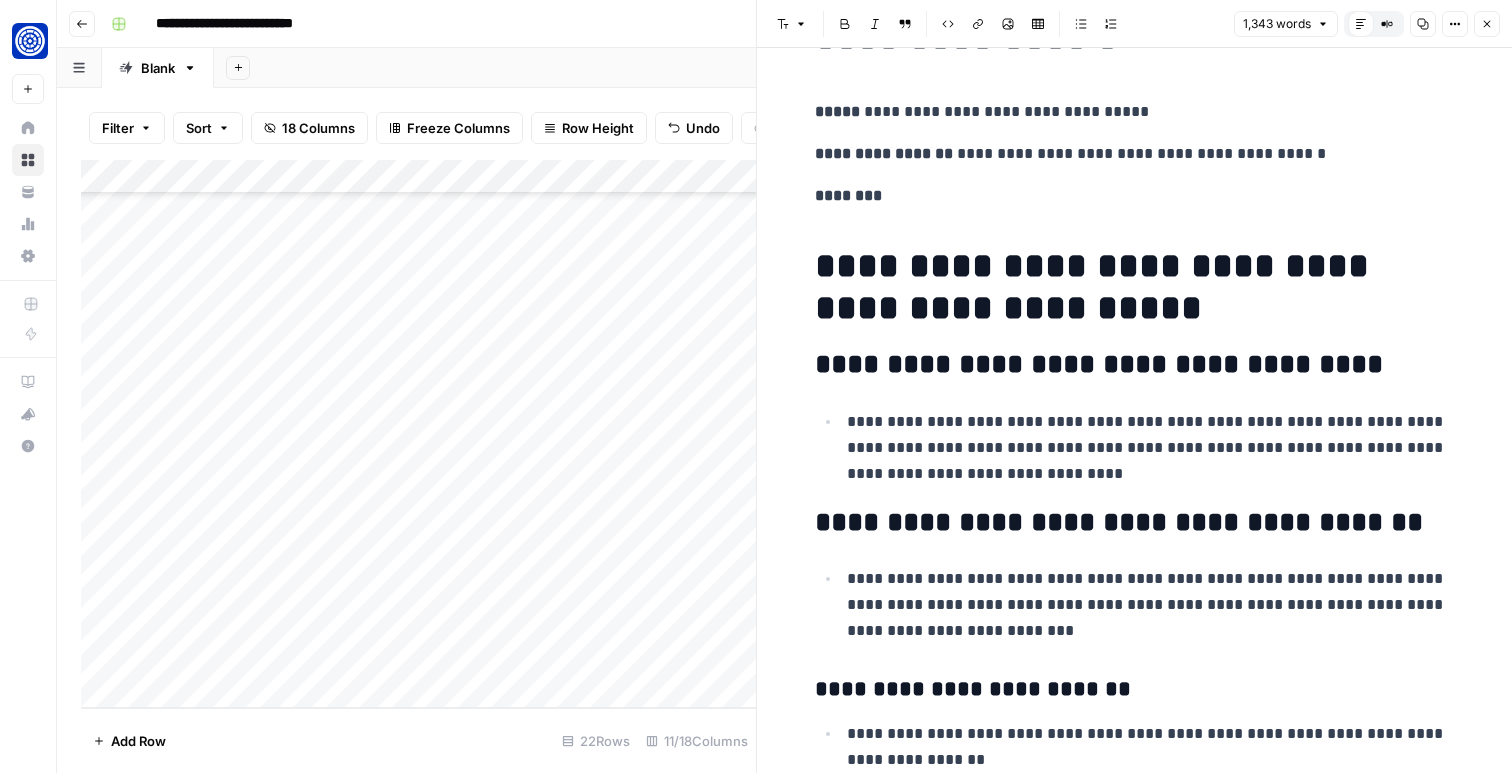 scroll, scrollTop: 128, scrollLeft: 0, axis: vertical 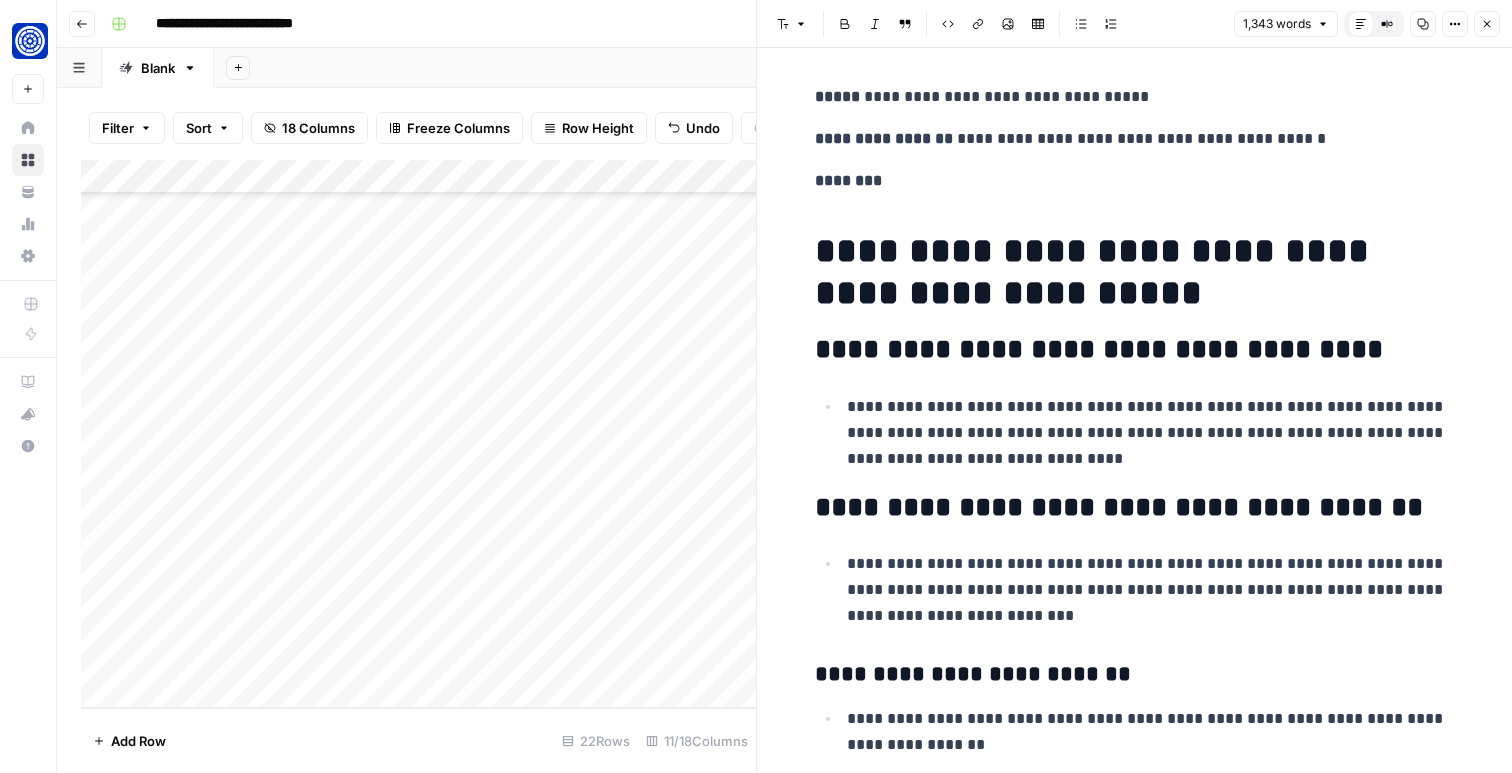 click on "**********" at bounding box center (1151, 433) 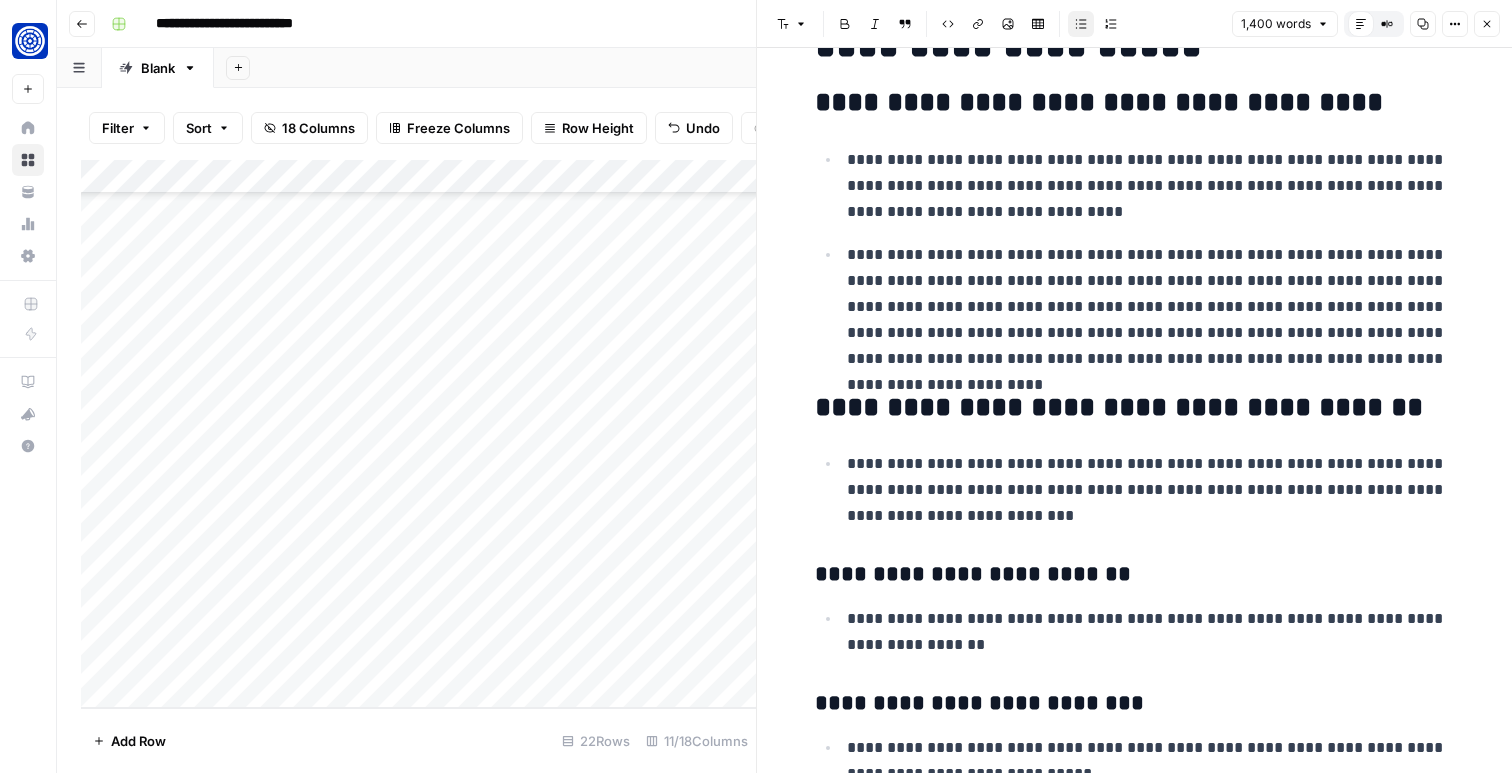 scroll, scrollTop: 411, scrollLeft: 0, axis: vertical 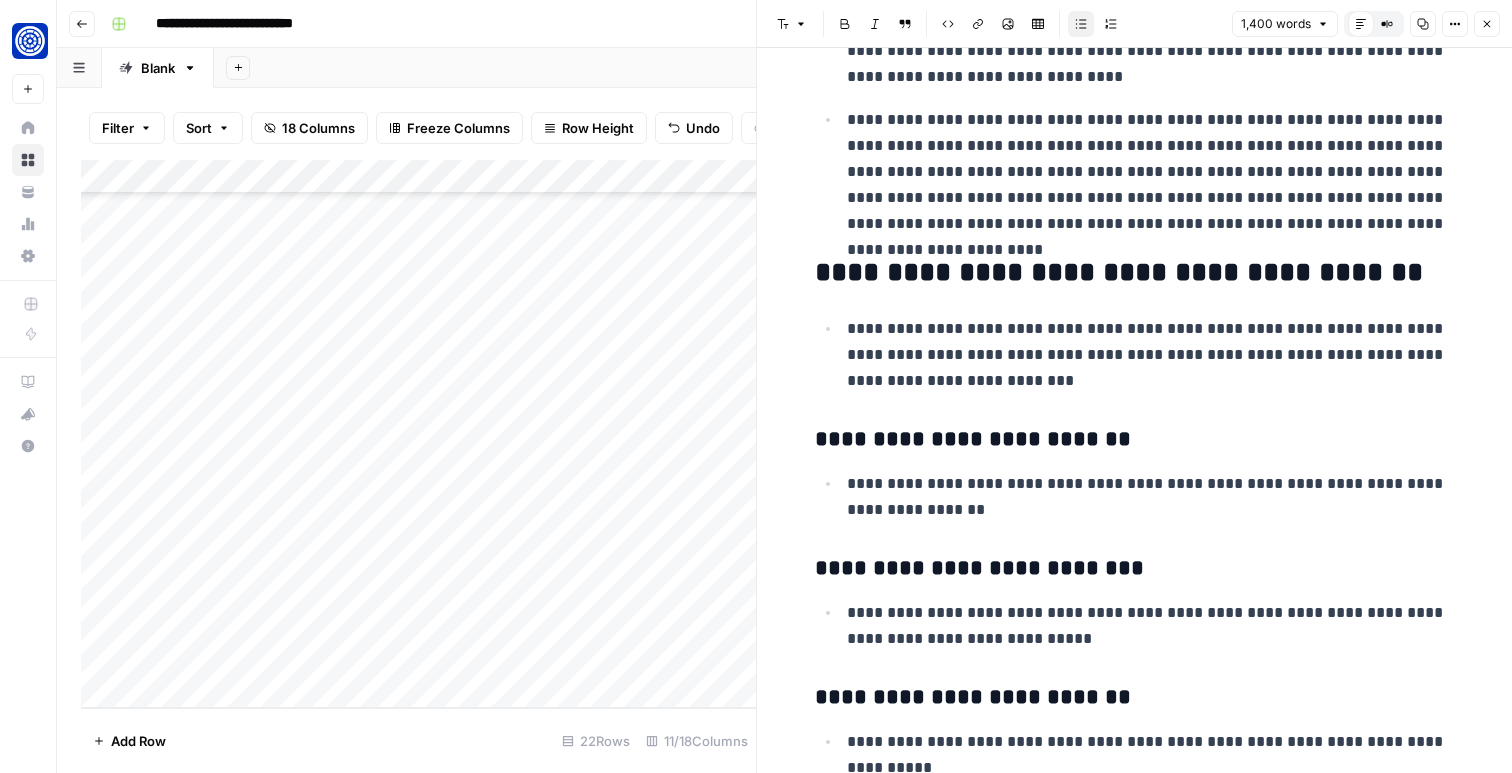 click on "**********" at bounding box center (1151, 355) 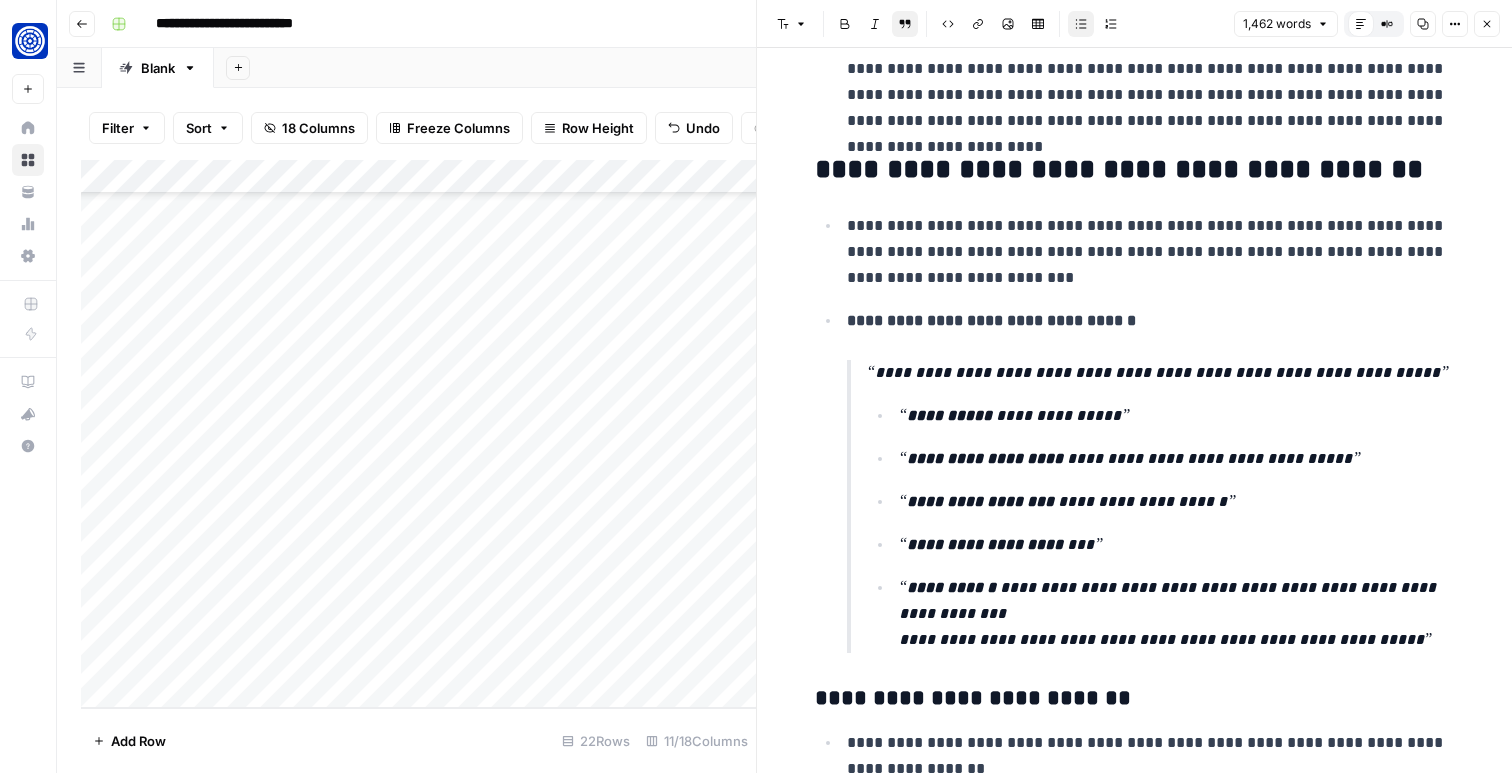 scroll, scrollTop: 714, scrollLeft: 0, axis: vertical 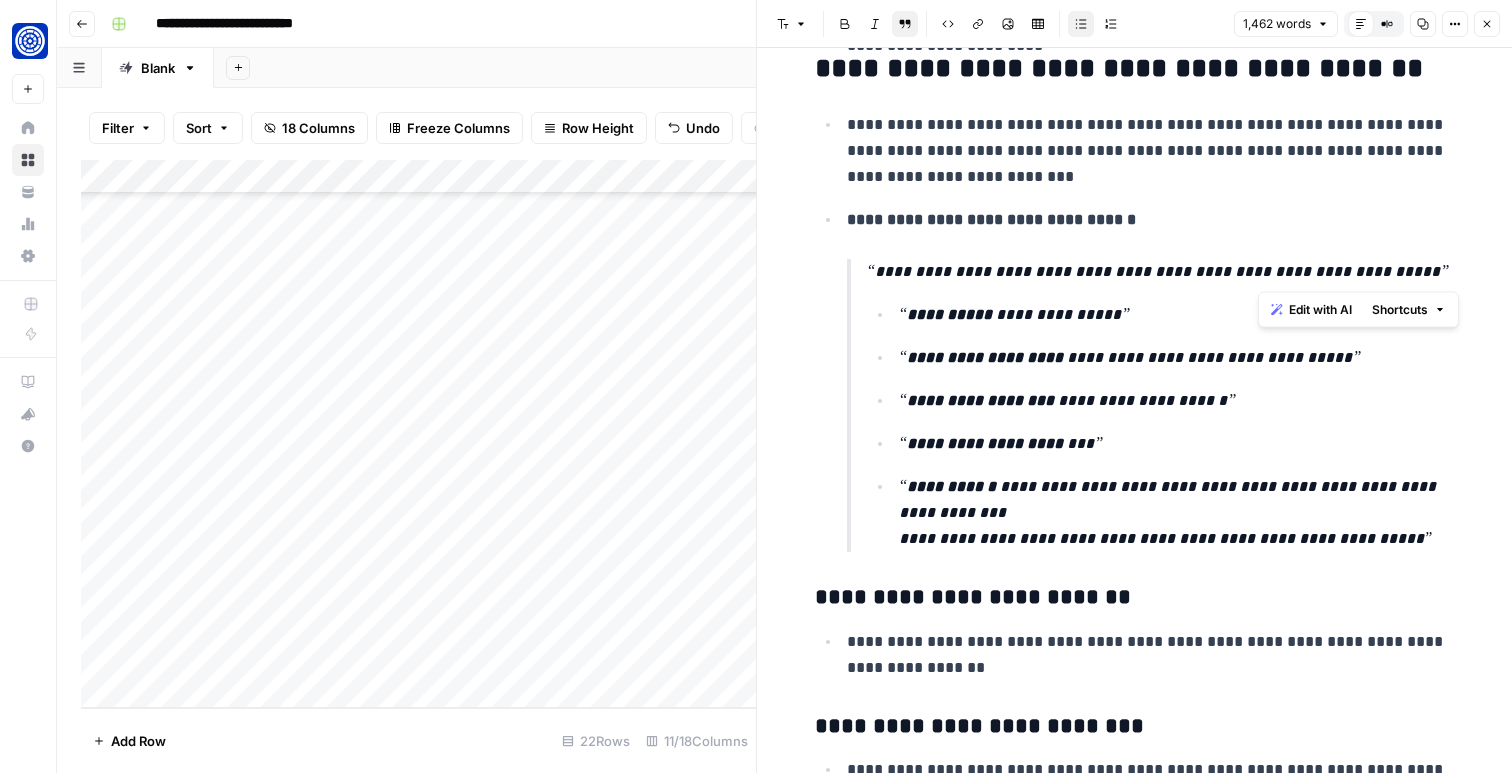 drag, startPoint x: 1447, startPoint y: 273, endPoint x: 1260, endPoint y: 259, distance: 187.52333 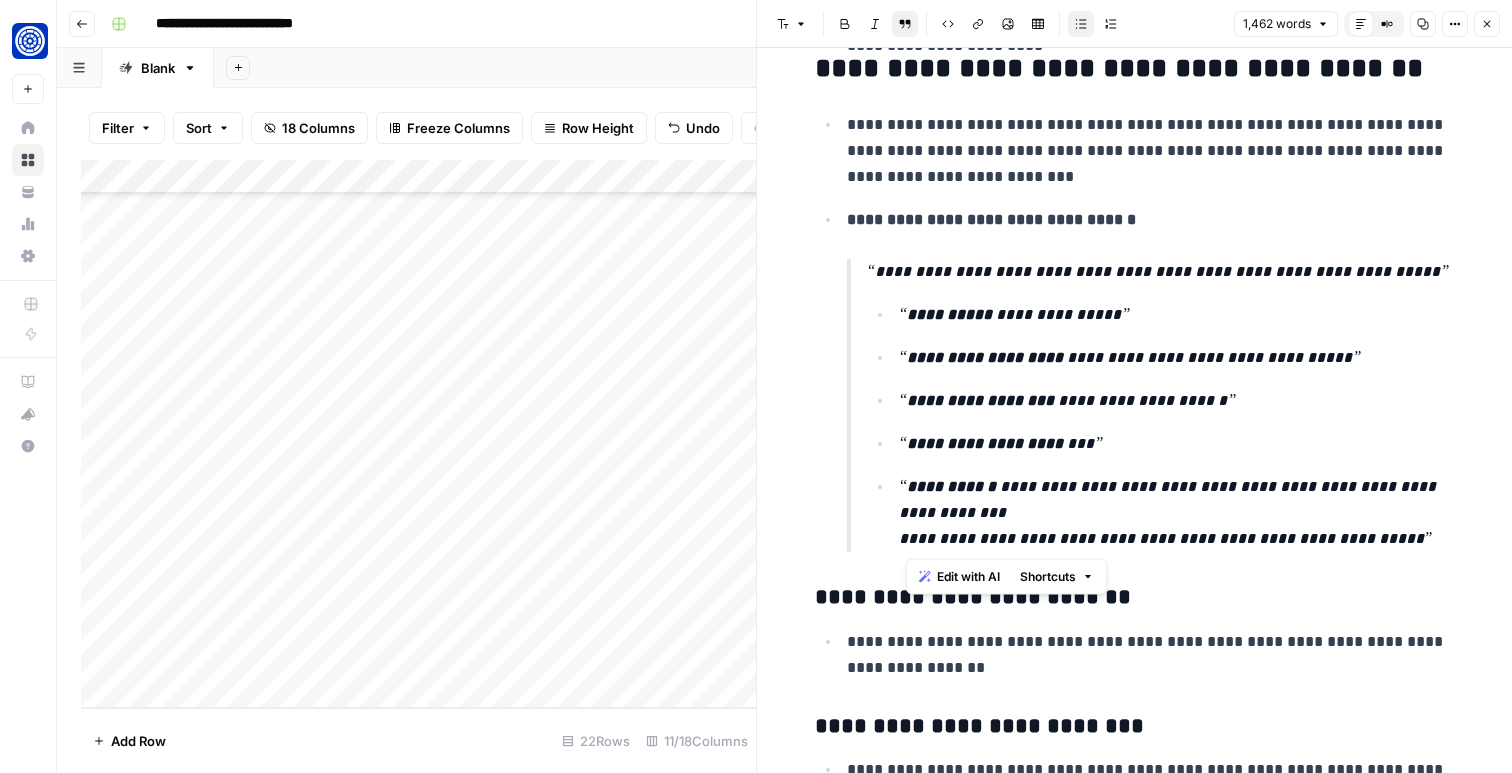 drag, startPoint x: 1423, startPoint y: 540, endPoint x: 894, endPoint y: 493, distance: 531.0838 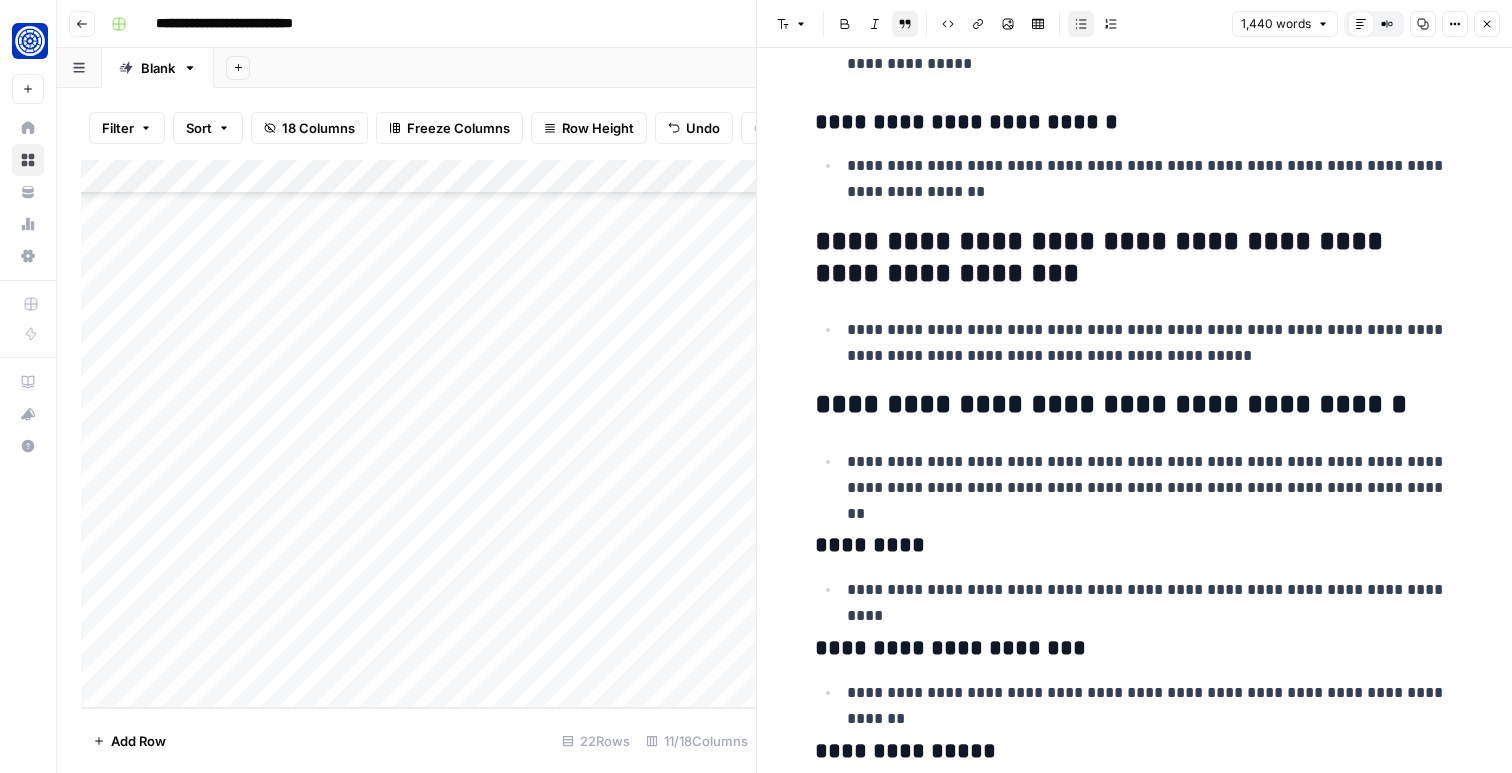 scroll, scrollTop: 6770, scrollLeft: 0, axis: vertical 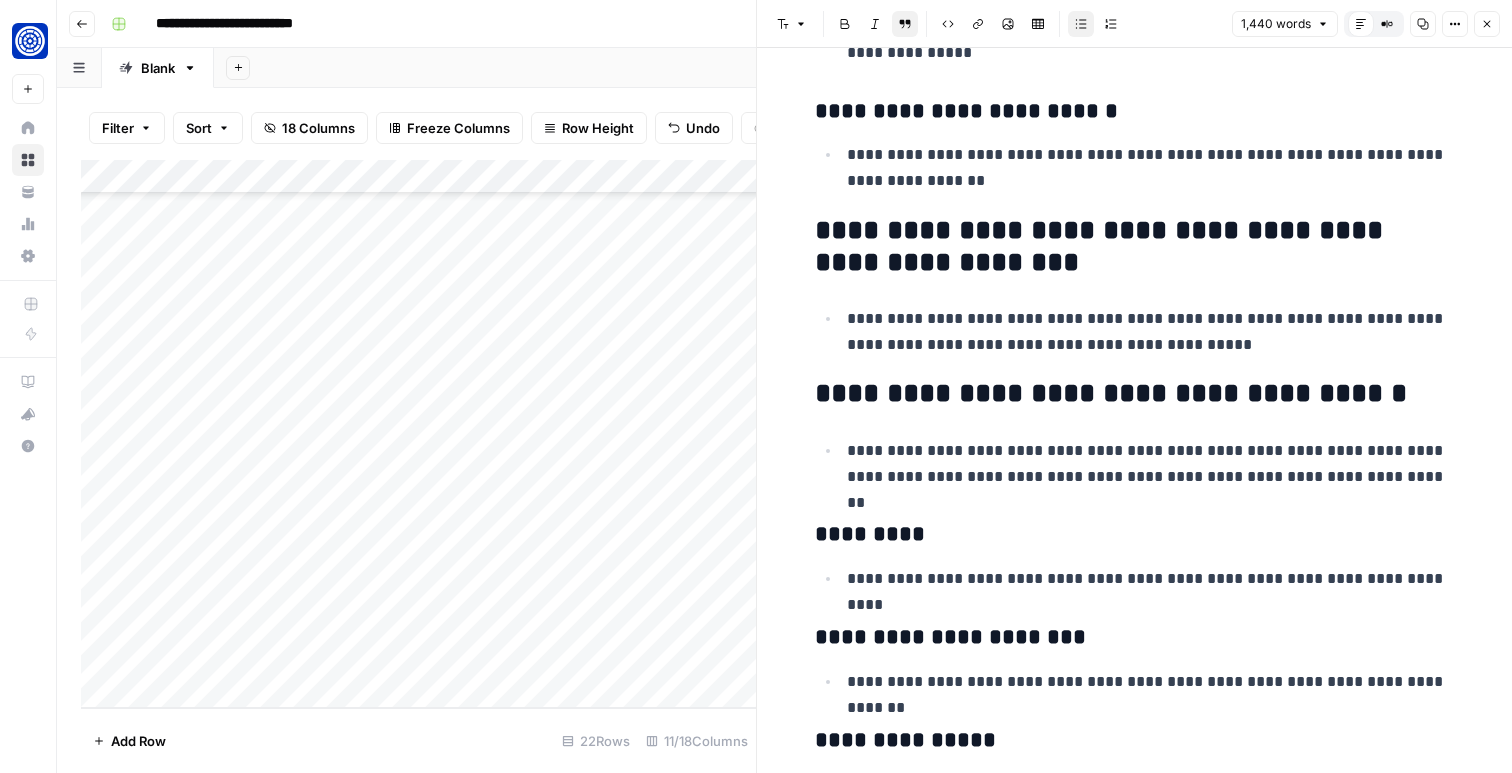 click on "**********" at bounding box center [1151, 332] 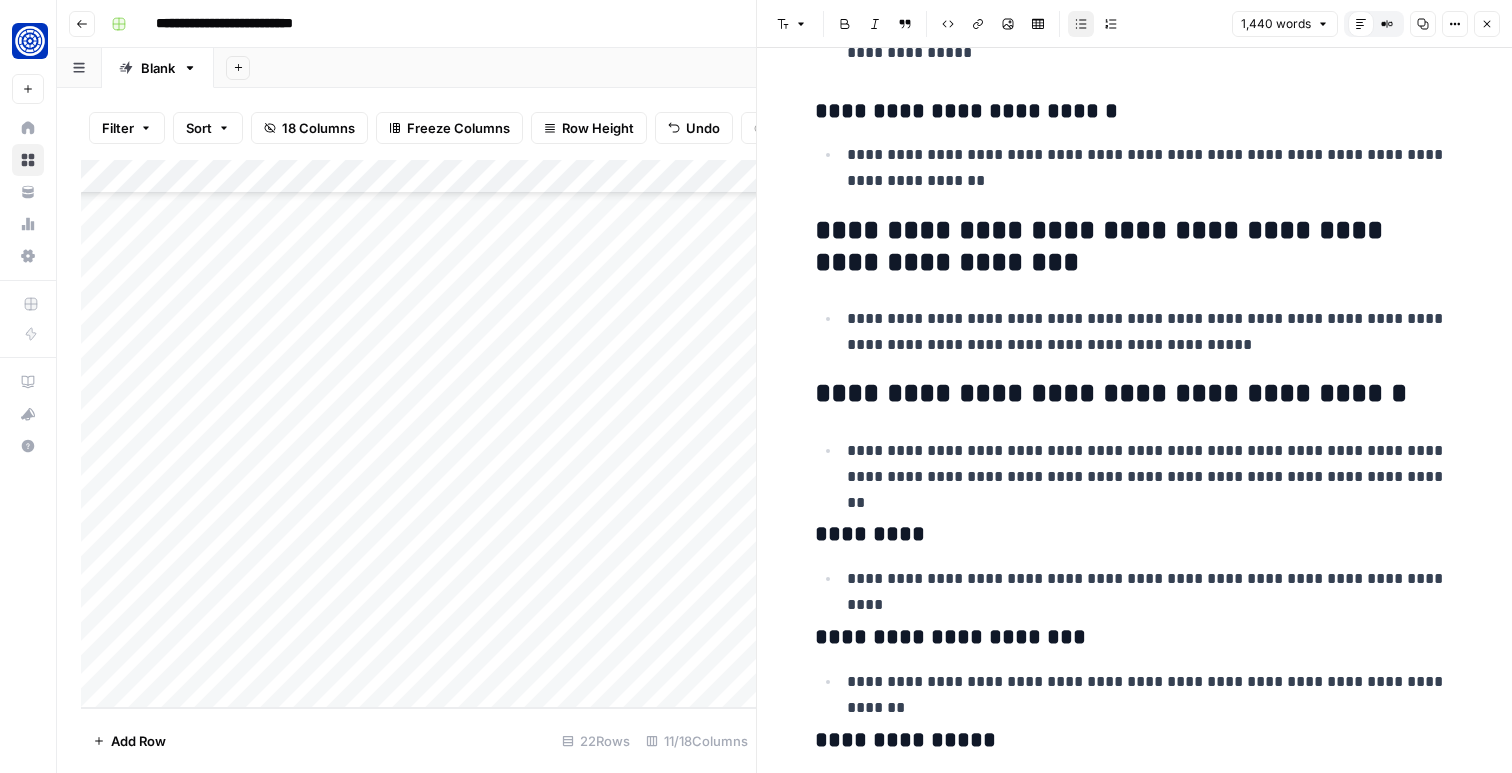 click on "Close" at bounding box center [1487, 24] 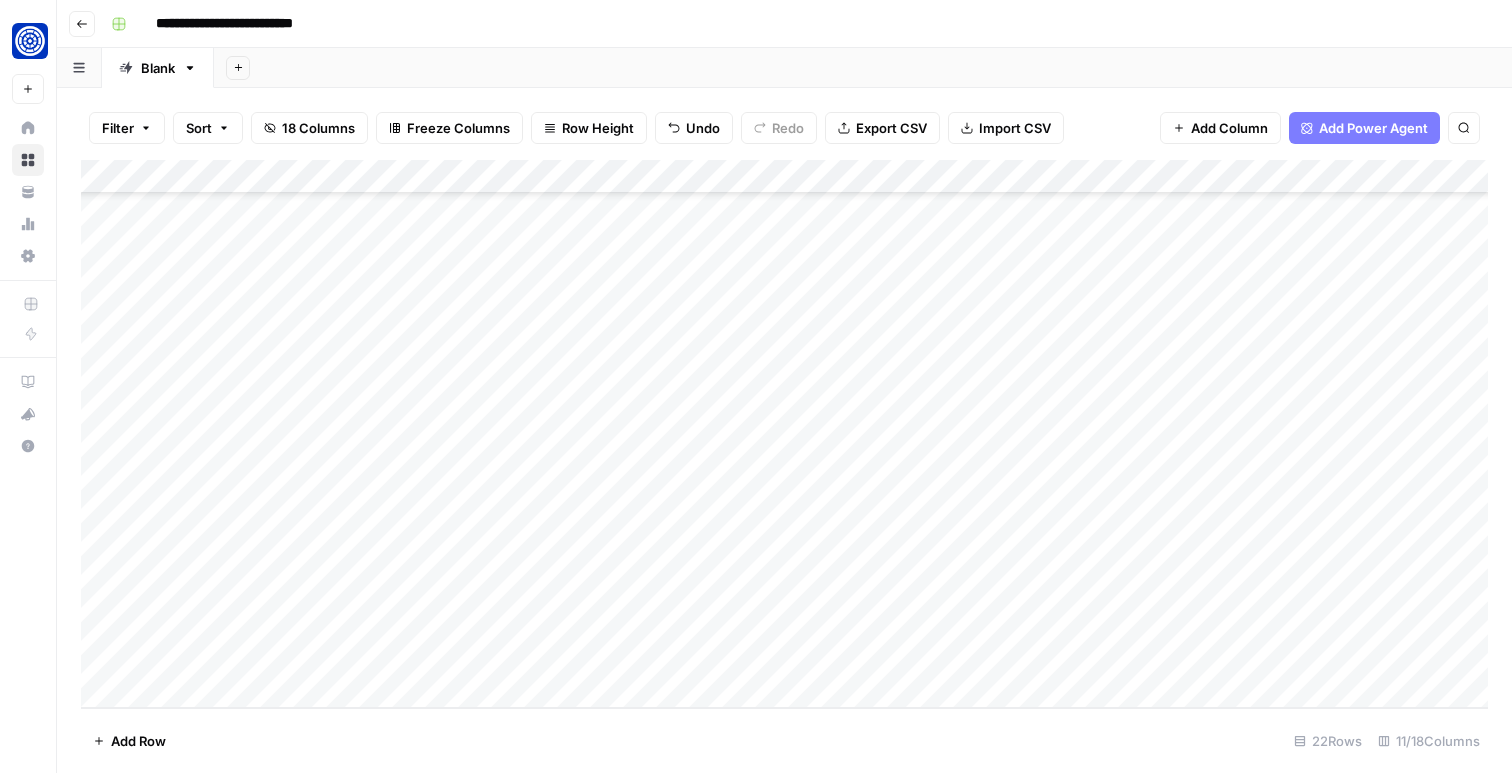 click on "Add Column" at bounding box center [784, 434] 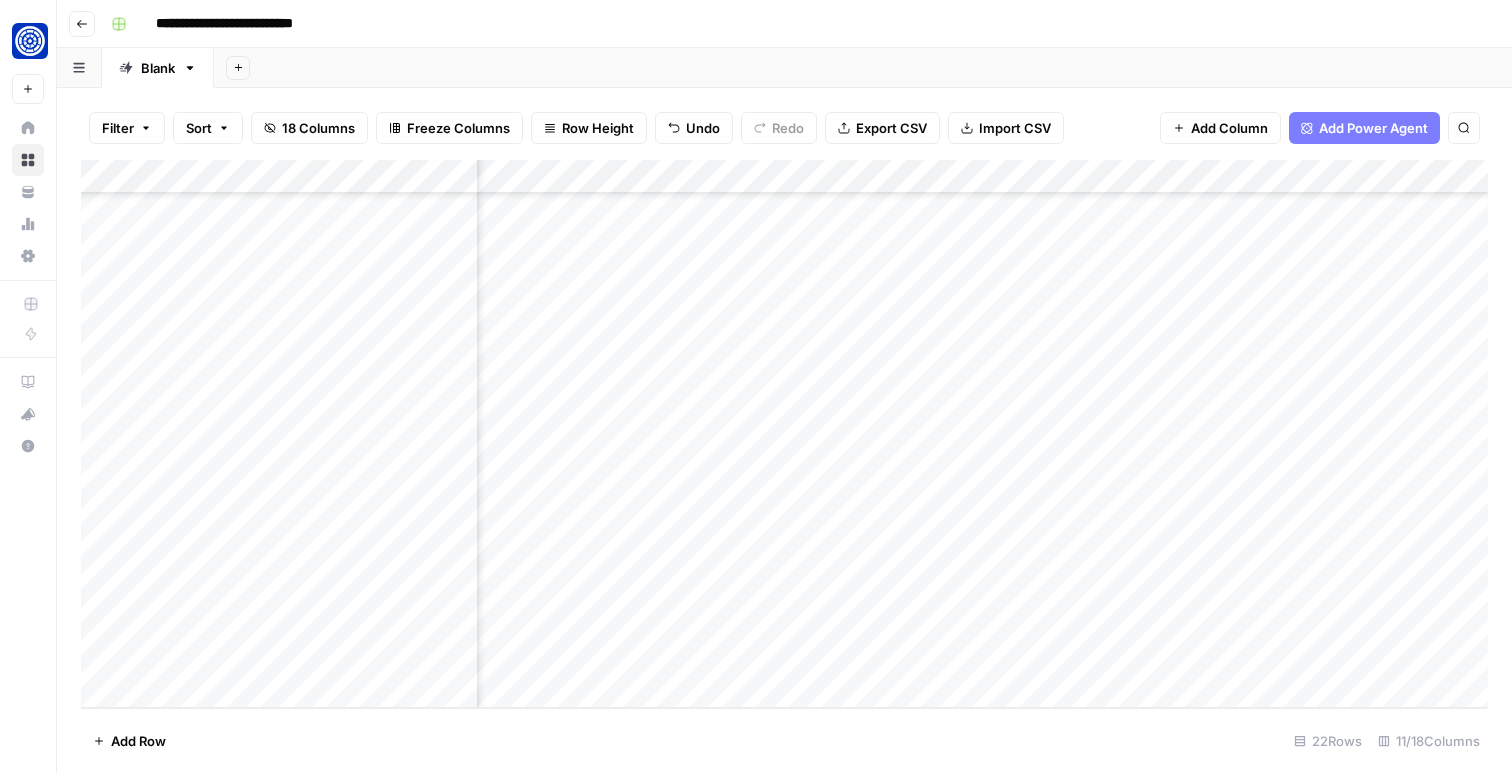 scroll, scrollTop: 266, scrollLeft: 401, axis: both 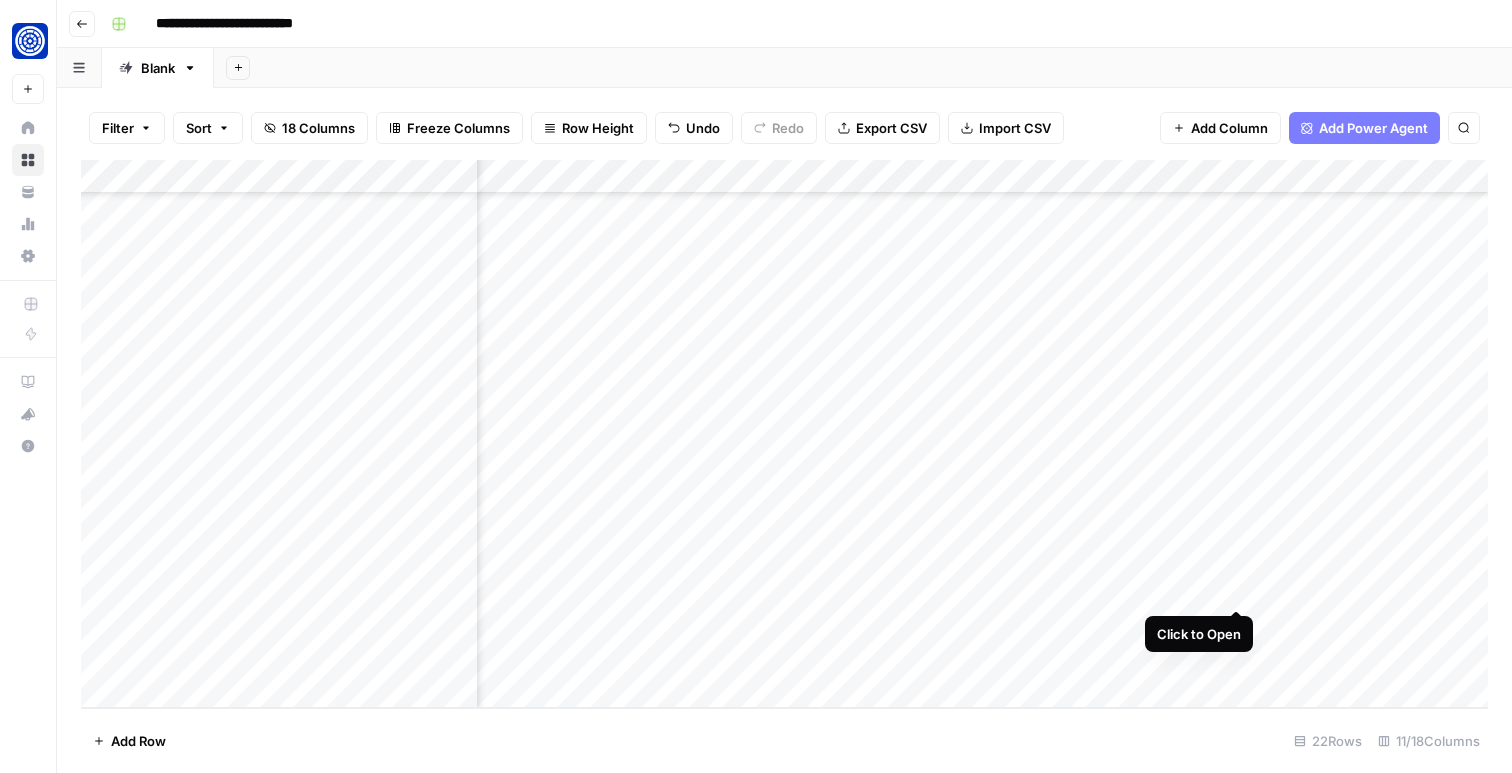 click on "Add Column" at bounding box center (784, 434) 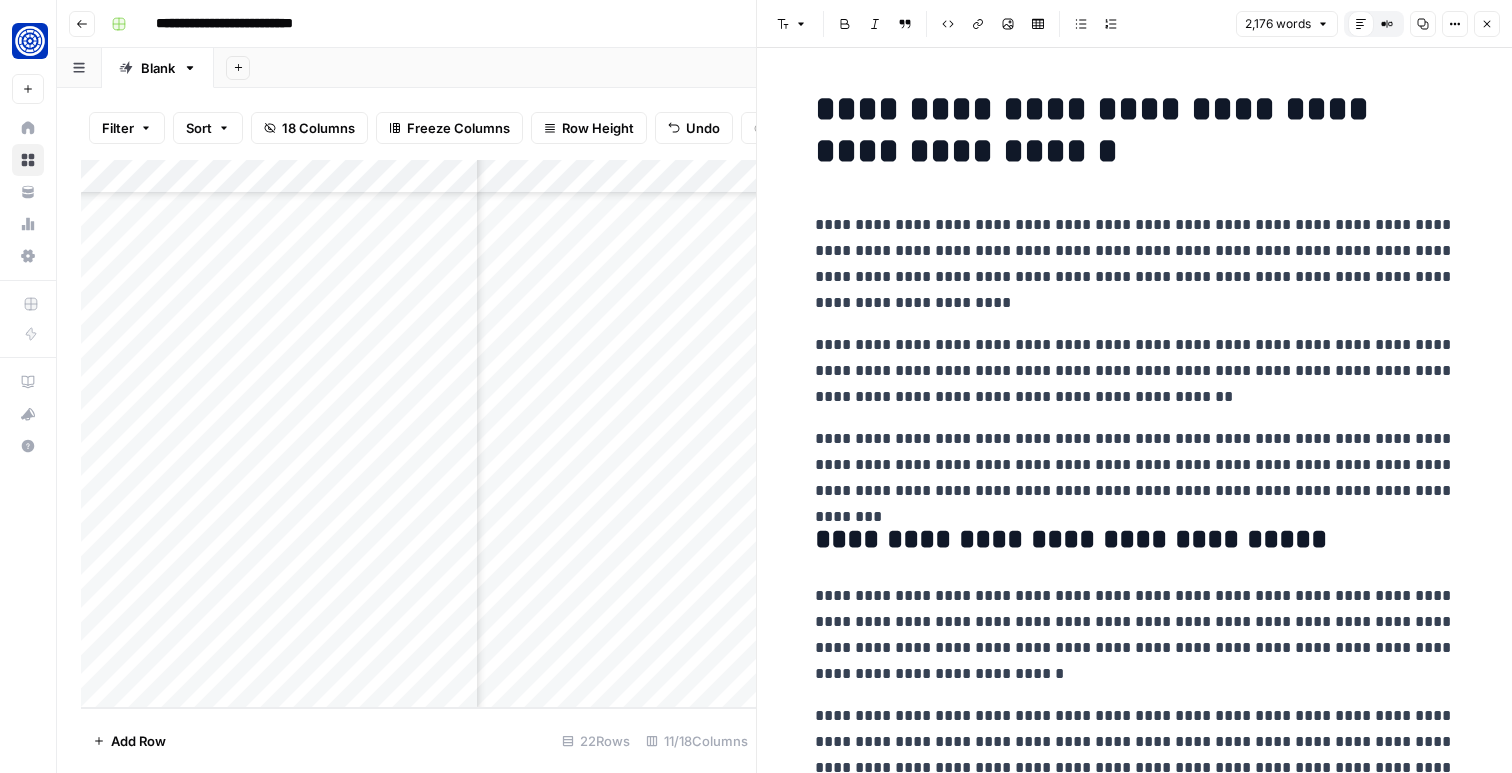 click on "**********" at bounding box center [1135, 371] 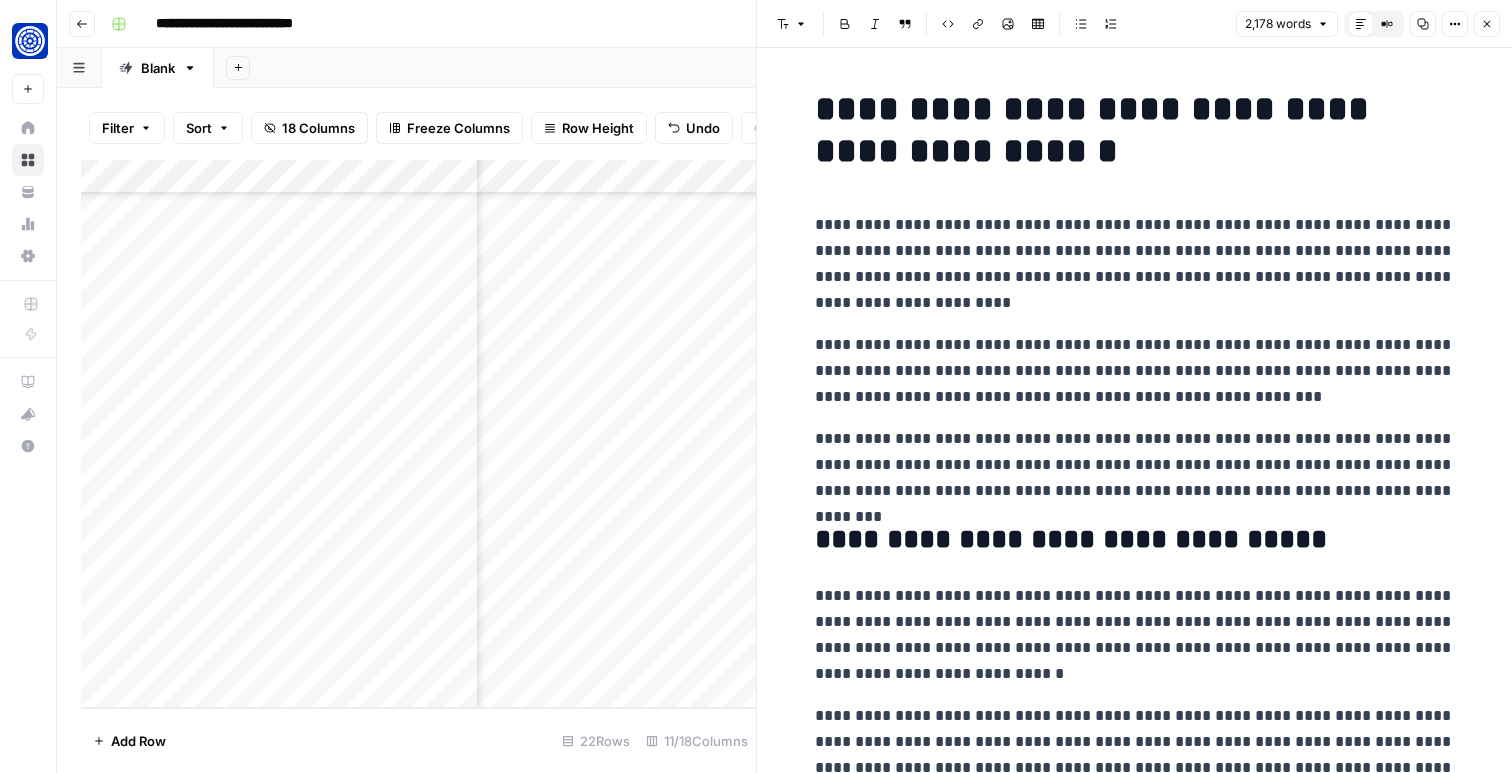 click on "**********" at bounding box center (1135, 4823) 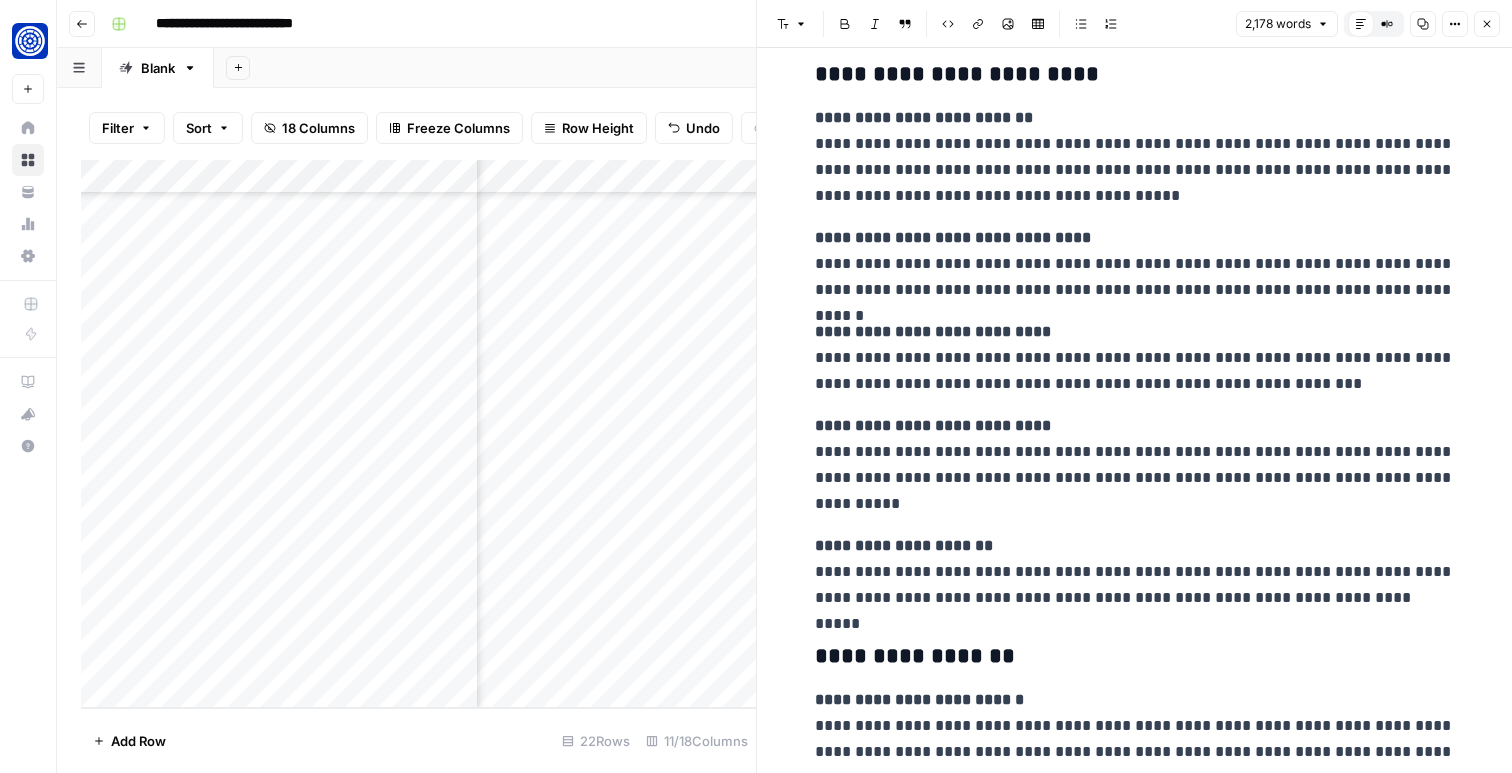 scroll, scrollTop: 1238, scrollLeft: 0, axis: vertical 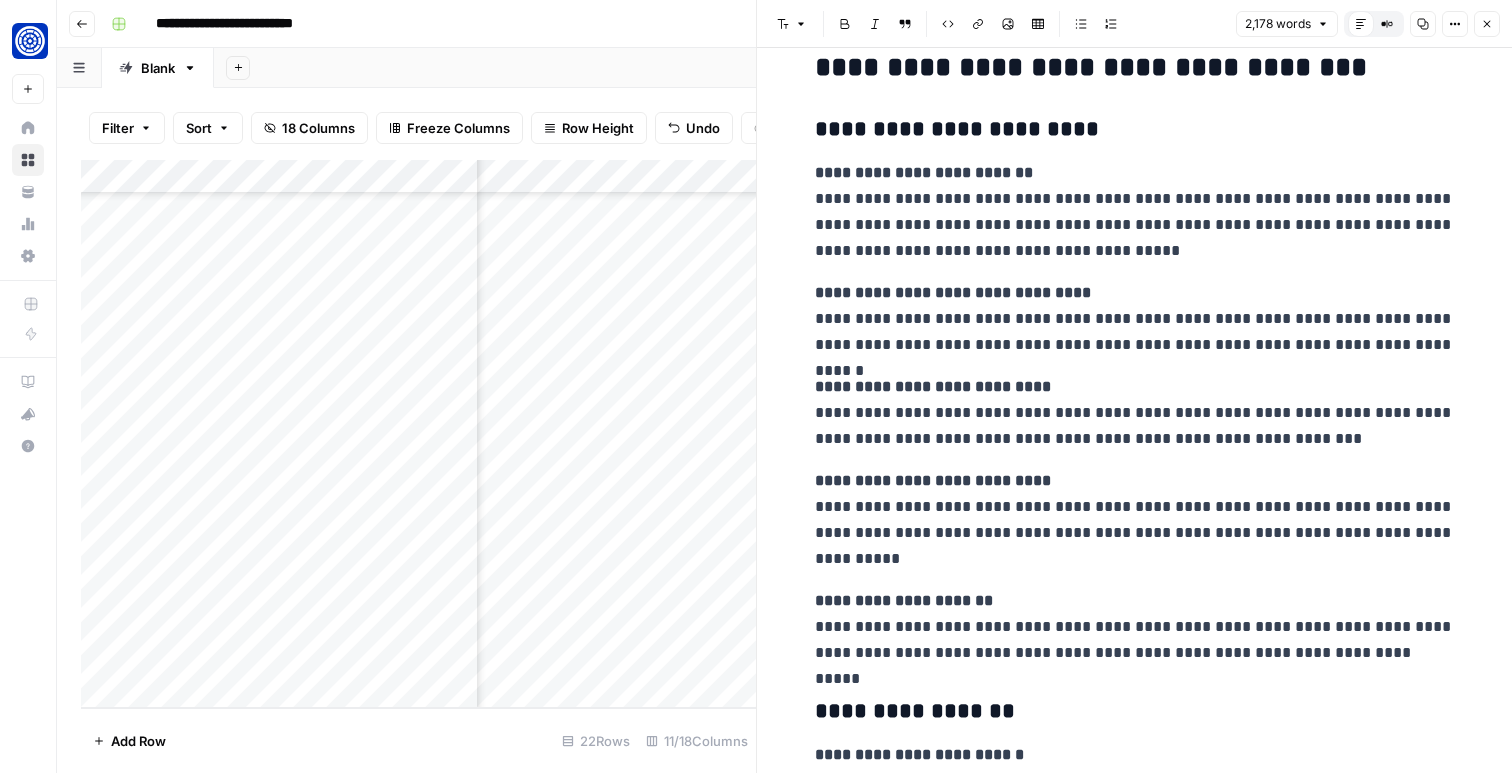 click on "**********" at bounding box center [1135, 212] 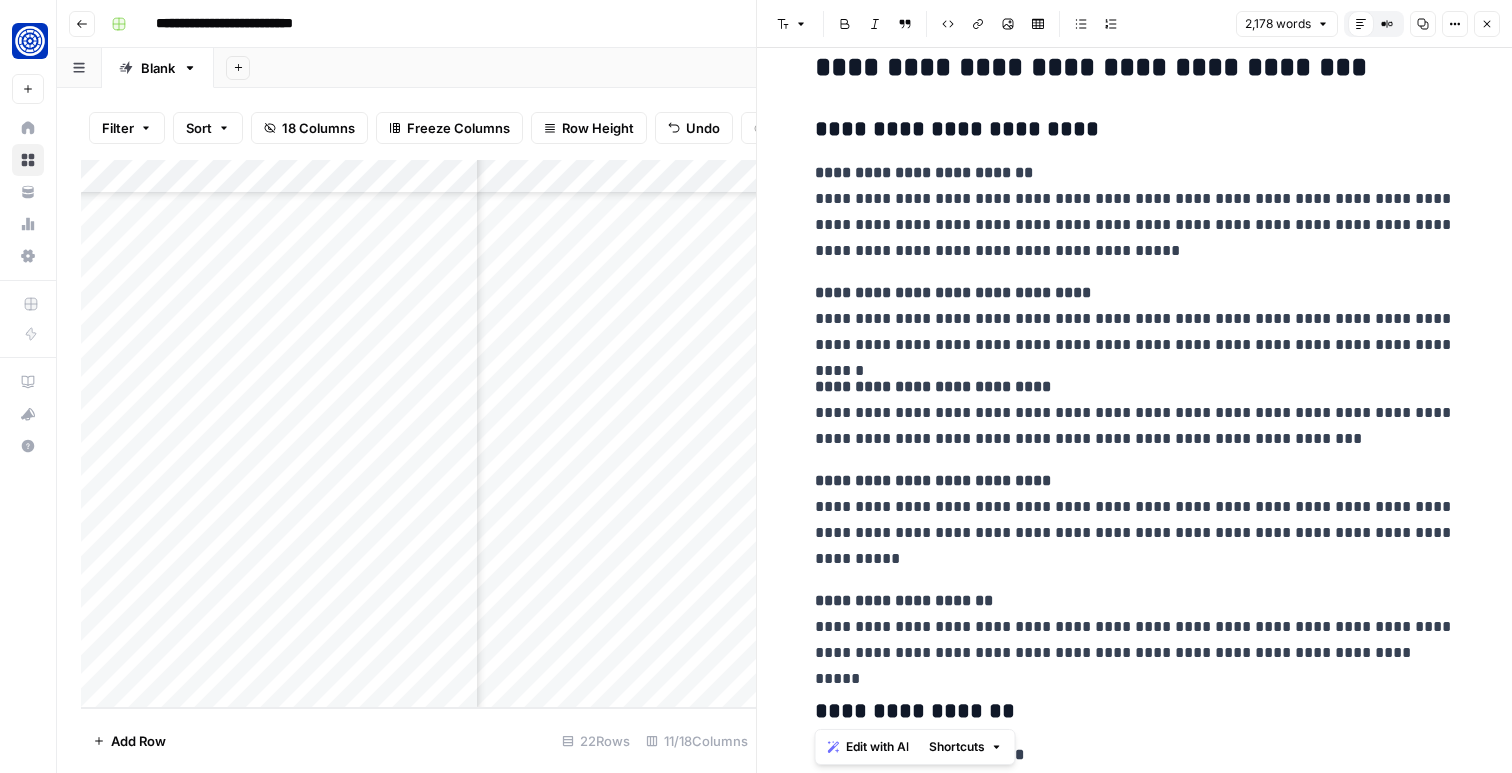 copy on "**********" 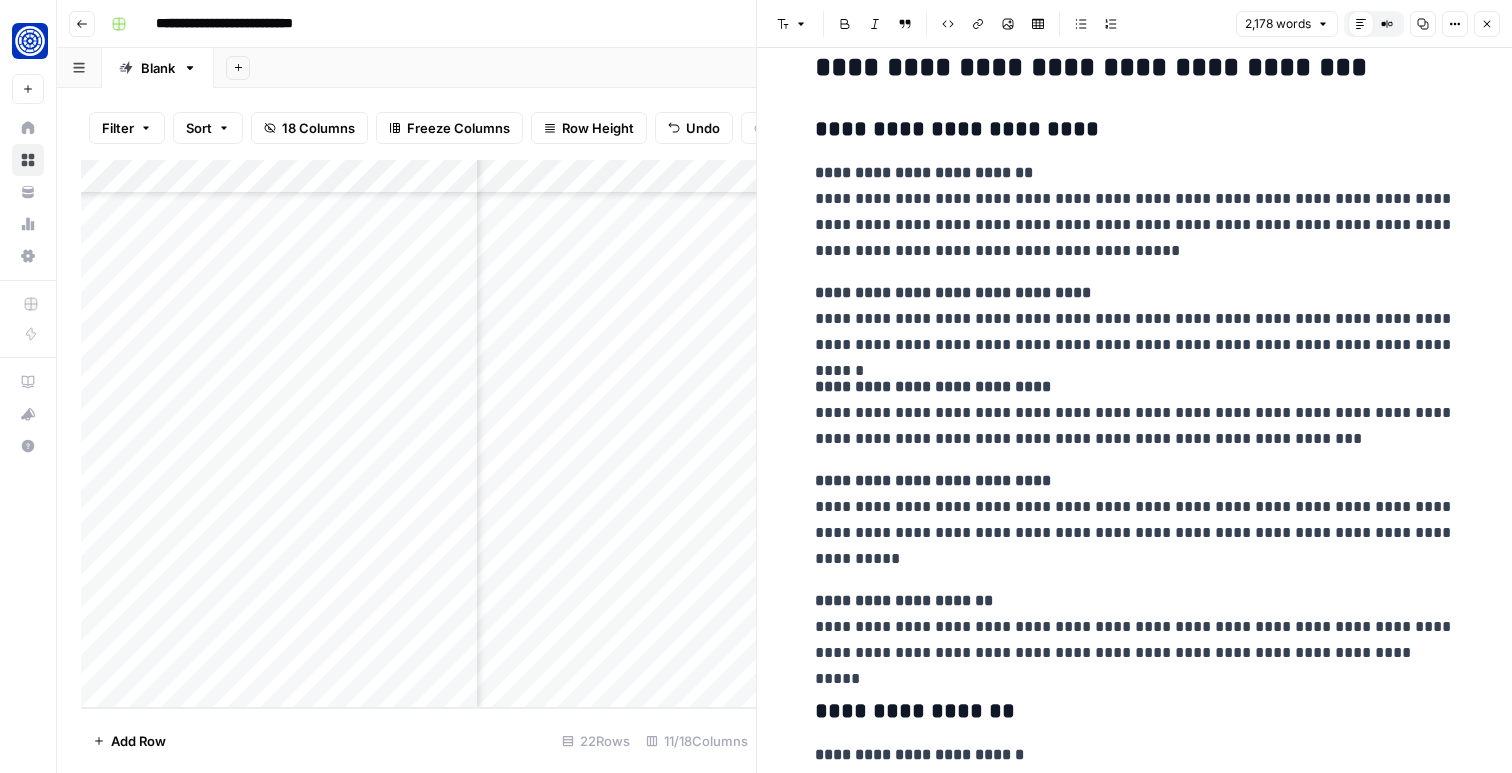 click on "**********" at bounding box center [1135, 413] 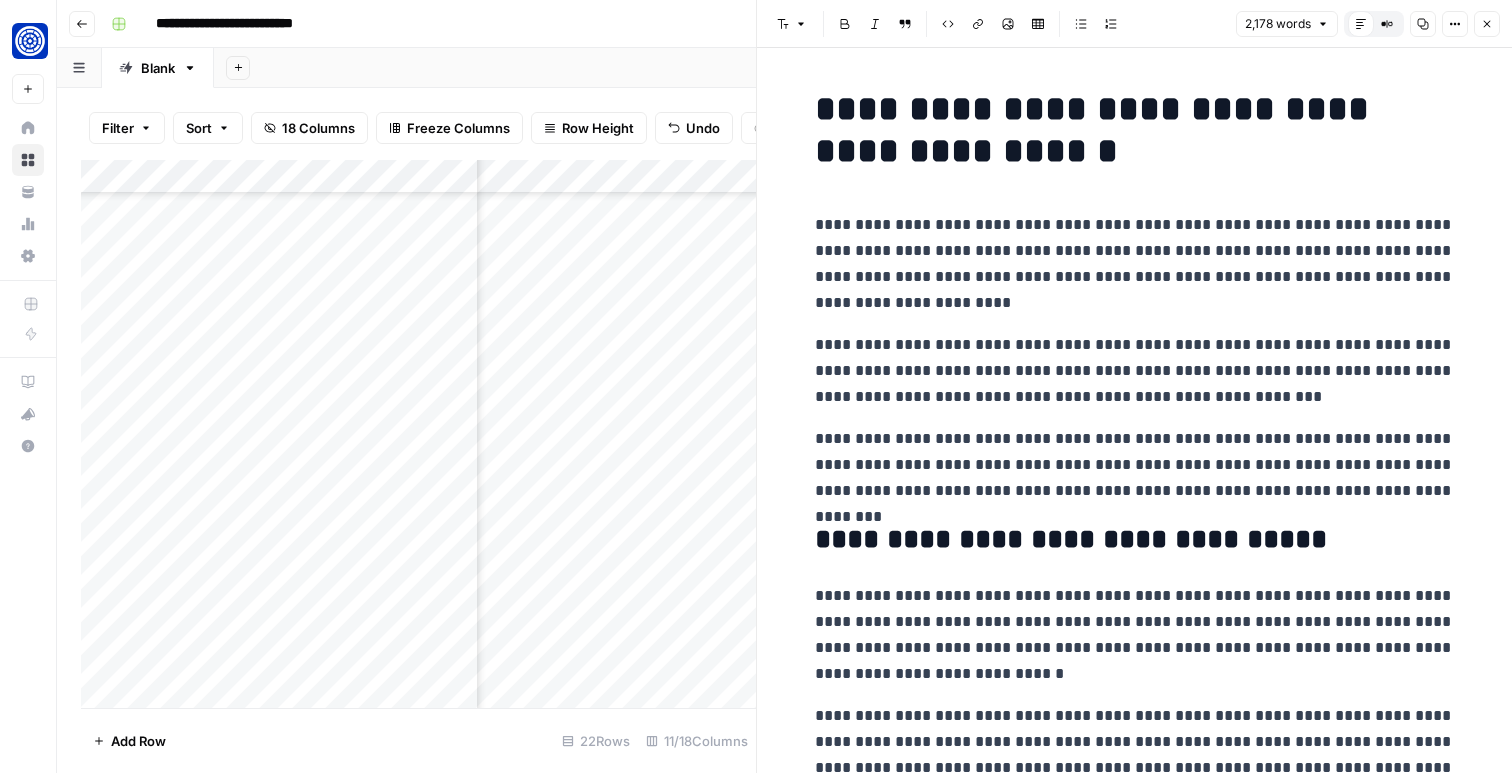 scroll, scrollTop: 0, scrollLeft: 0, axis: both 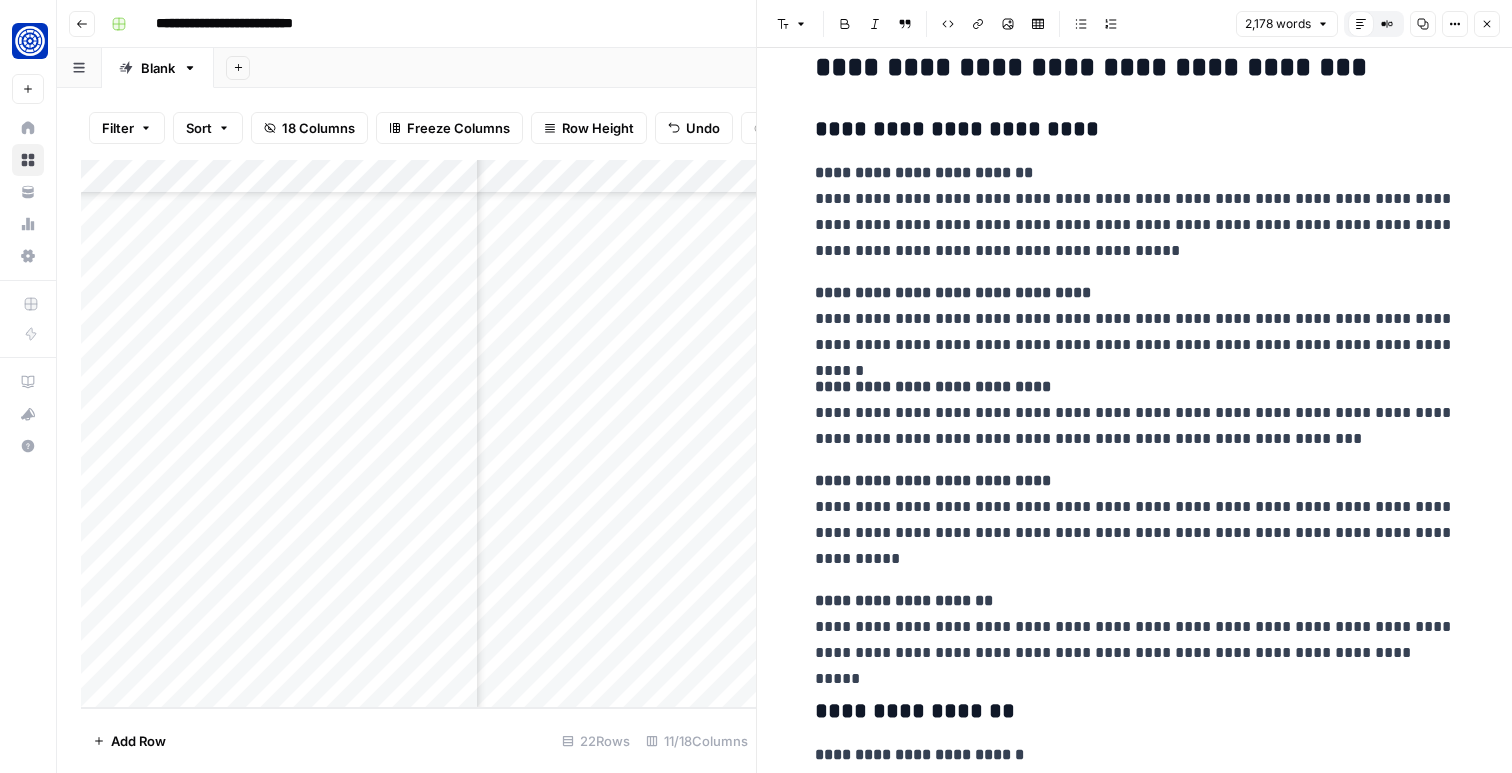 click on "**********" at bounding box center [933, 386] 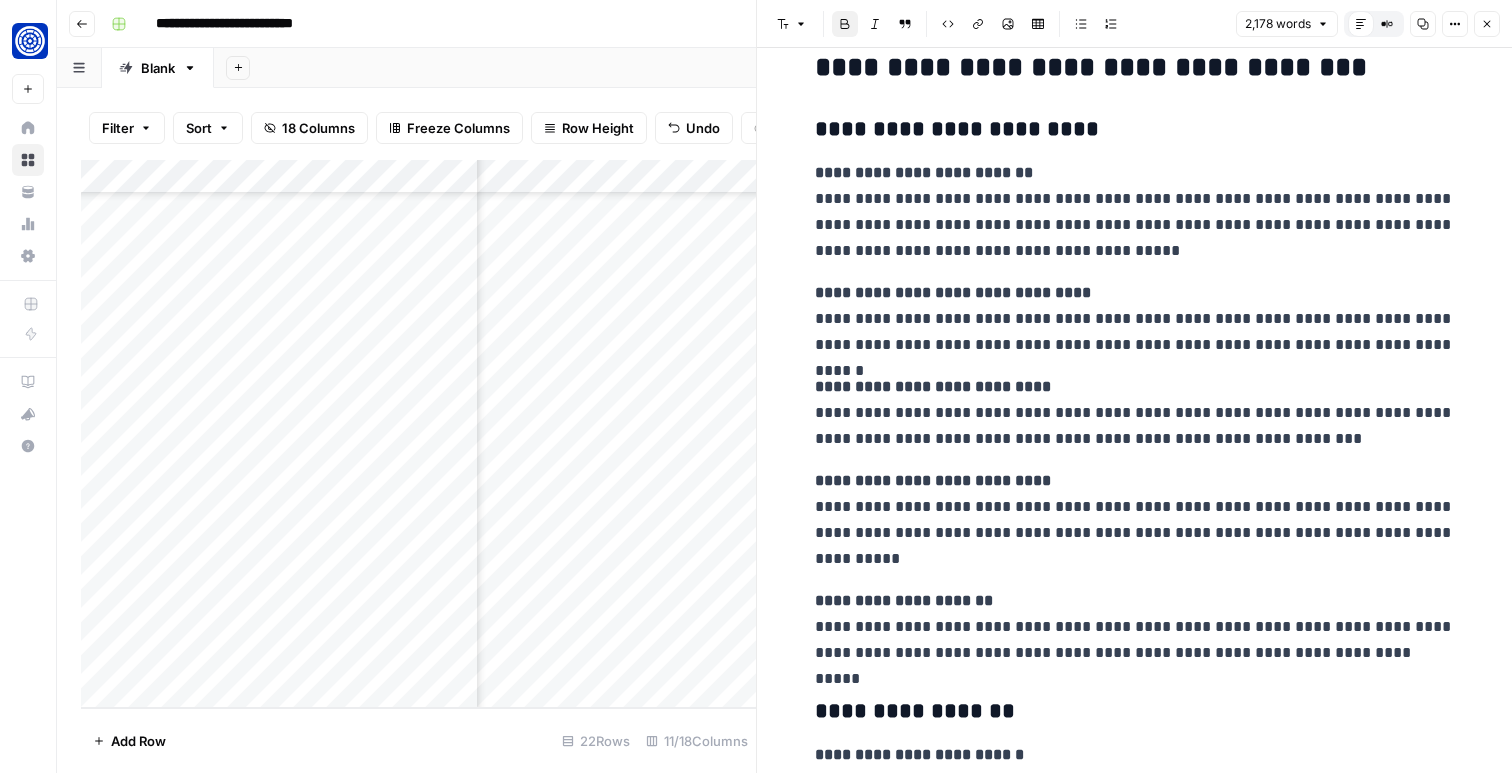 click on "**********" at bounding box center [933, 386] 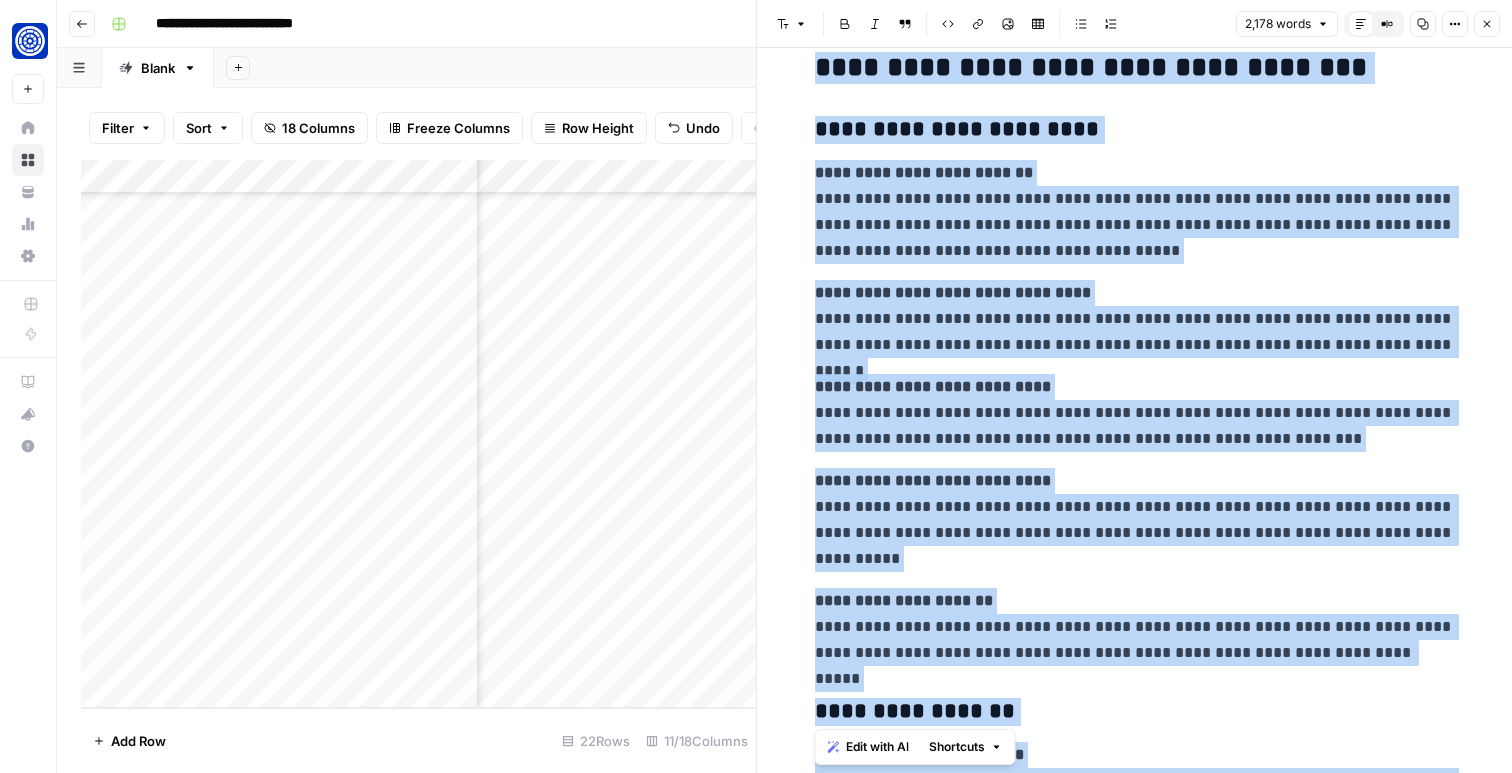 copy on "**********" 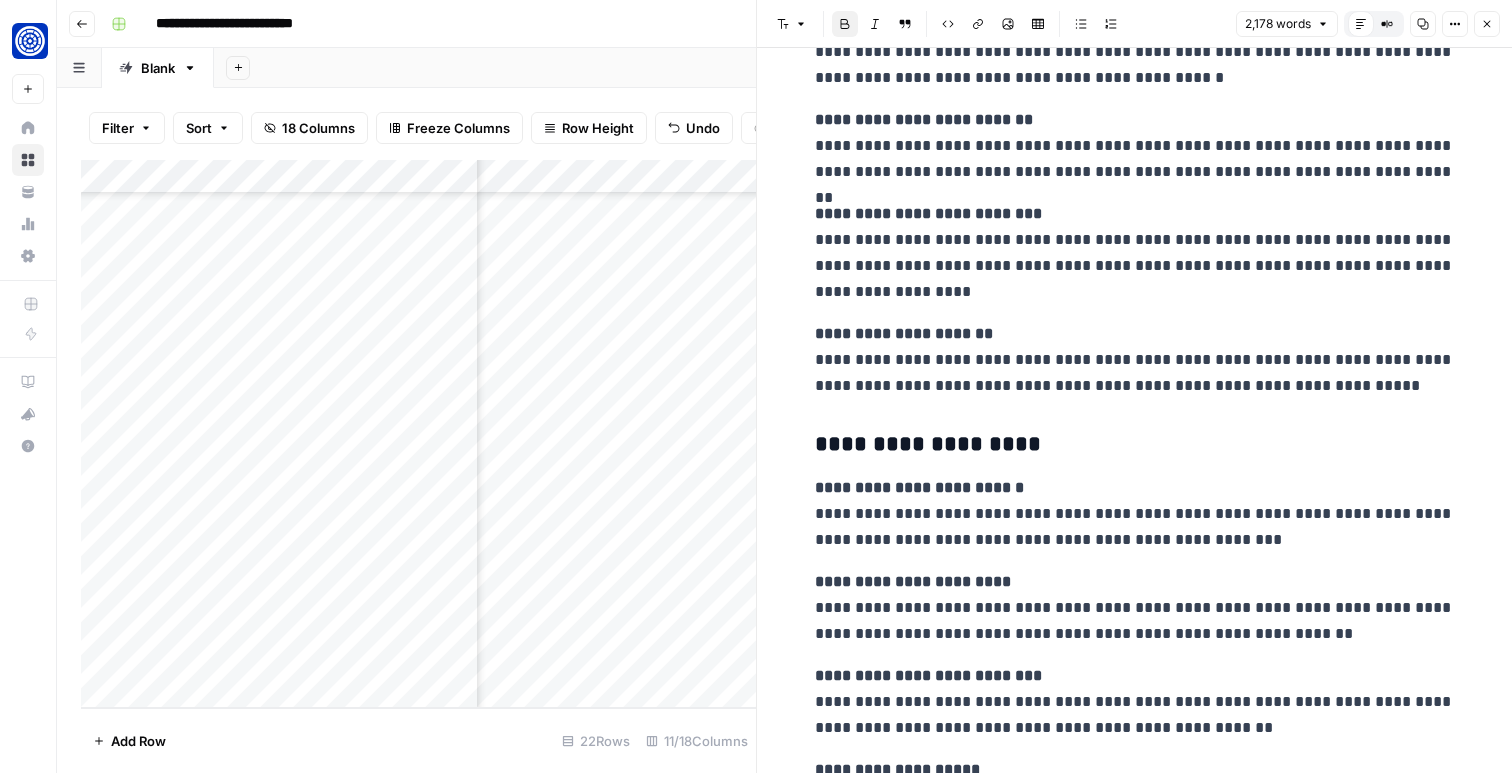 scroll, scrollTop: 3734, scrollLeft: 0, axis: vertical 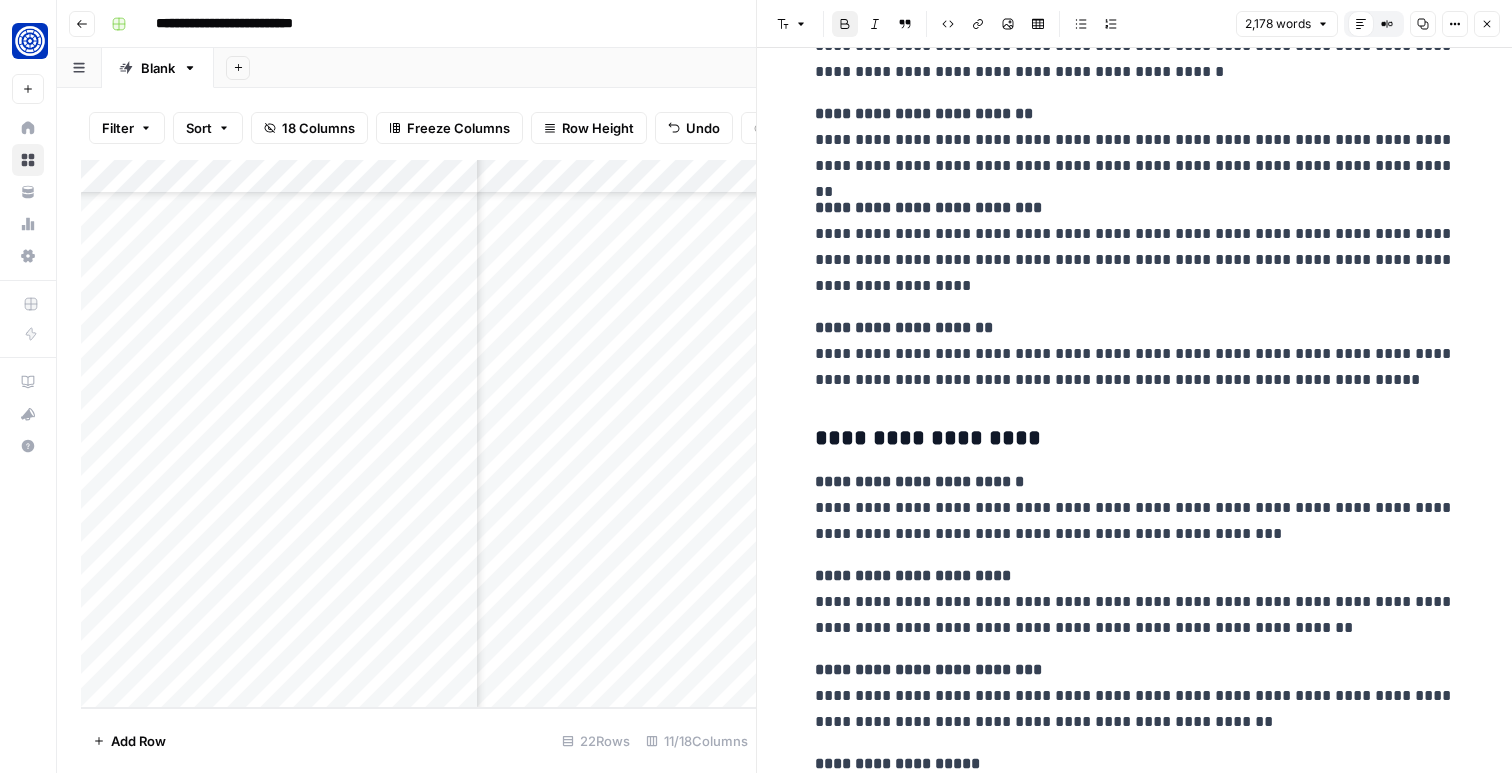click 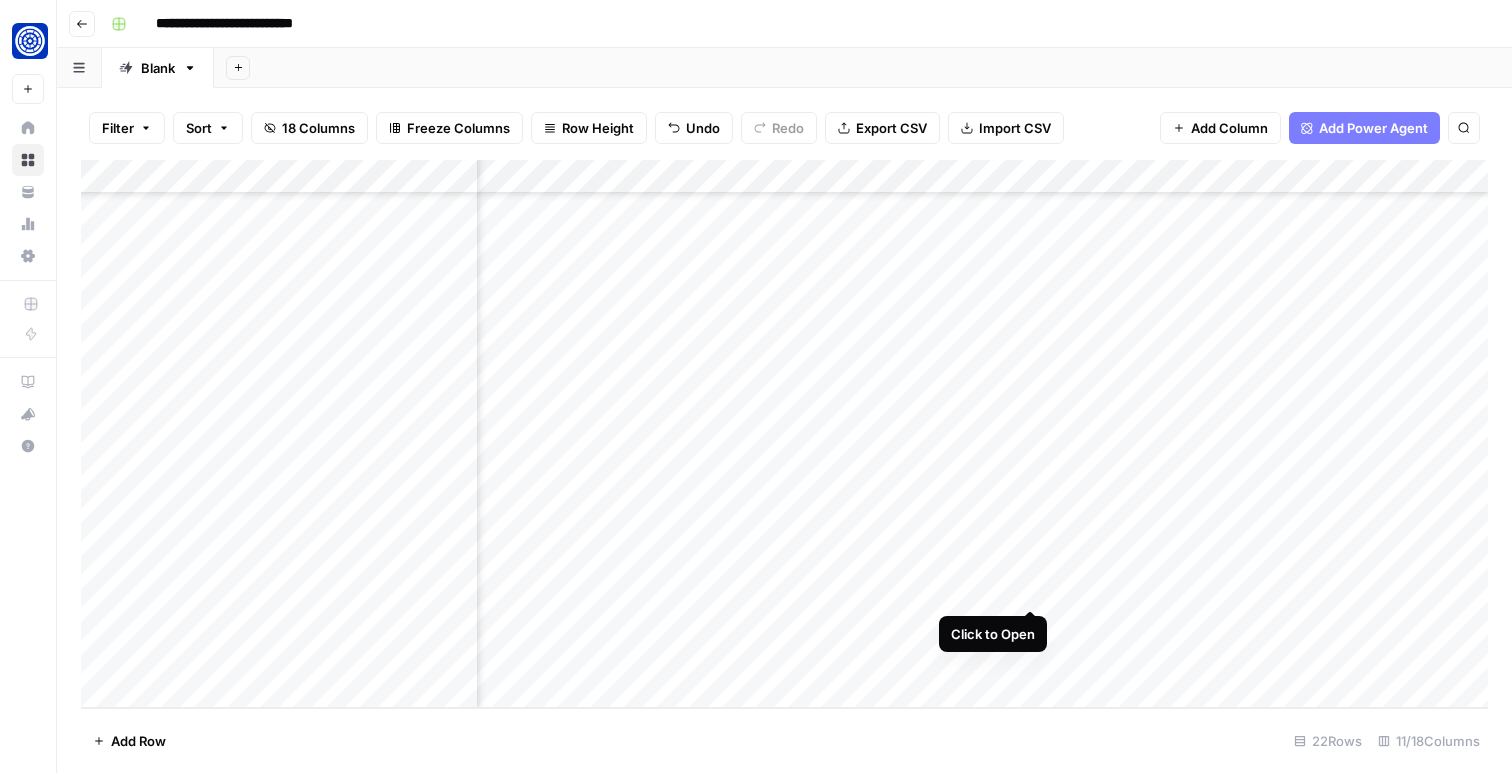 click on "Add Column" at bounding box center (784, 434) 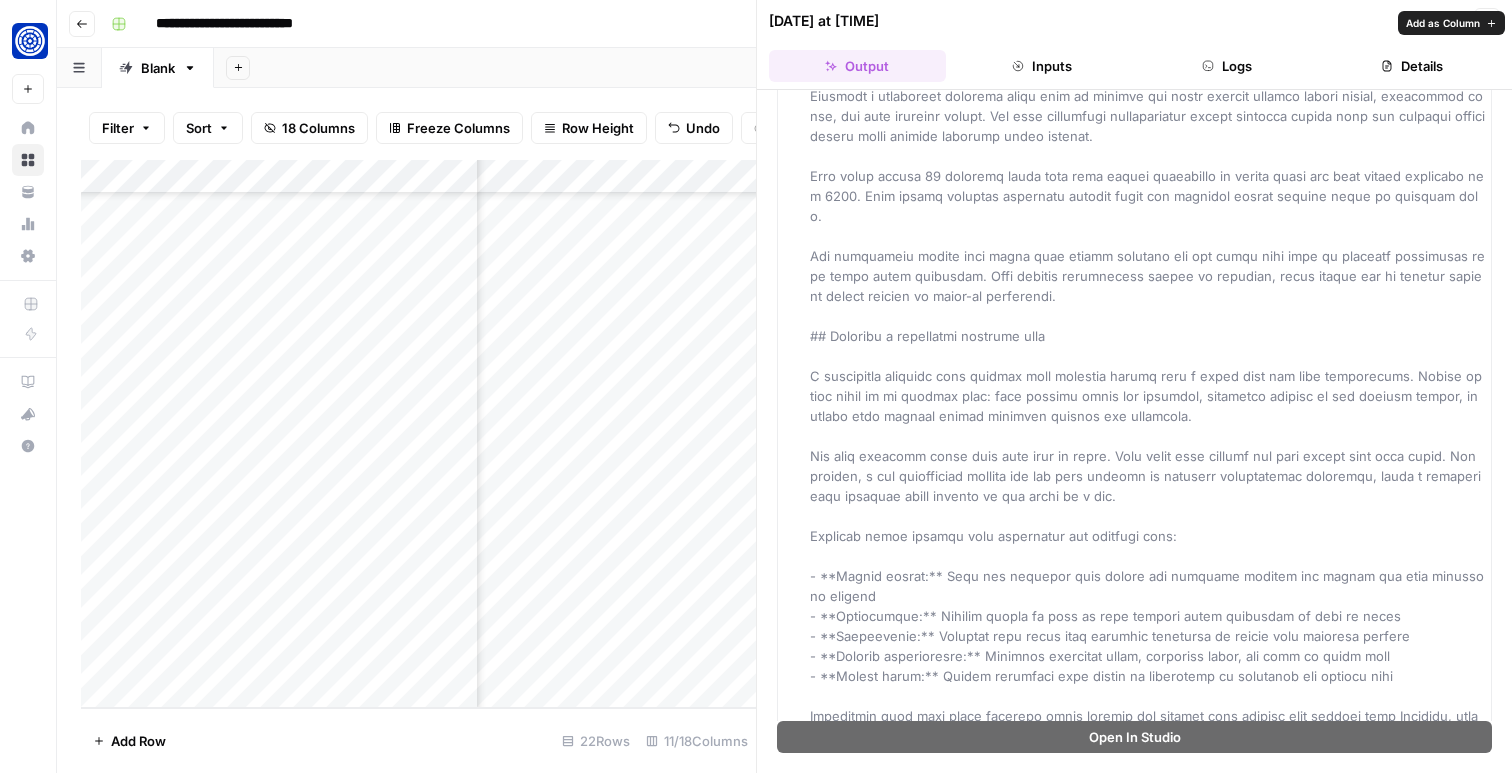 scroll, scrollTop: 0, scrollLeft: 0, axis: both 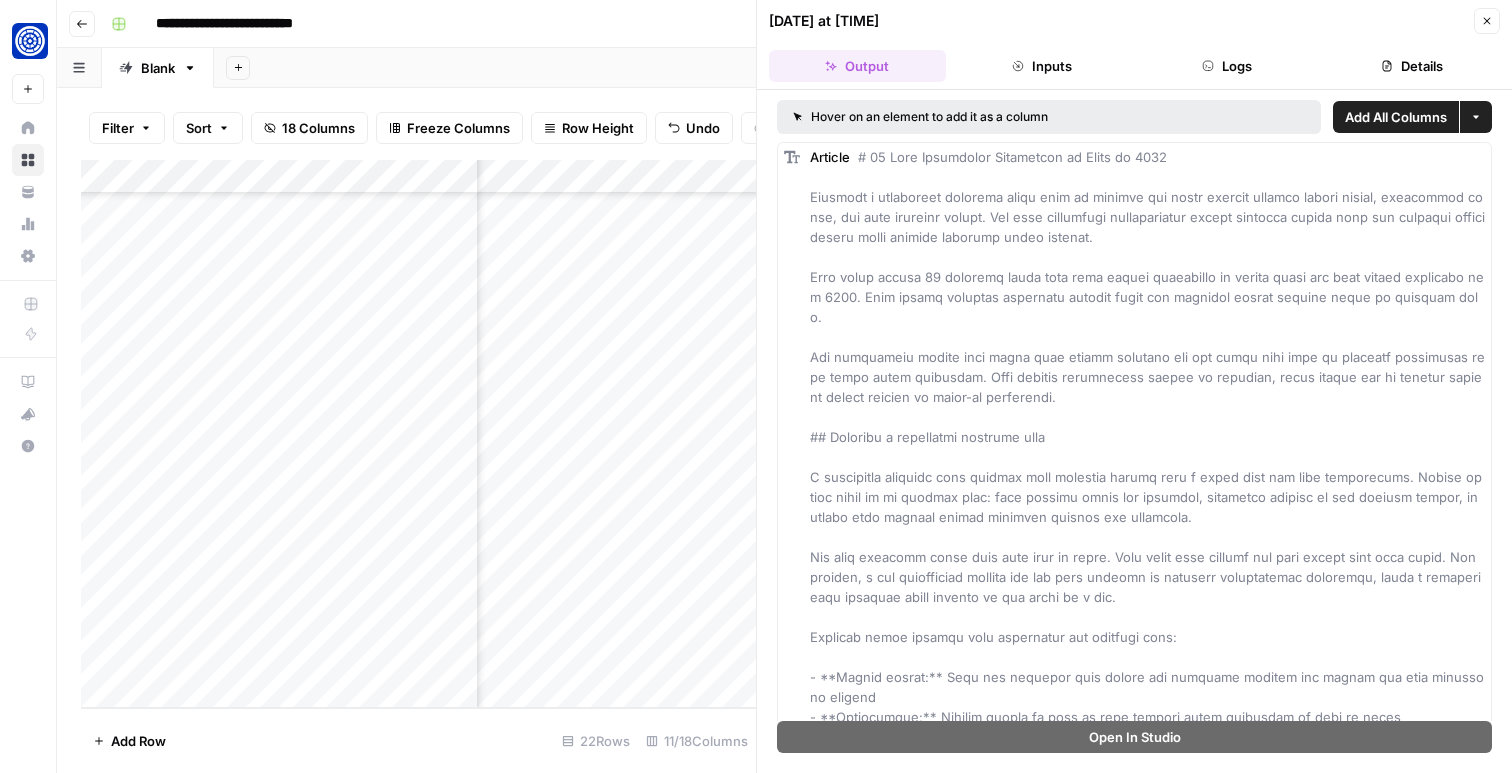 click on "Logs" at bounding box center (1227, 66) 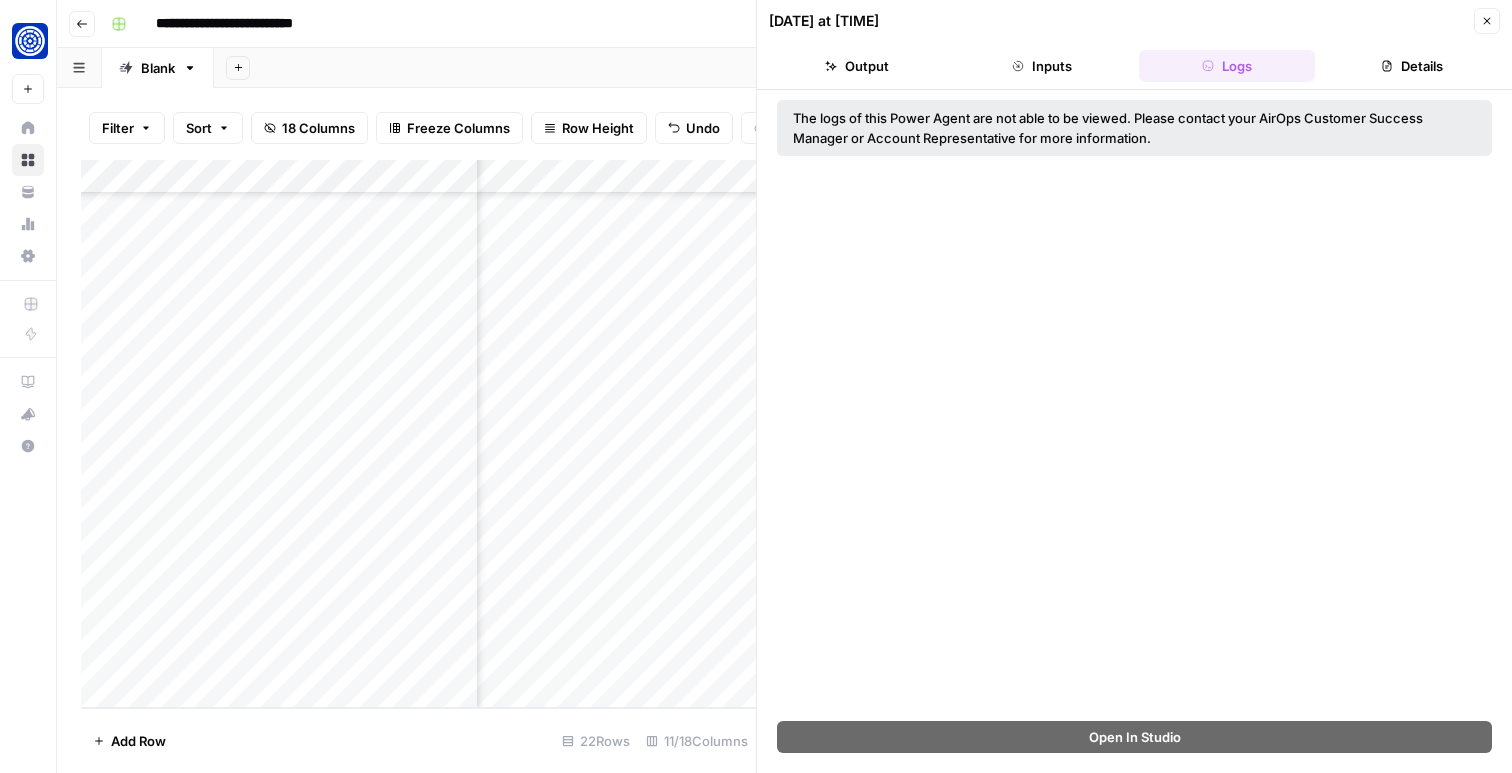 click on "Inputs" at bounding box center [1042, 66] 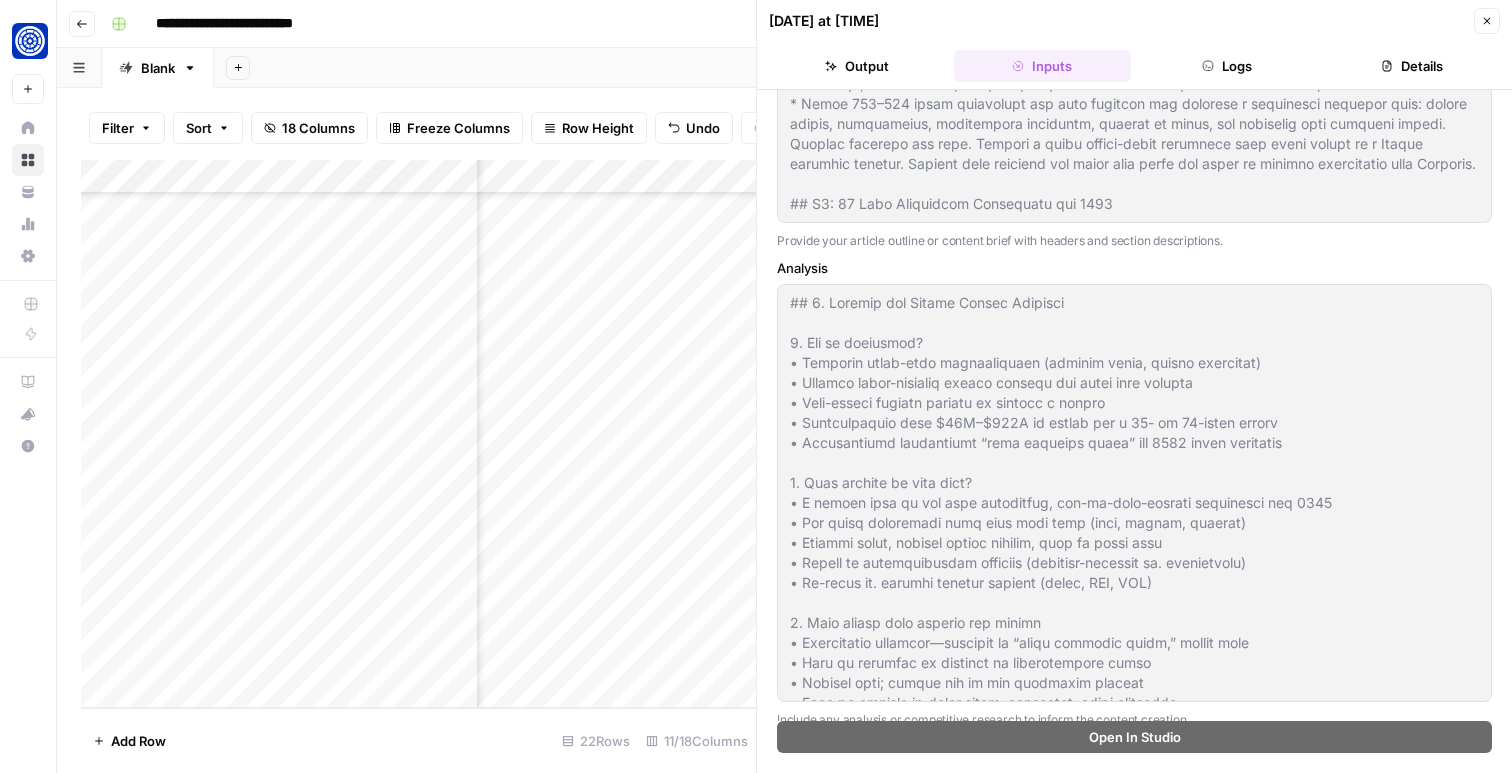 scroll, scrollTop: 991, scrollLeft: 0, axis: vertical 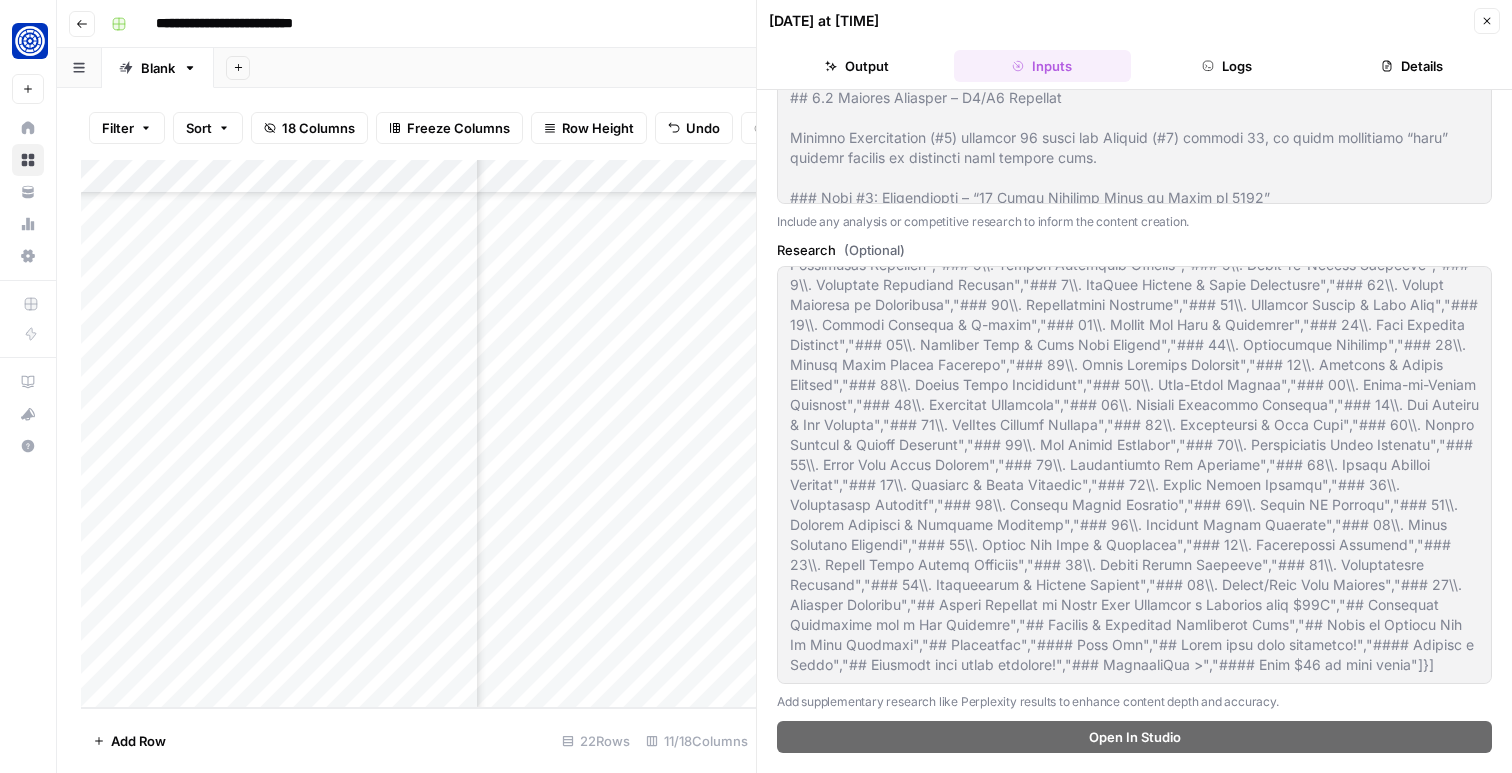 click on "Details" at bounding box center (1411, 66) 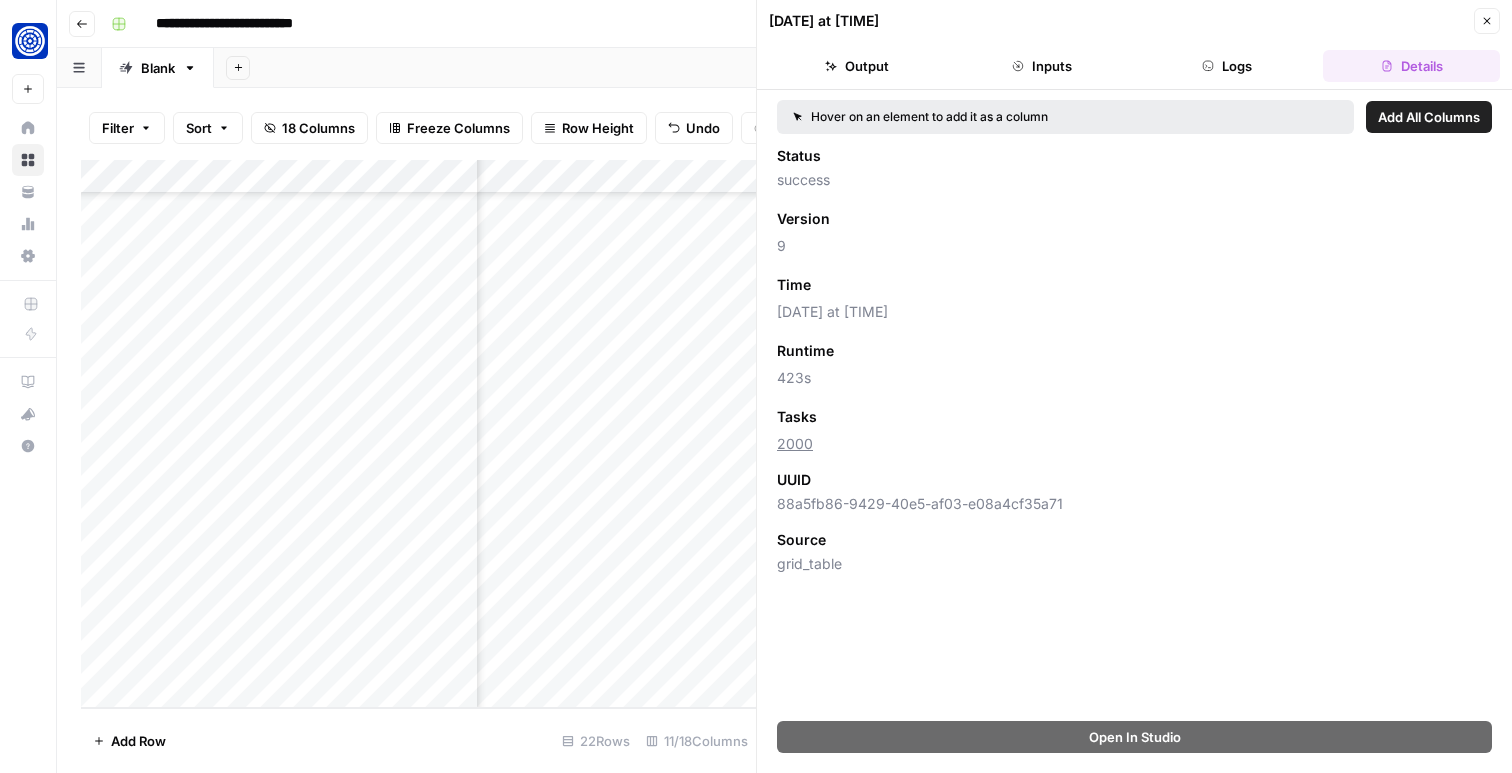 scroll, scrollTop: 0, scrollLeft: 0, axis: both 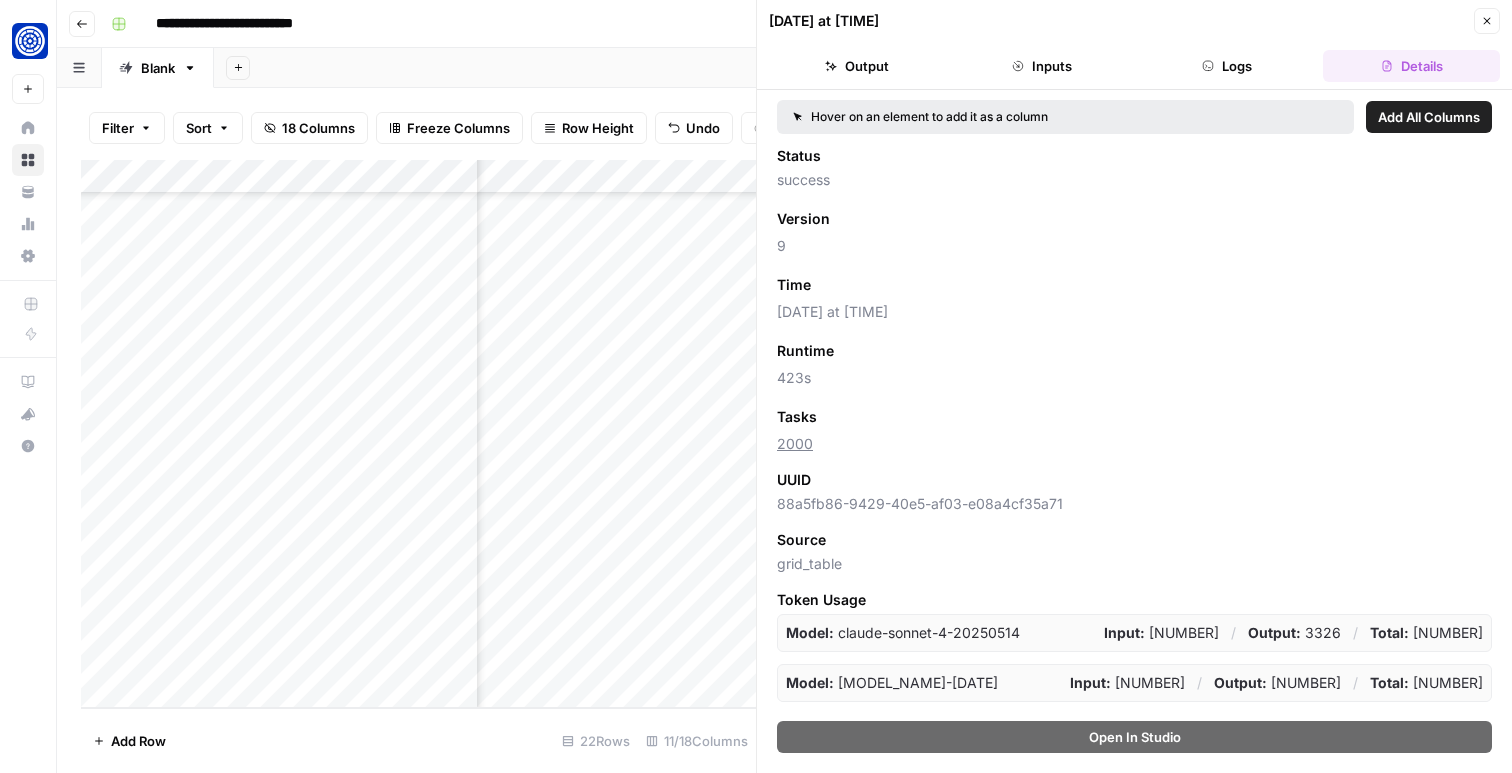 click on "Logs" at bounding box center (1227, 66) 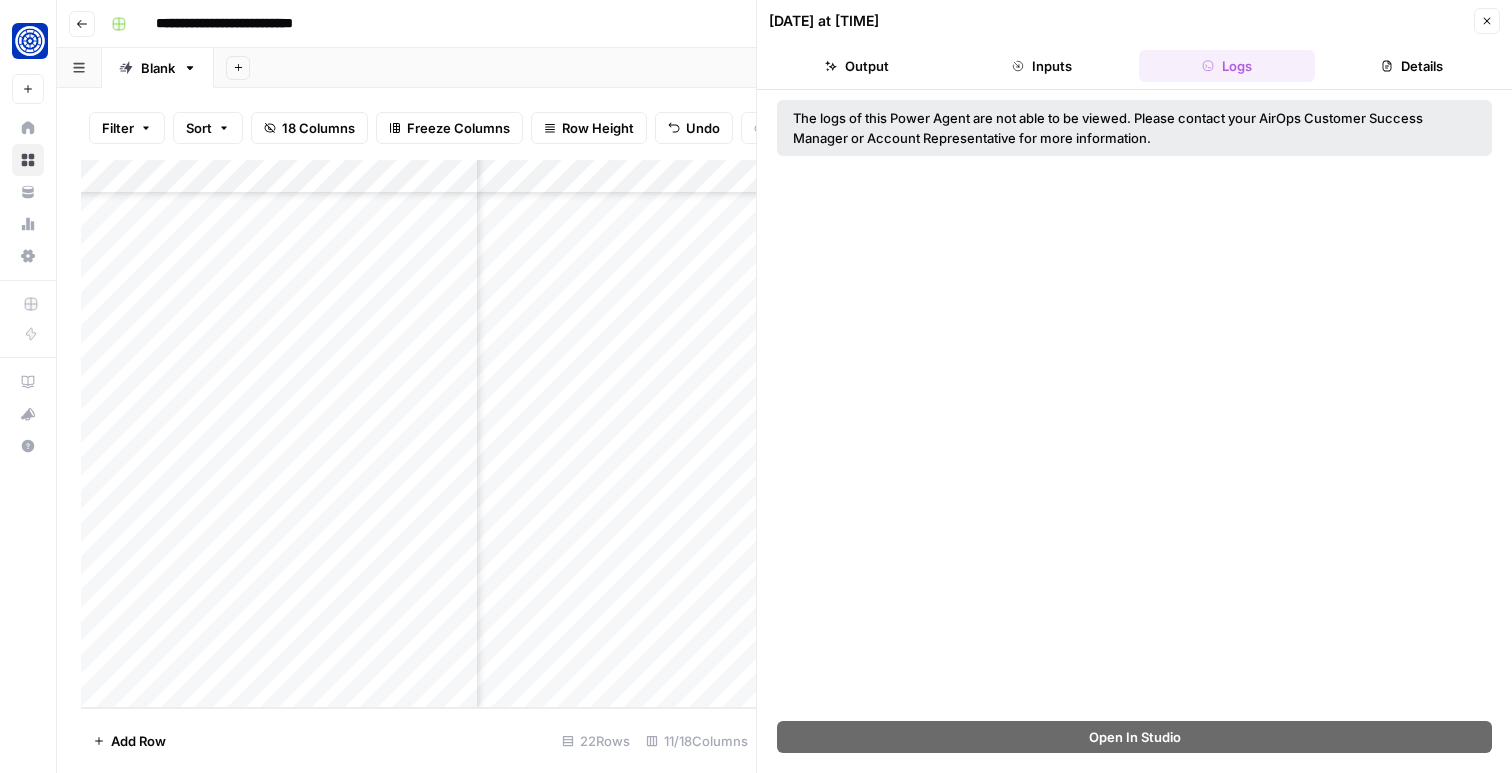 click on "Details" at bounding box center [1411, 66] 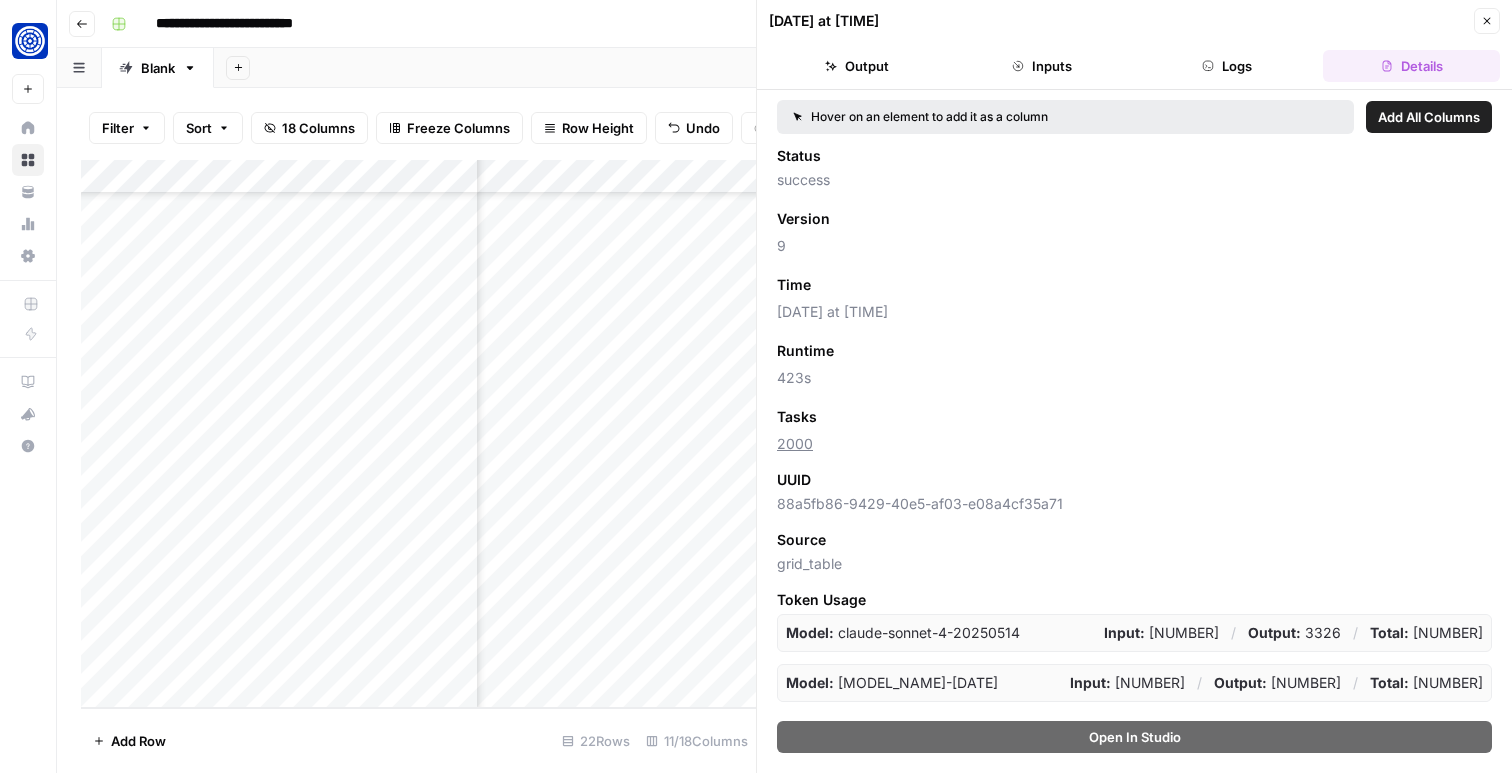 click 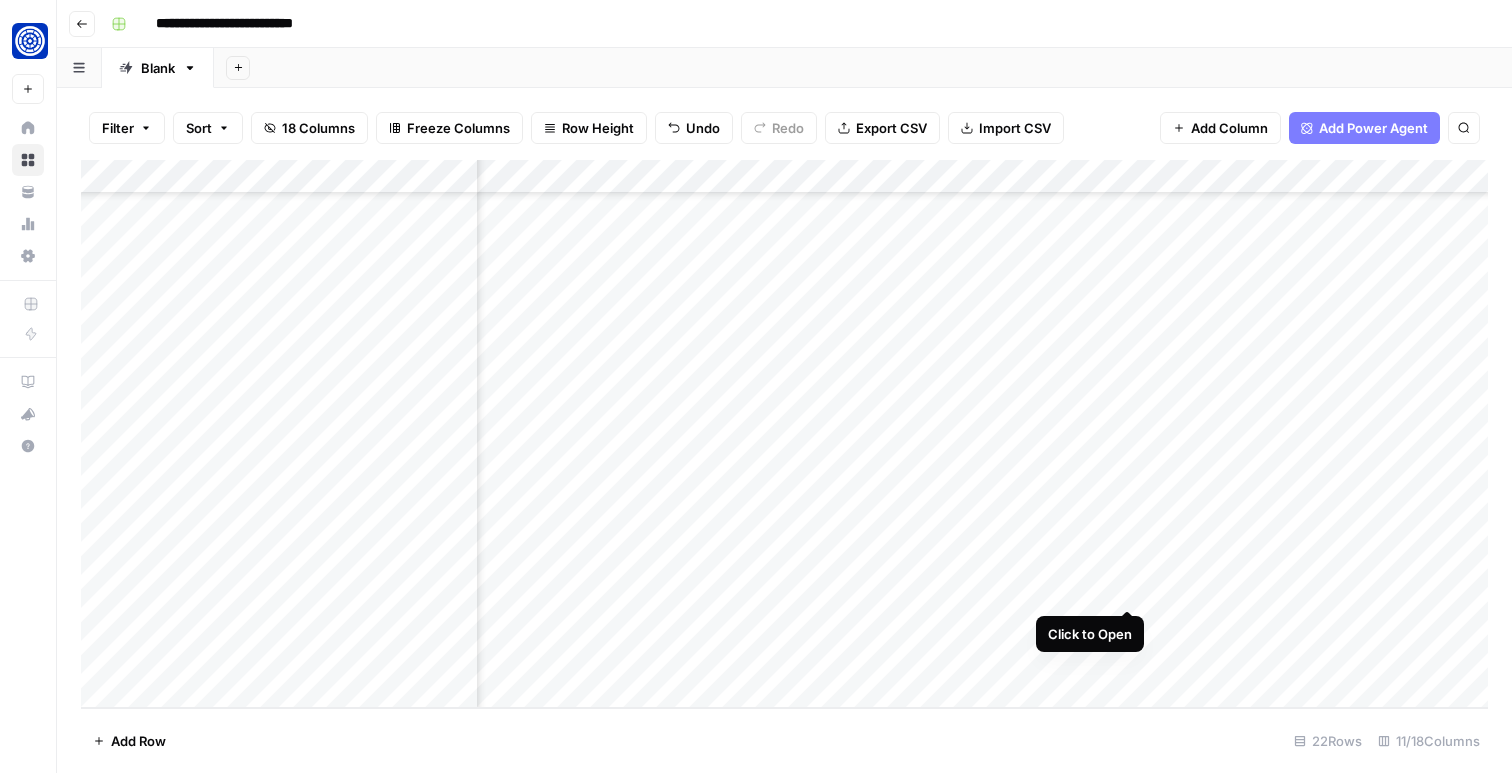scroll, scrollTop: 266, scrollLeft: 368, axis: both 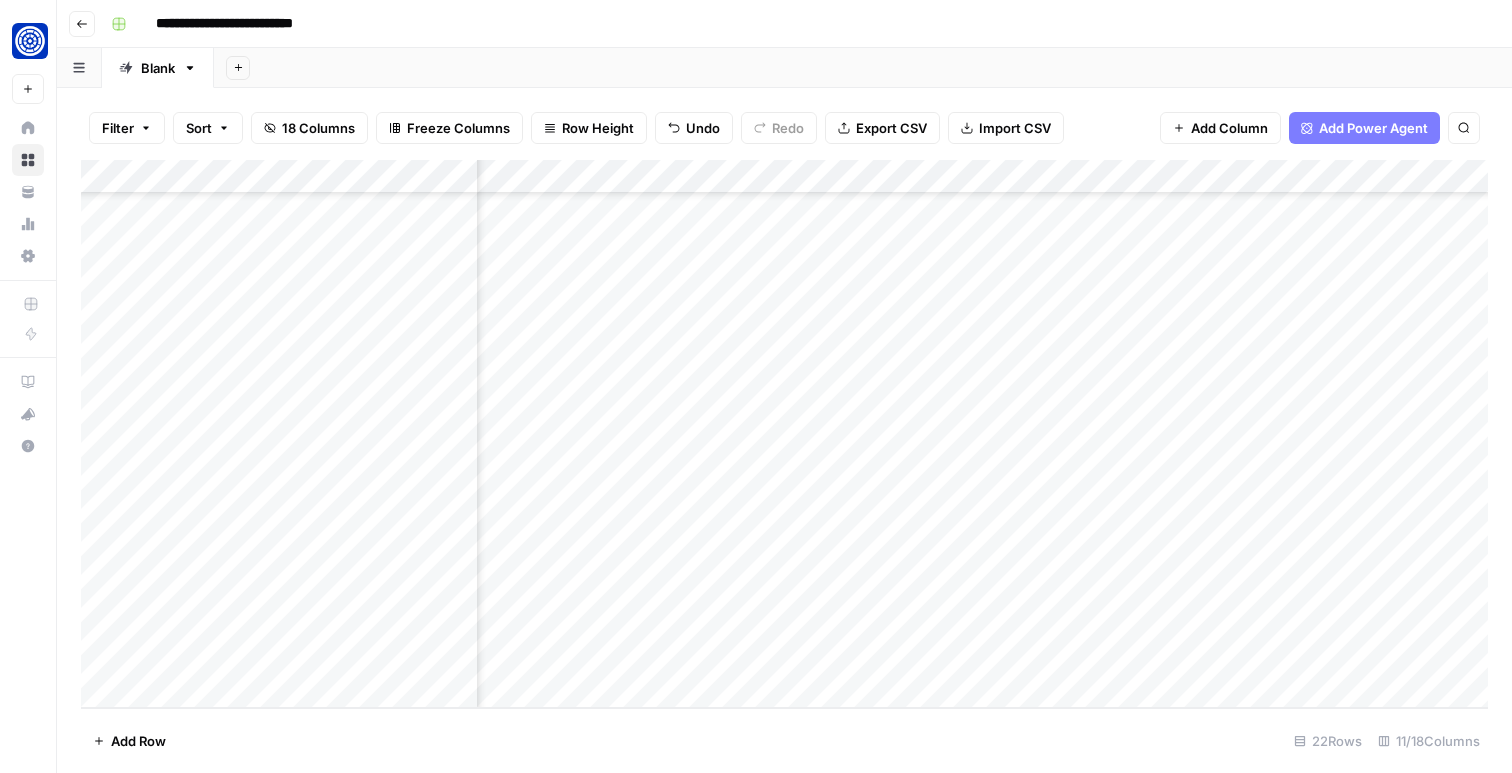 click on "Add Column" at bounding box center (784, 434) 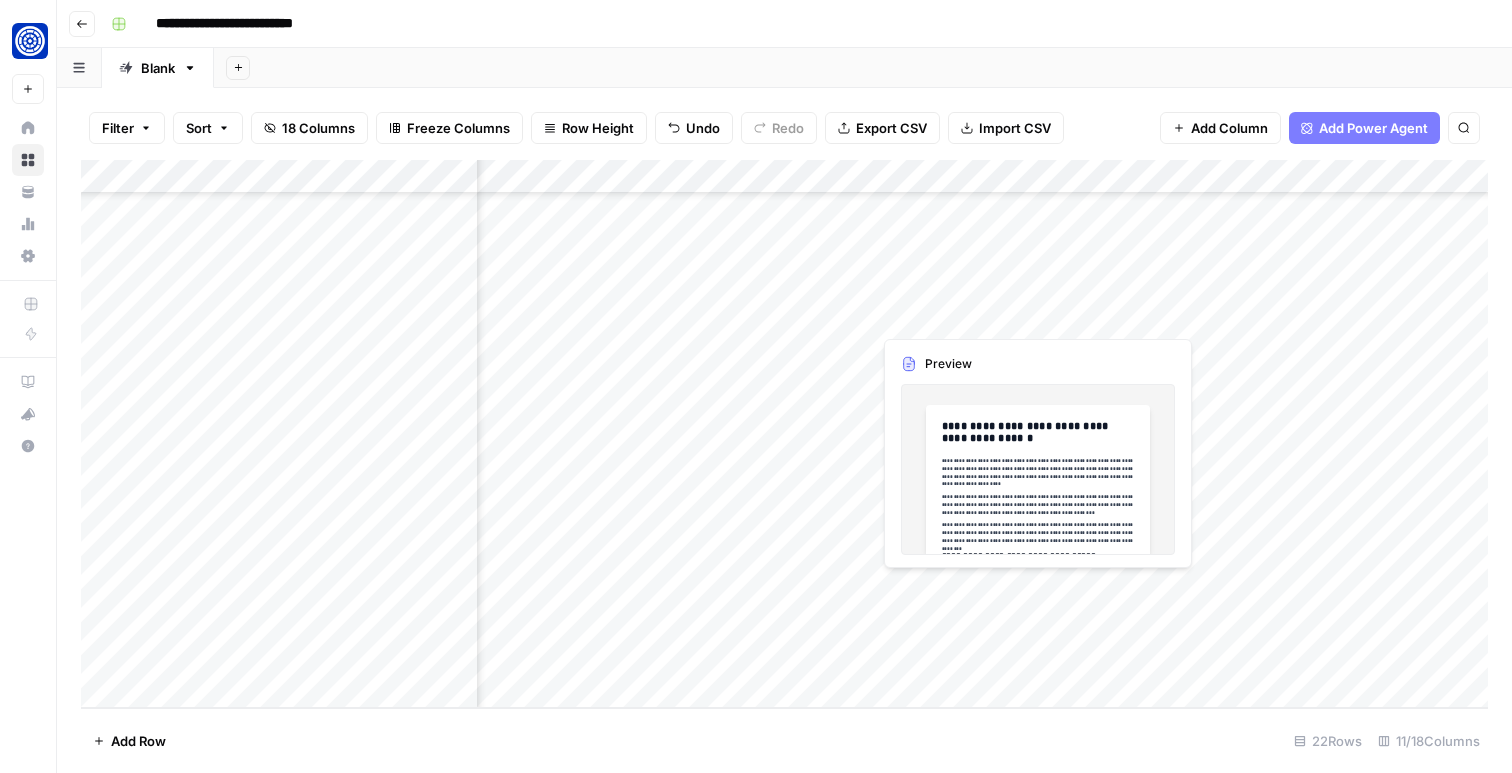 scroll, scrollTop: 266, scrollLeft: 0, axis: vertical 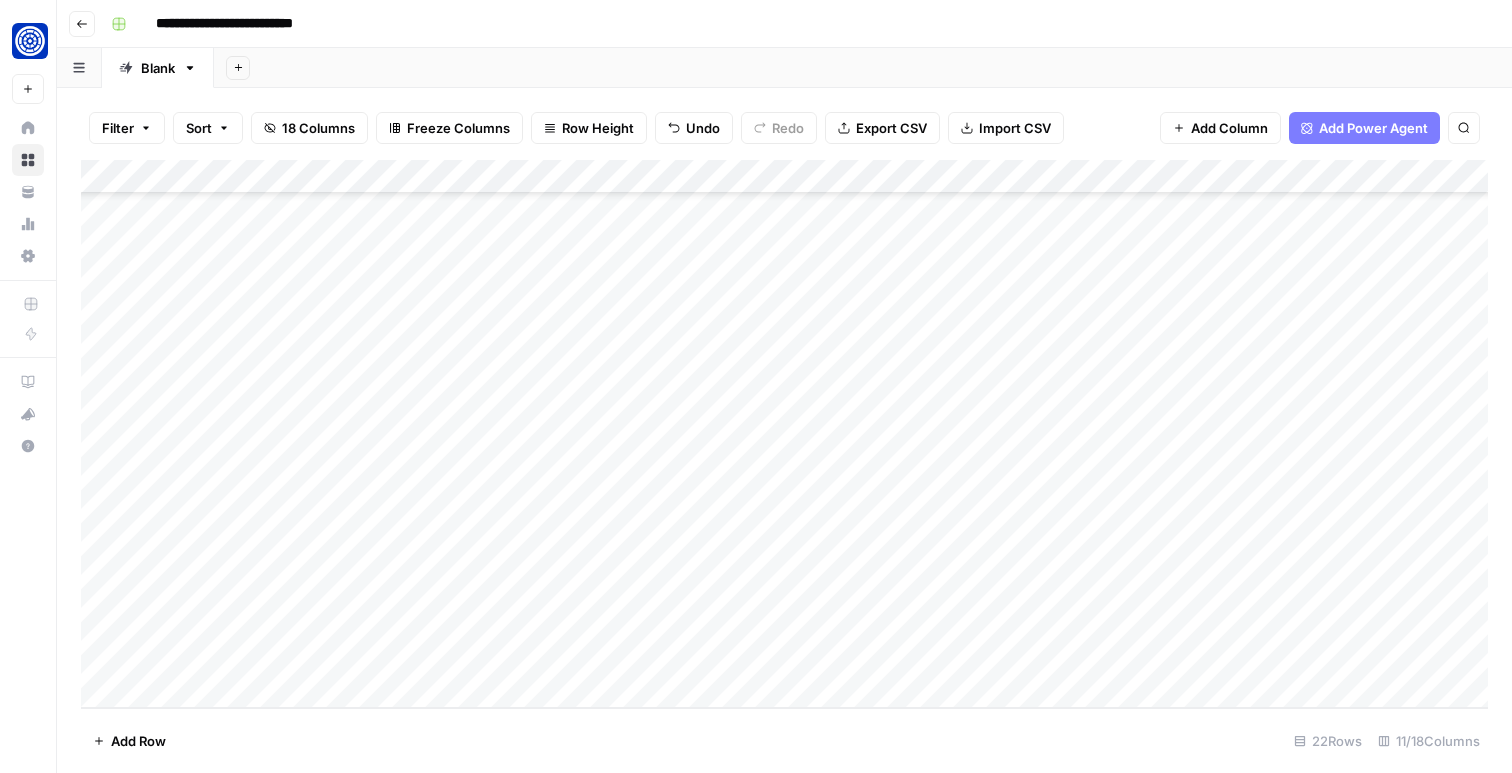 click on "Add Column" at bounding box center (784, 434) 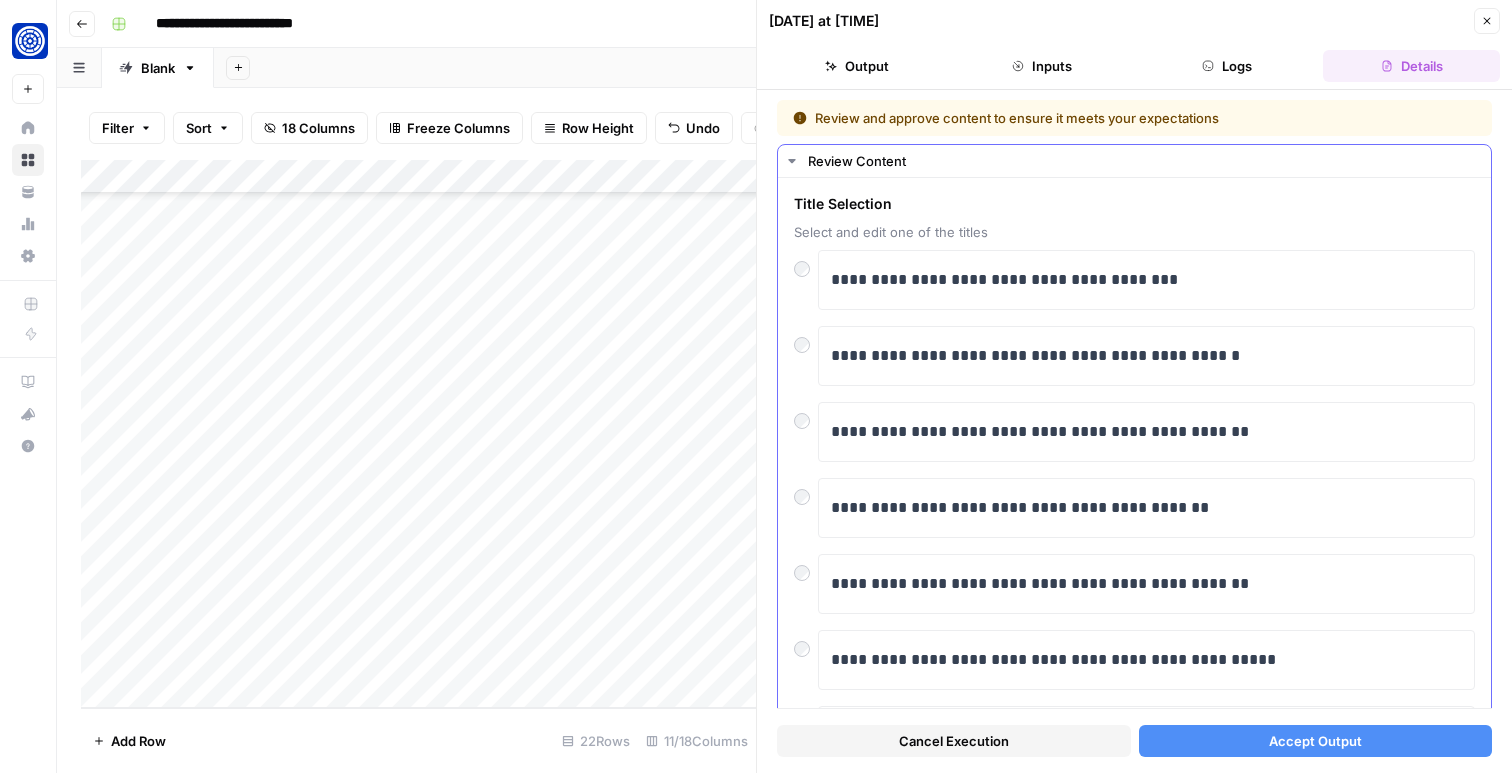scroll, scrollTop: 157, scrollLeft: 0, axis: vertical 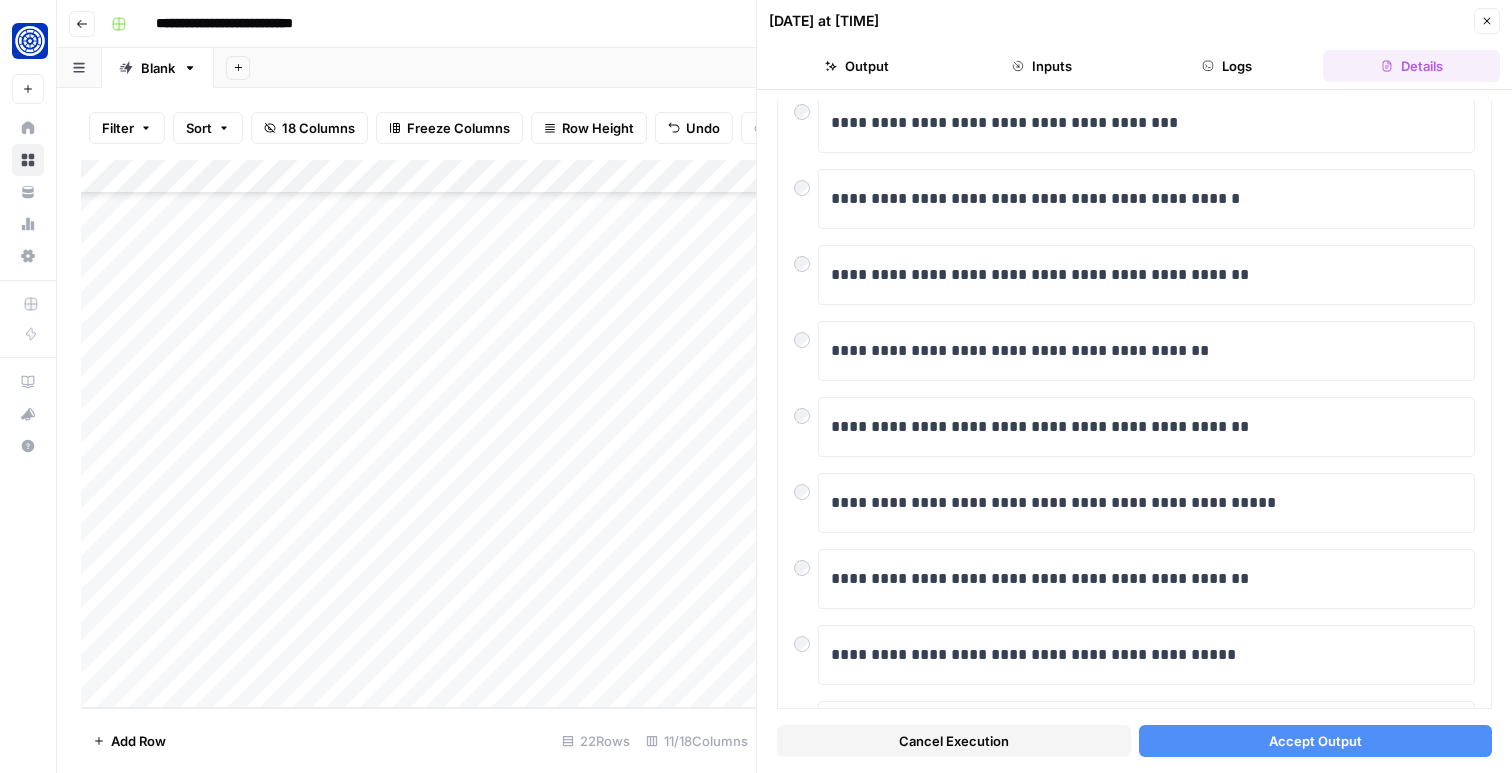 click on "Close" at bounding box center (1487, 21) 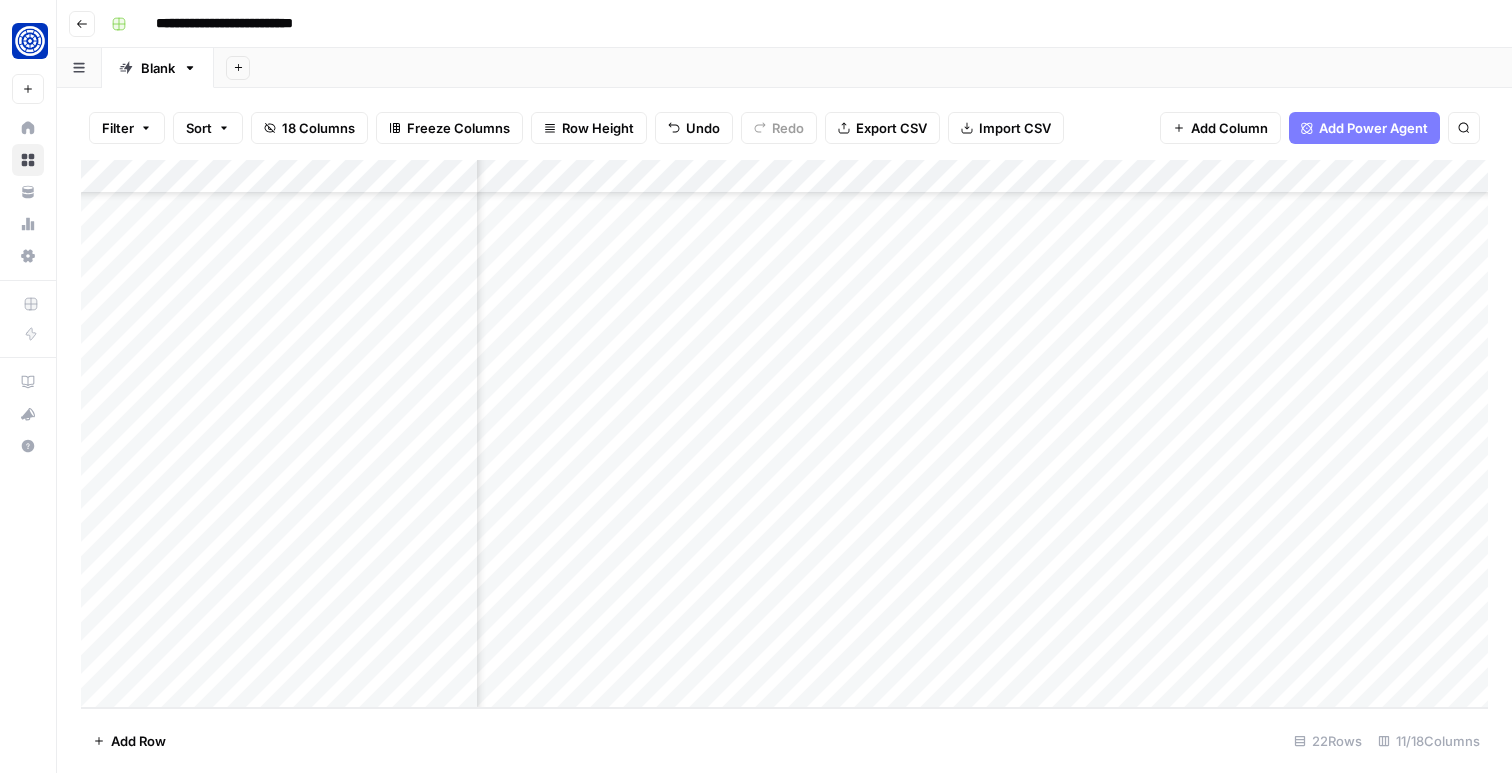 scroll, scrollTop: 266, scrollLeft: 0, axis: vertical 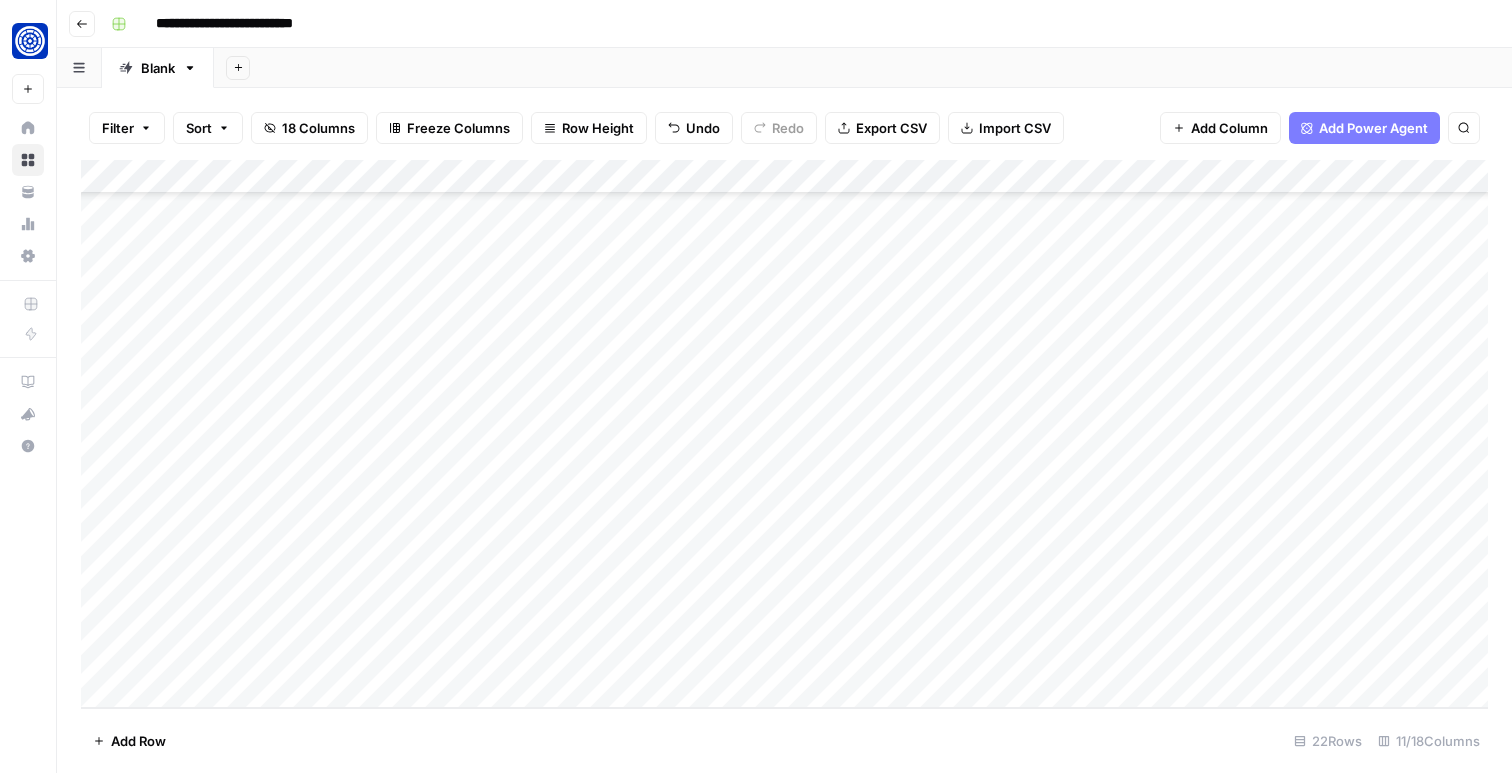 click on "Add Column" at bounding box center [784, 434] 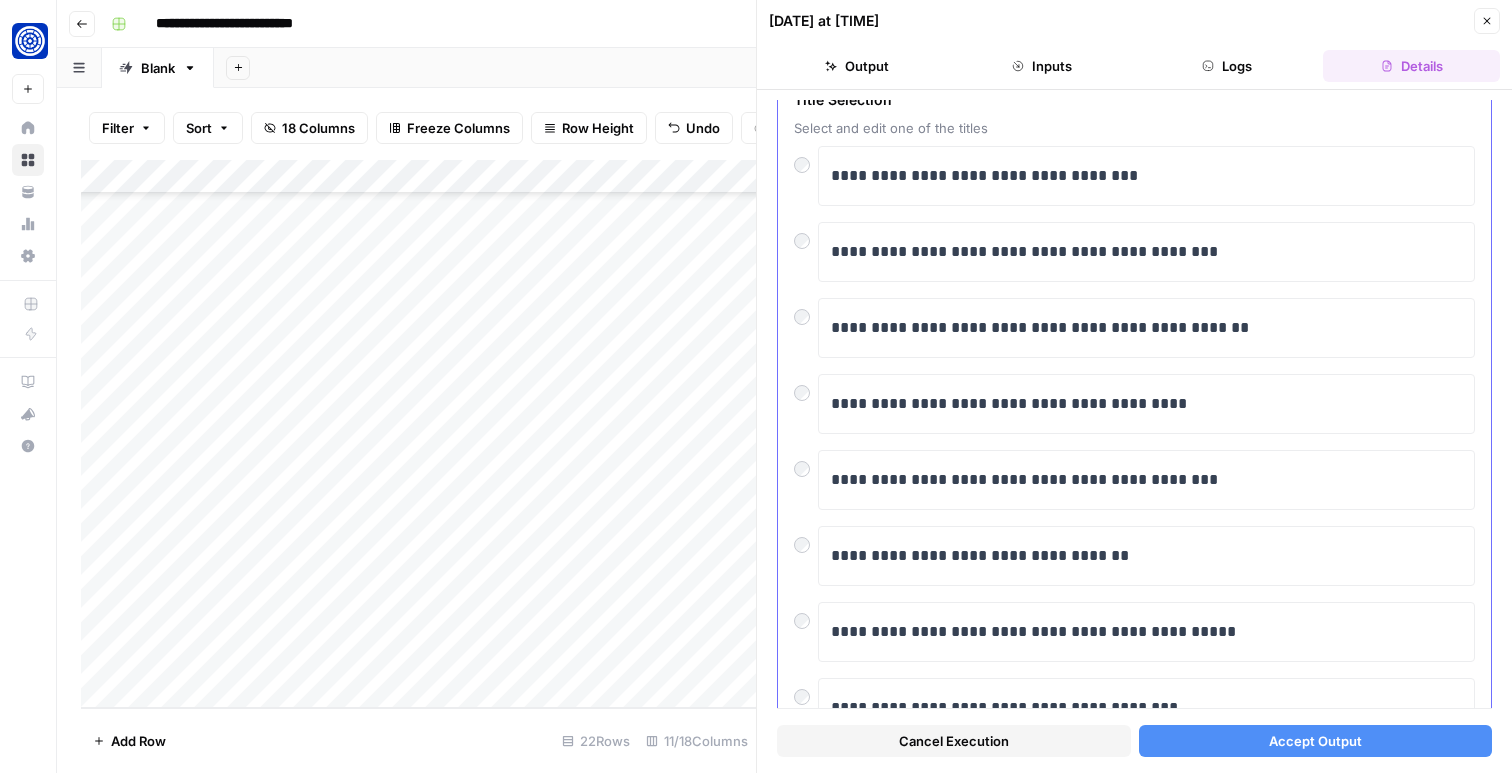 scroll, scrollTop: 0, scrollLeft: 0, axis: both 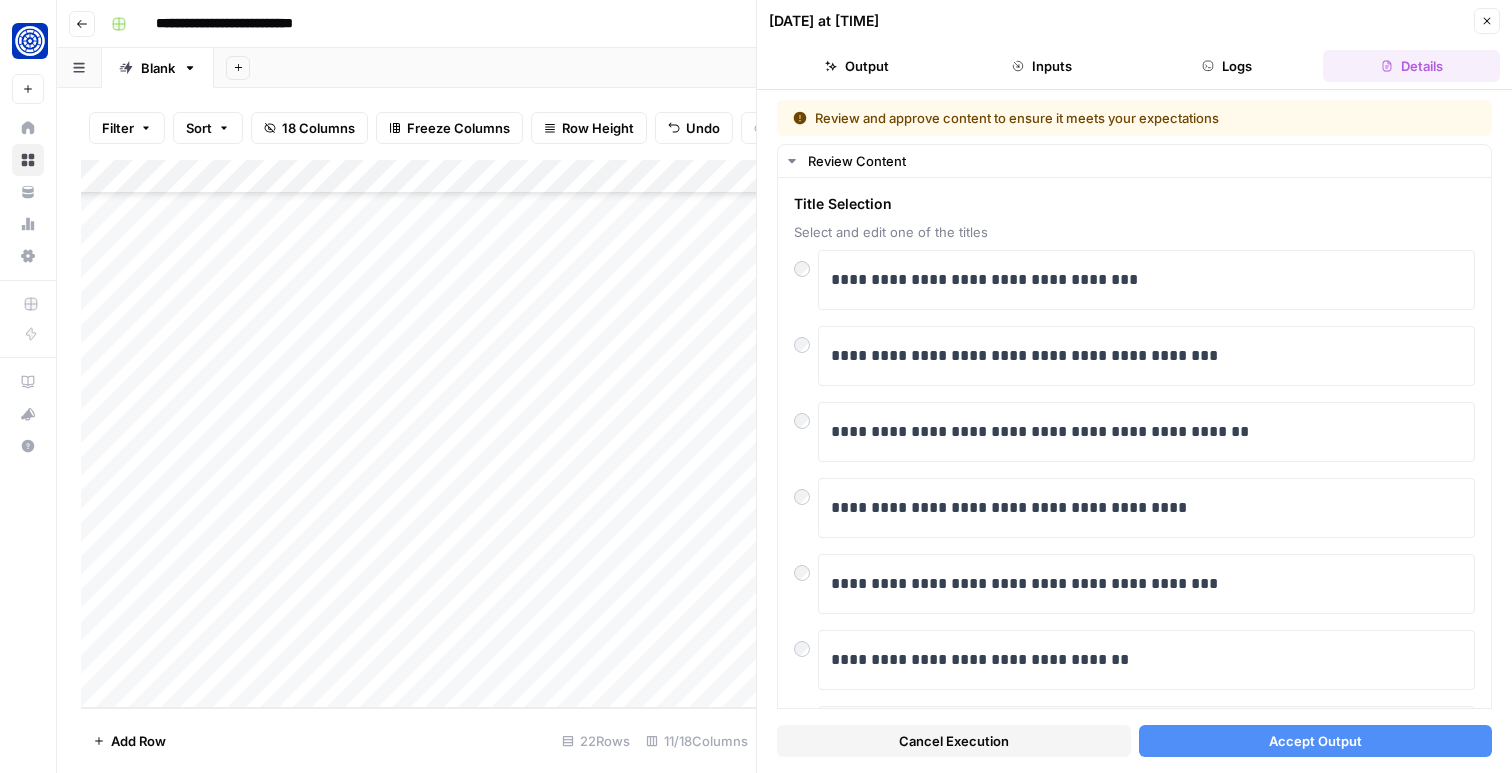 click 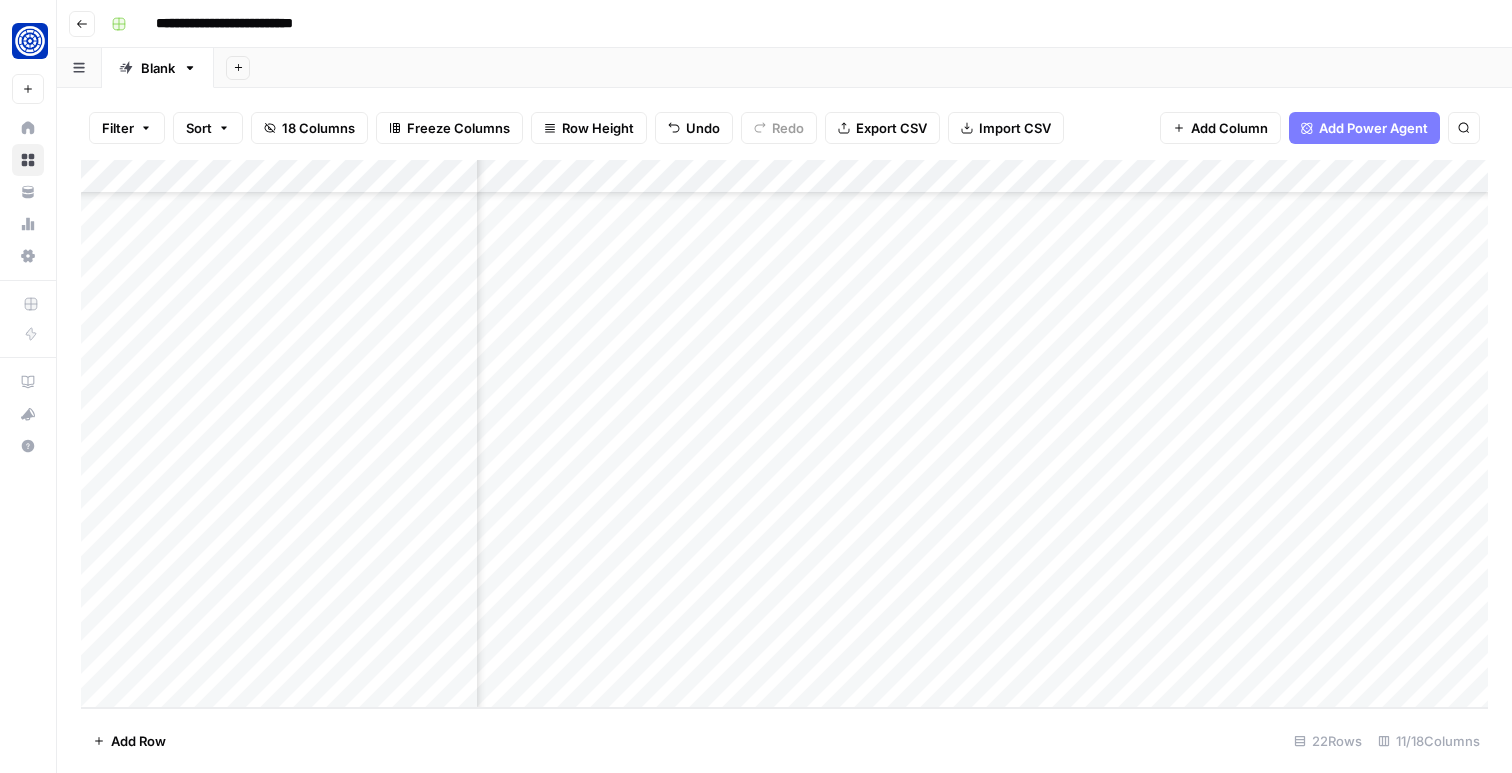 scroll, scrollTop: 266, scrollLeft: 545, axis: both 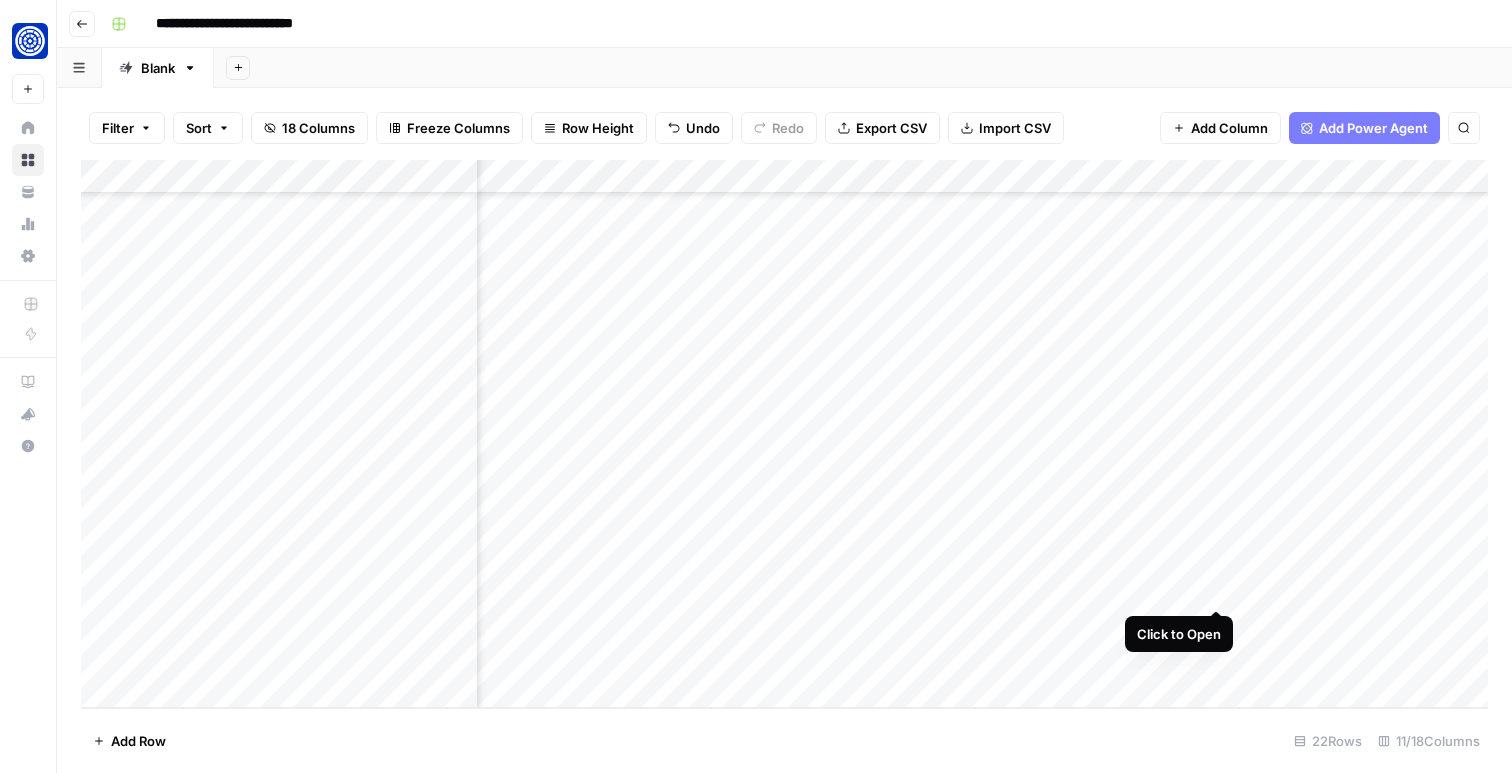 click on "Add Column" at bounding box center [784, 434] 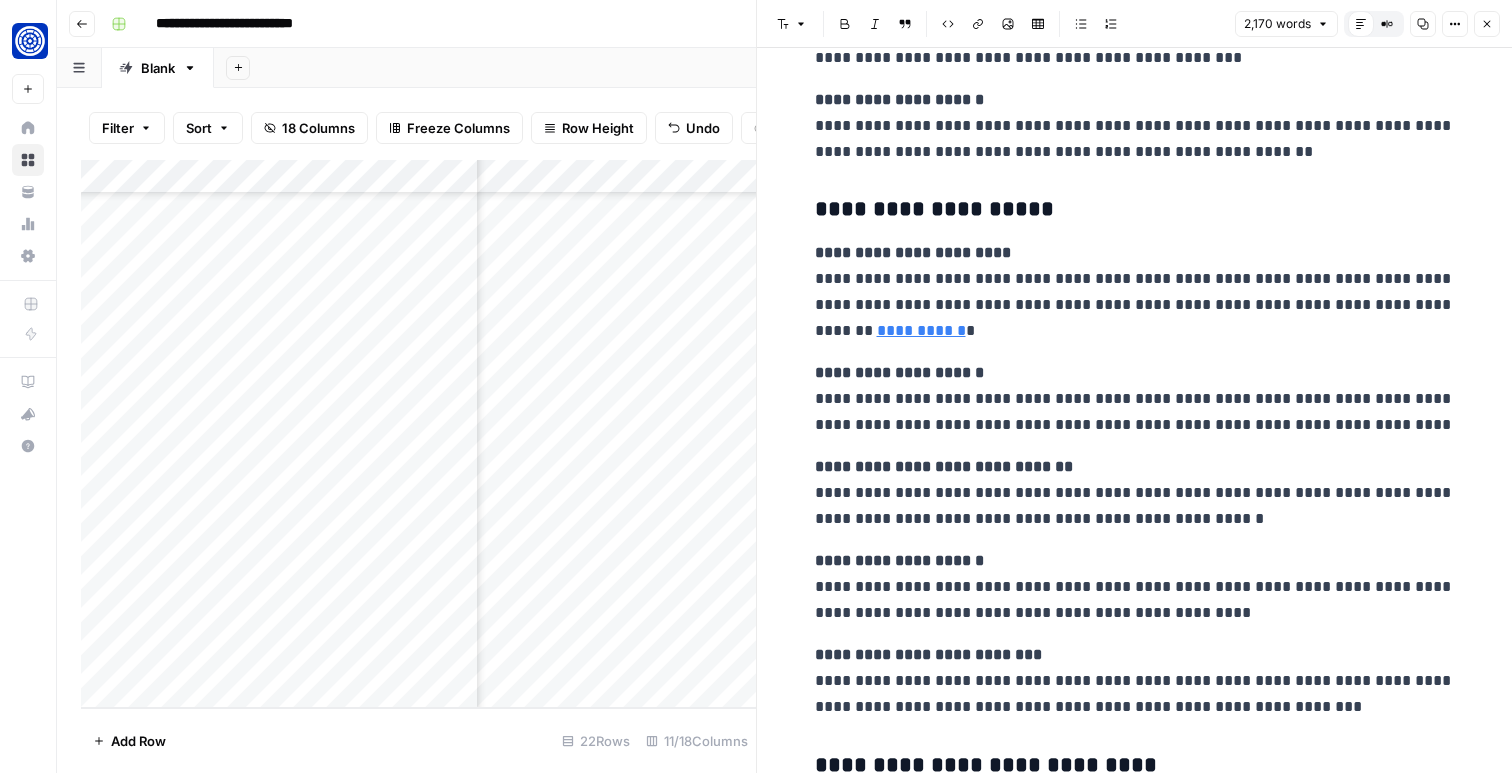scroll, scrollTop: 2877, scrollLeft: 0, axis: vertical 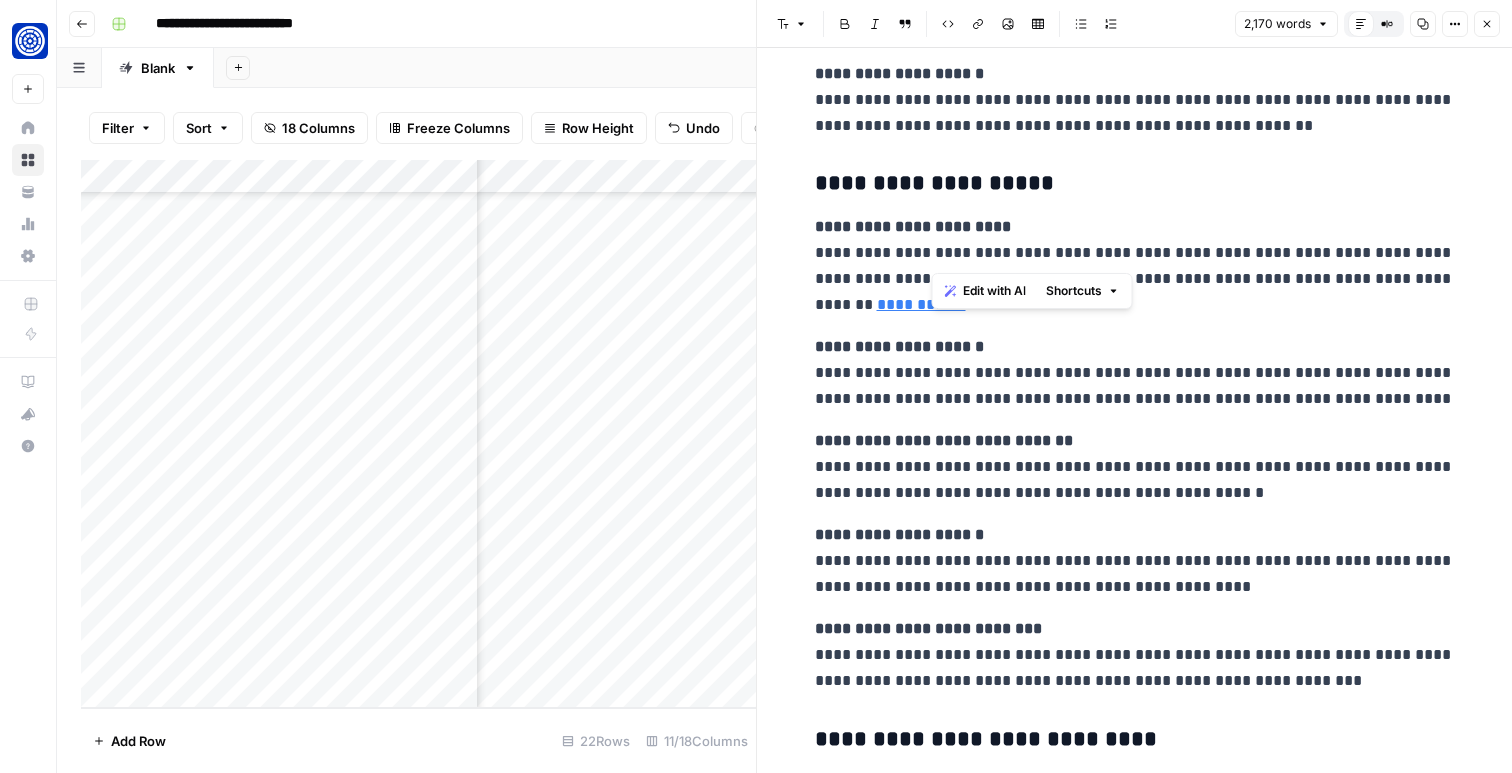 drag, startPoint x: 929, startPoint y: 254, endPoint x: 1123, endPoint y: 254, distance: 194 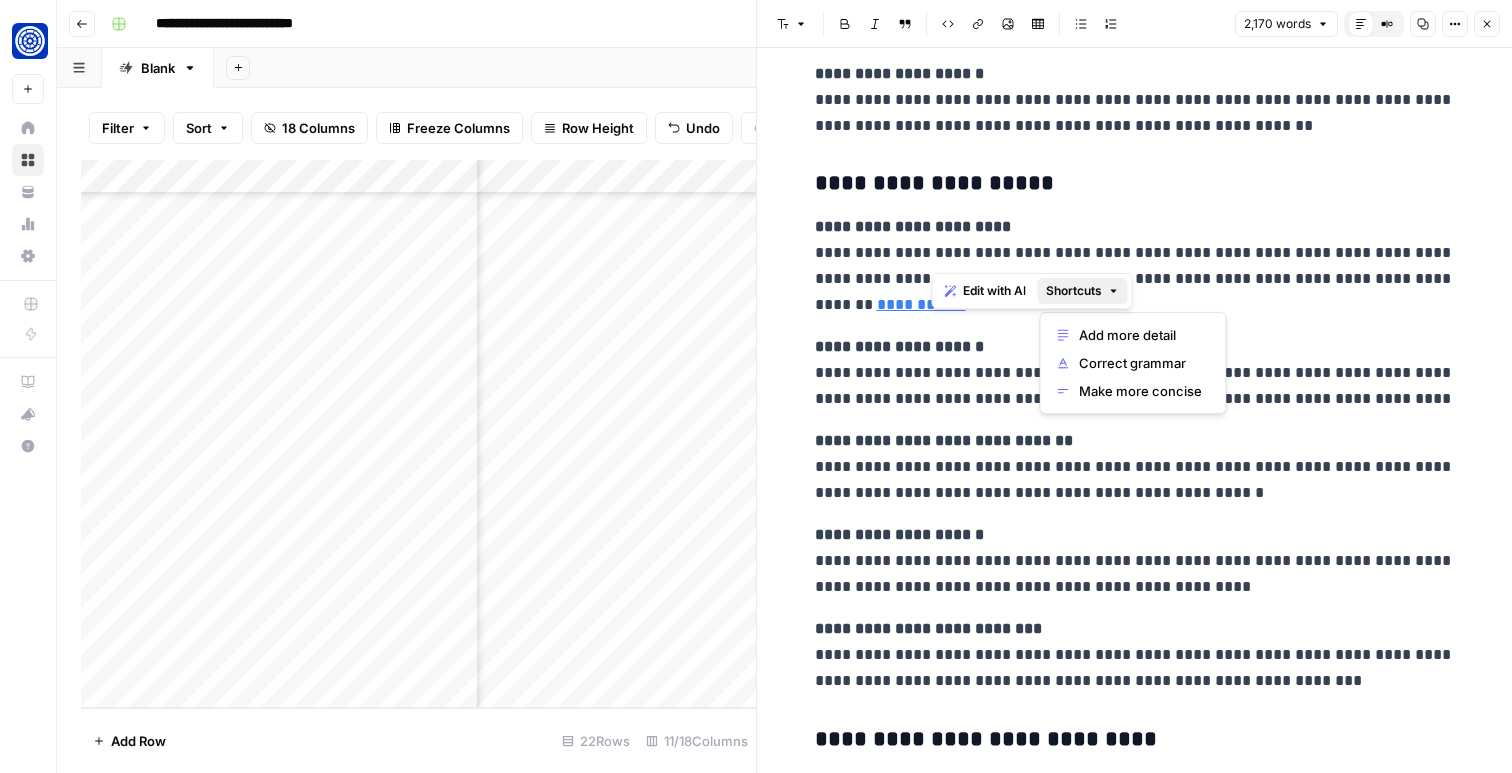click 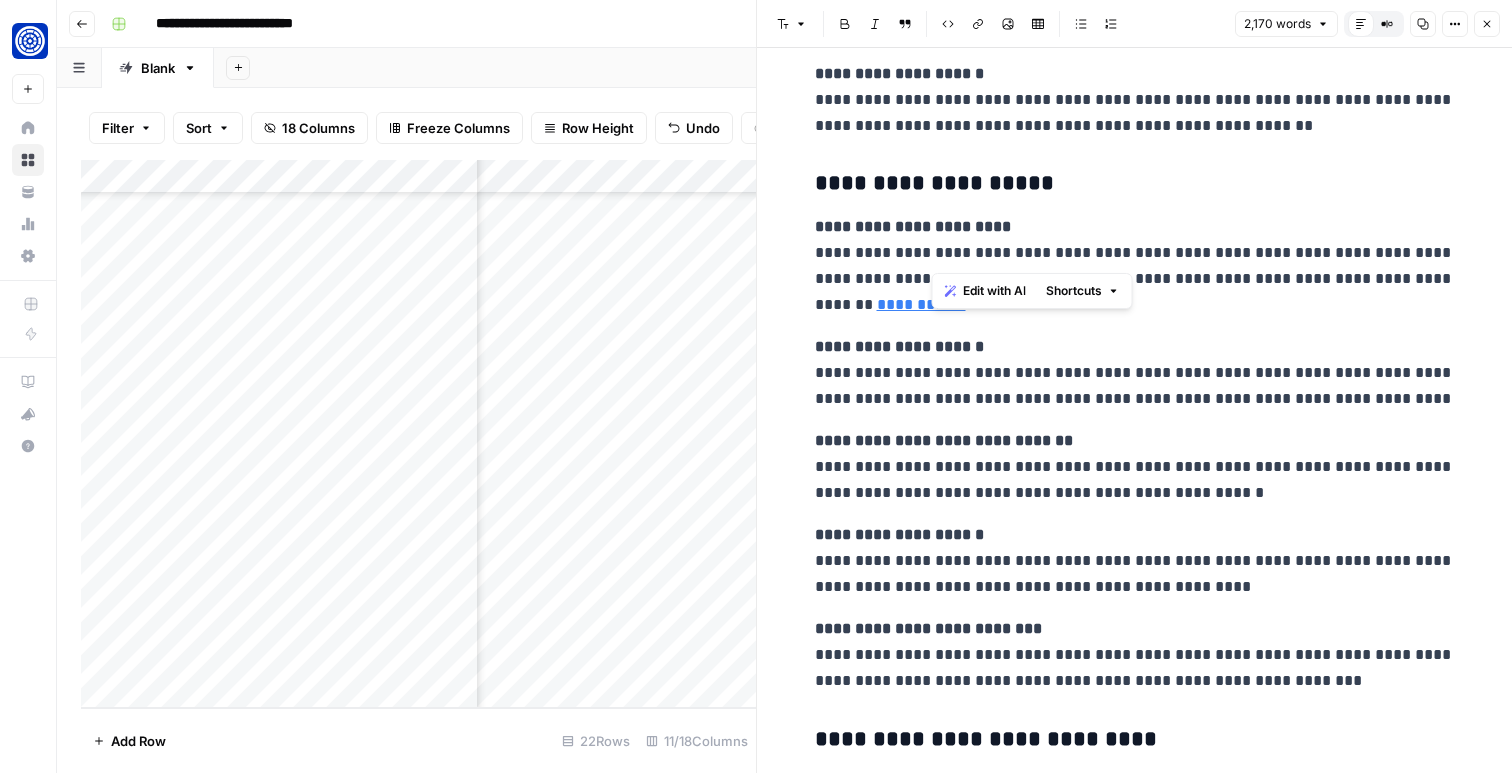 click on "**********" at bounding box center (1135, 266) 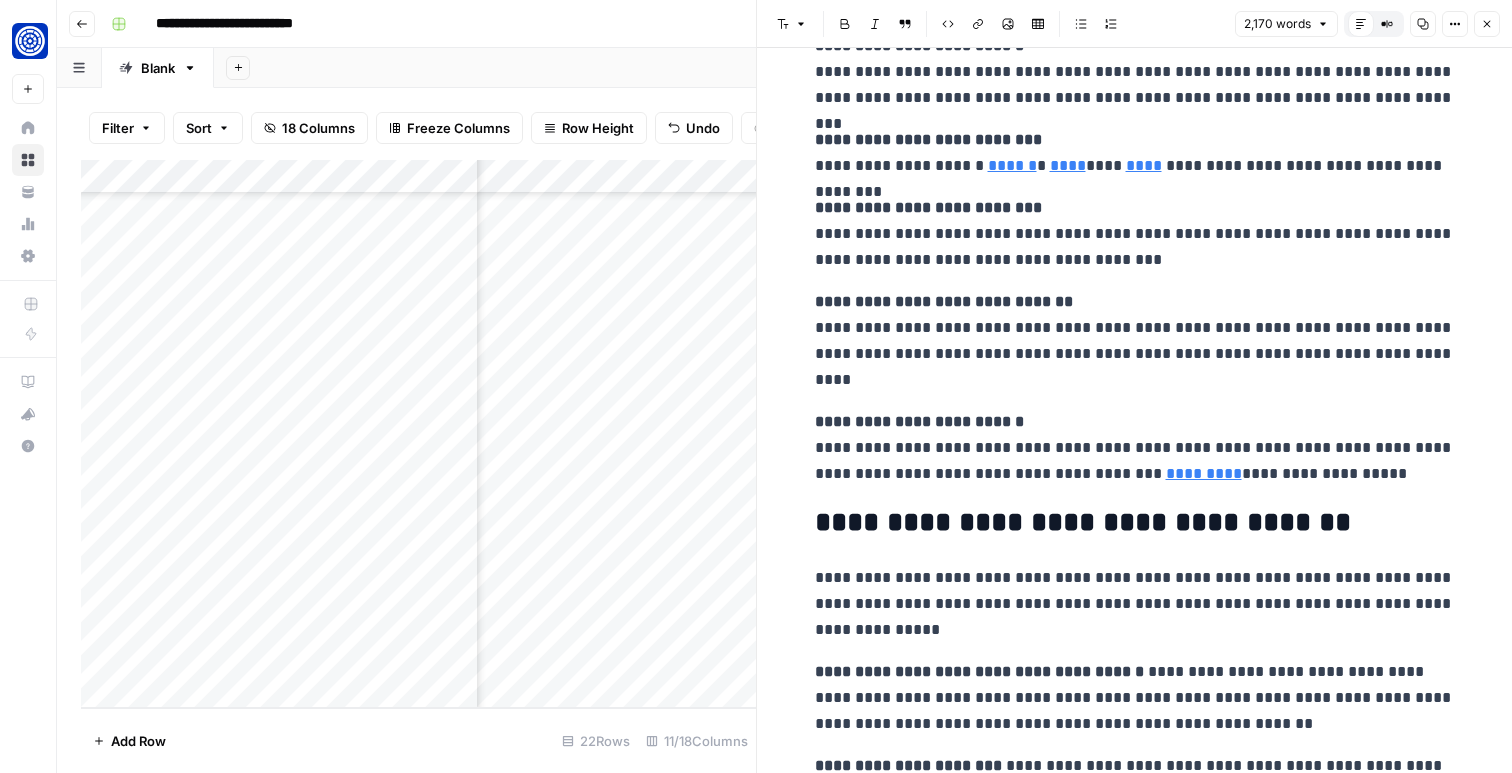 scroll, scrollTop: 6202, scrollLeft: 0, axis: vertical 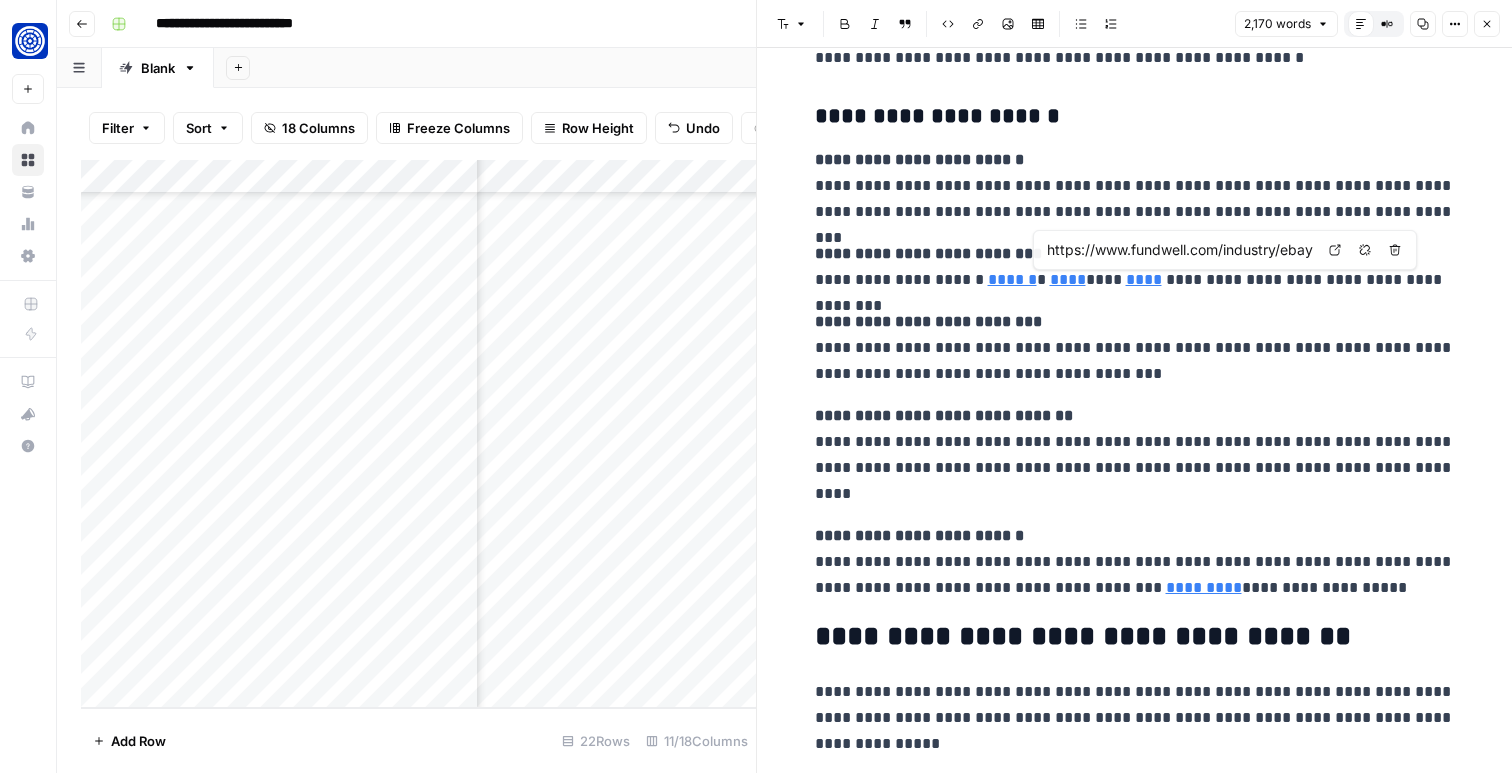 type on "https://www.fundwell.com/industry/etsy" 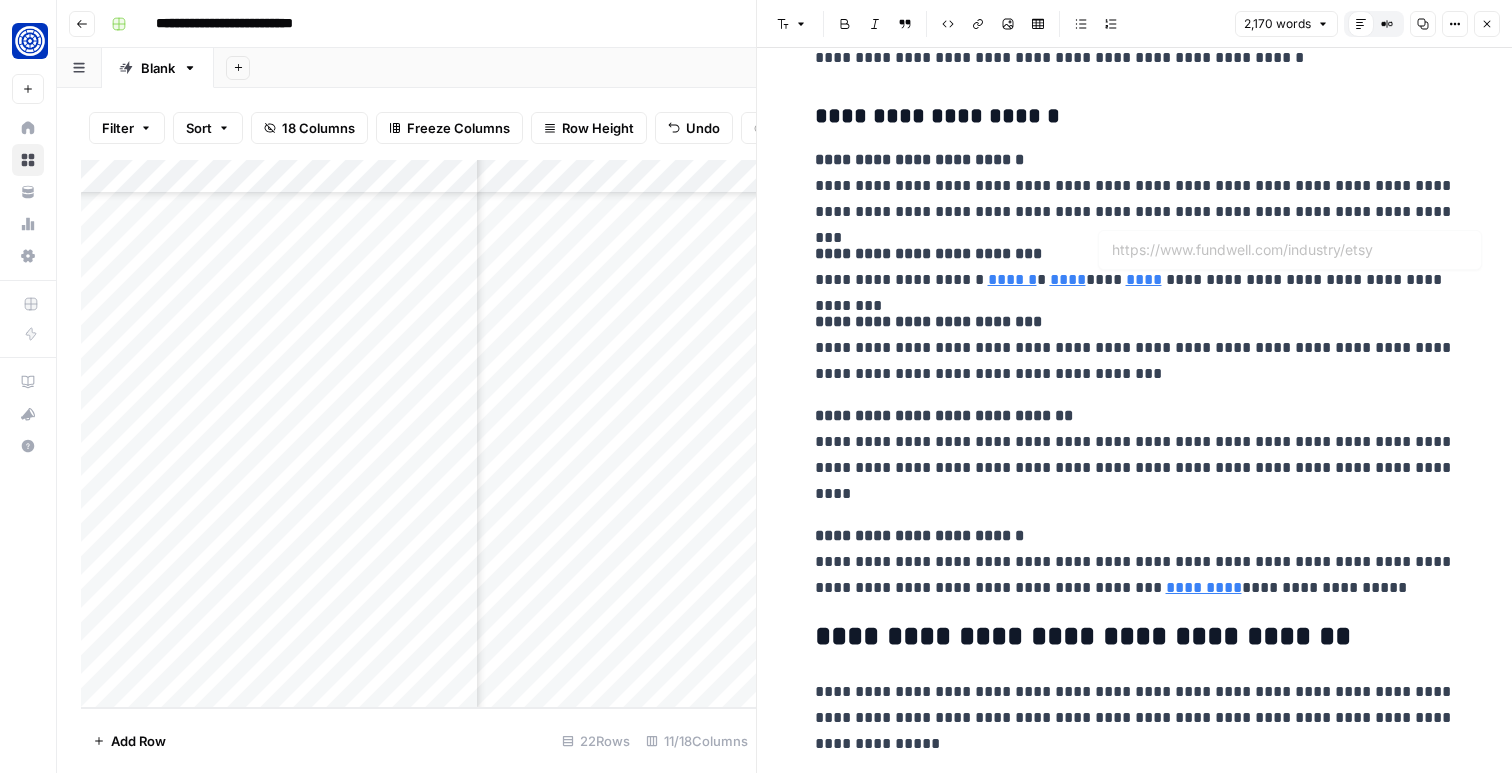type on "https://www.fundwell.com/industry/logistics" 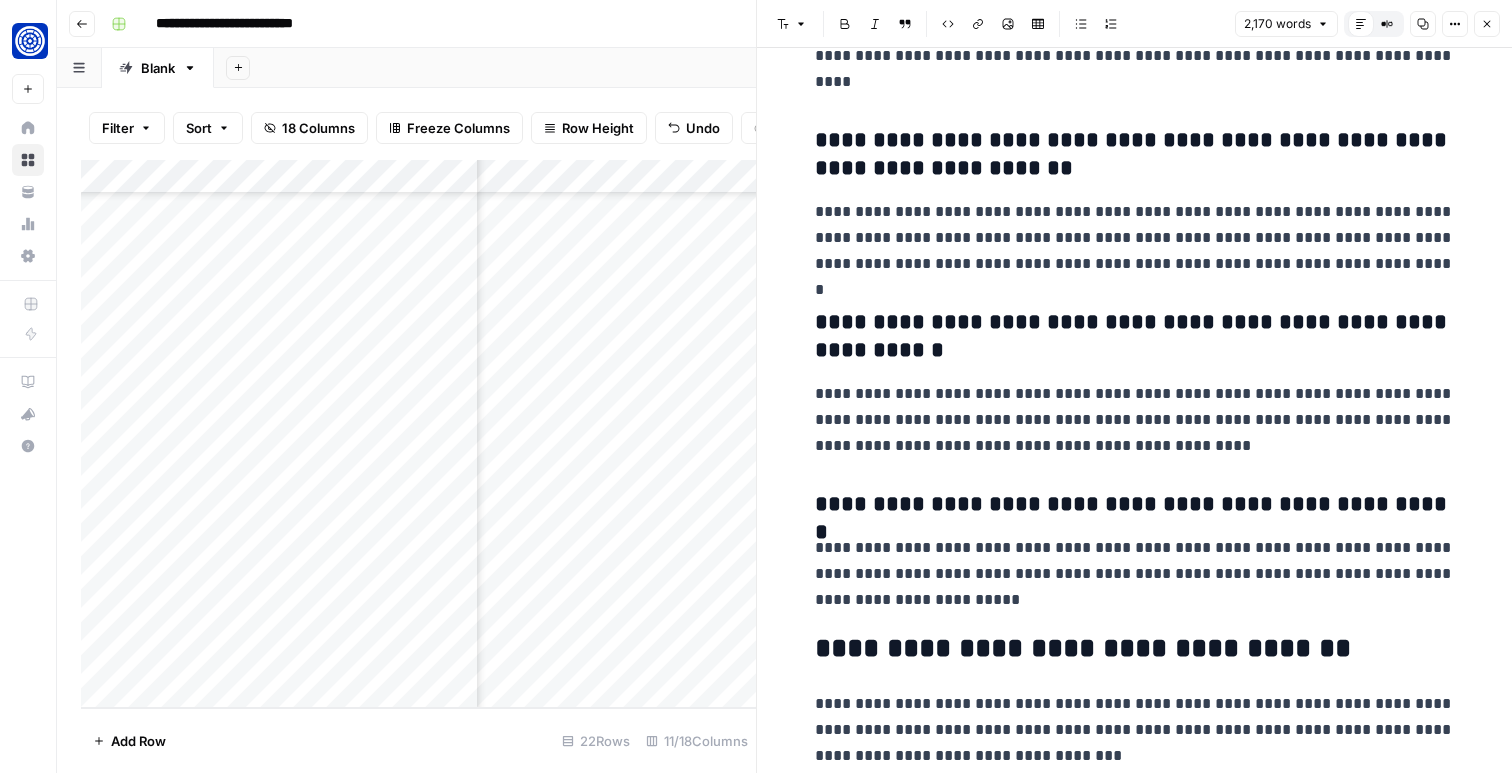 scroll, scrollTop: 8283, scrollLeft: 0, axis: vertical 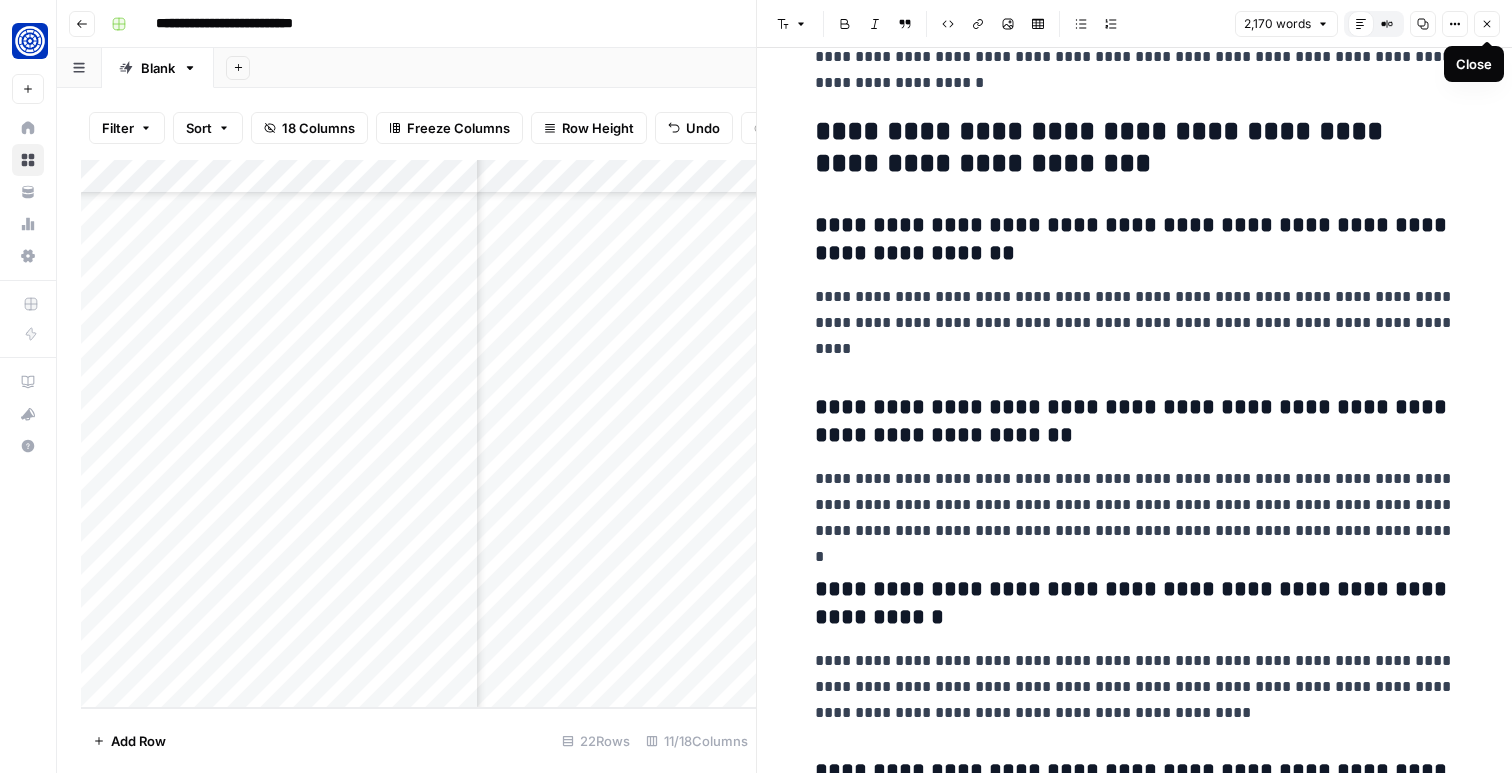click 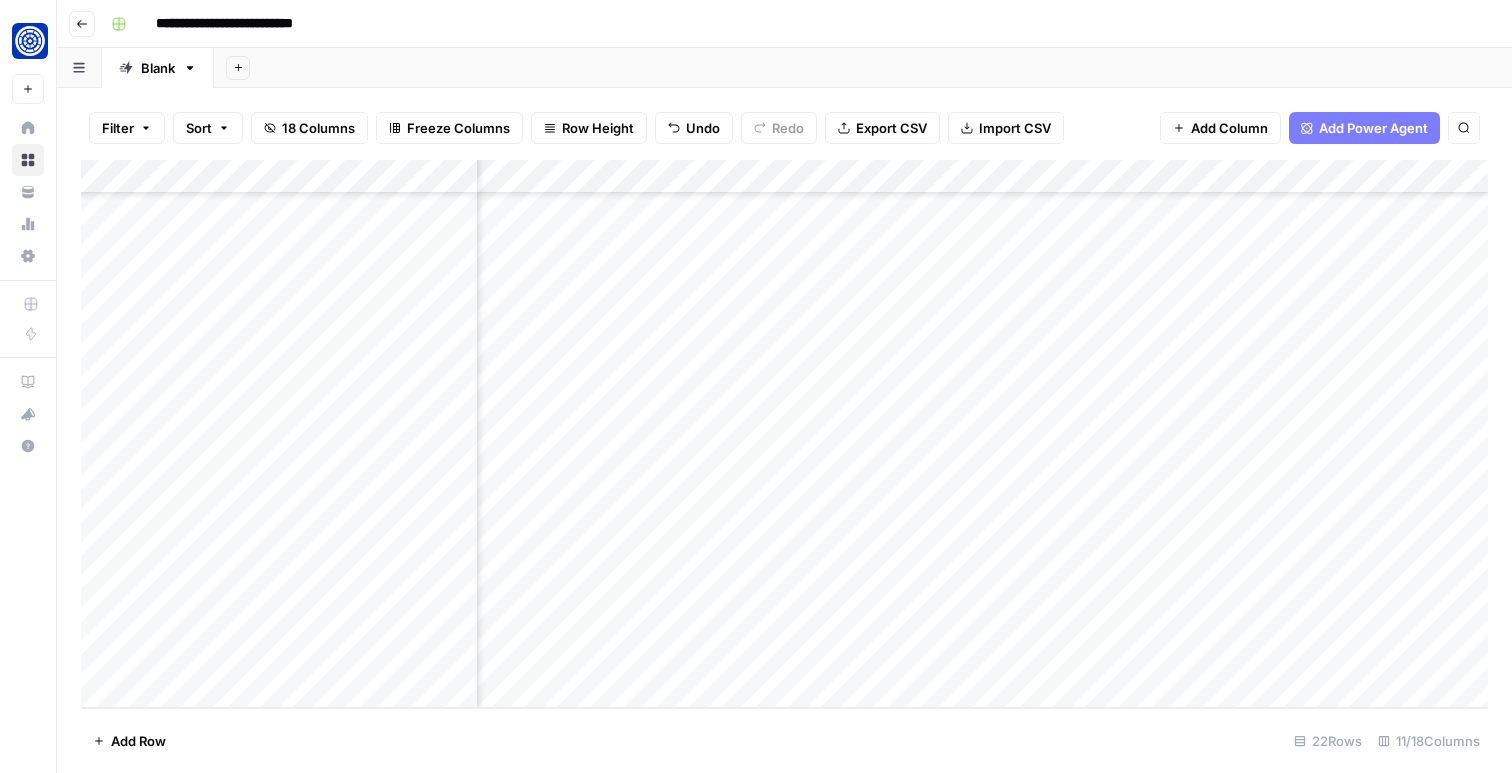 click on "Filter Sort 18 Columns Freeze Columns Row Height Undo Redo Export CSV Import CSV Add Column Add Power Agent Search" at bounding box center [784, 128] 